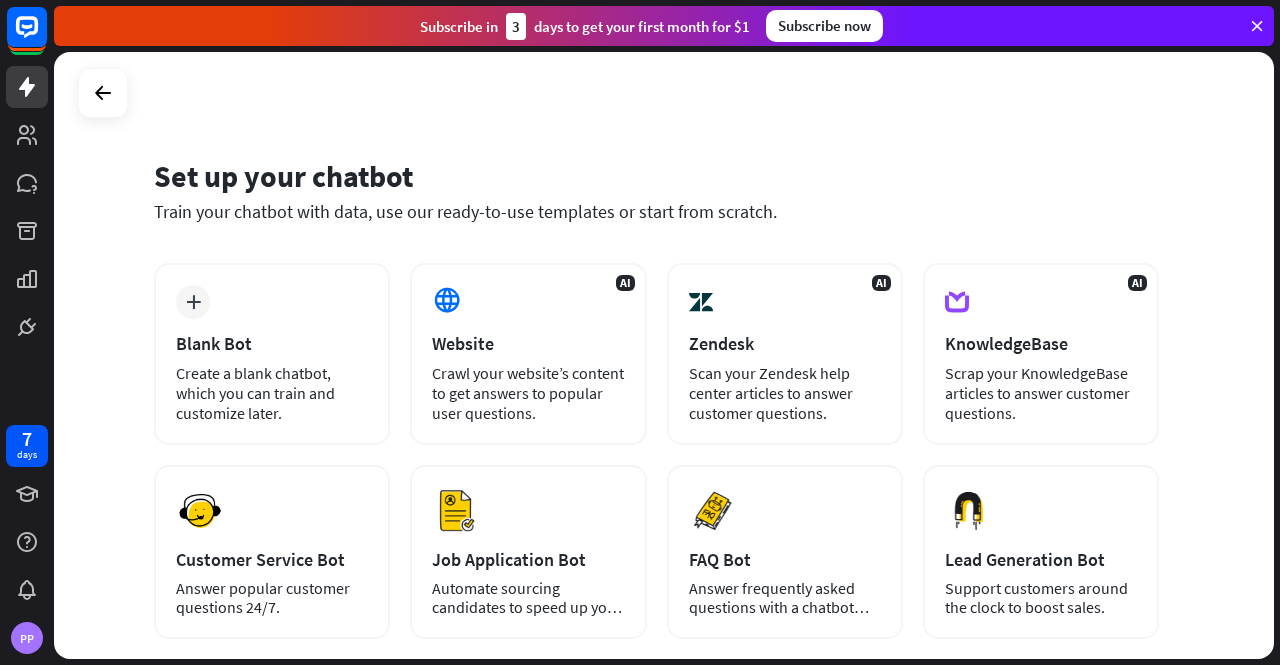 scroll, scrollTop: 0, scrollLeft: 0, axis: both 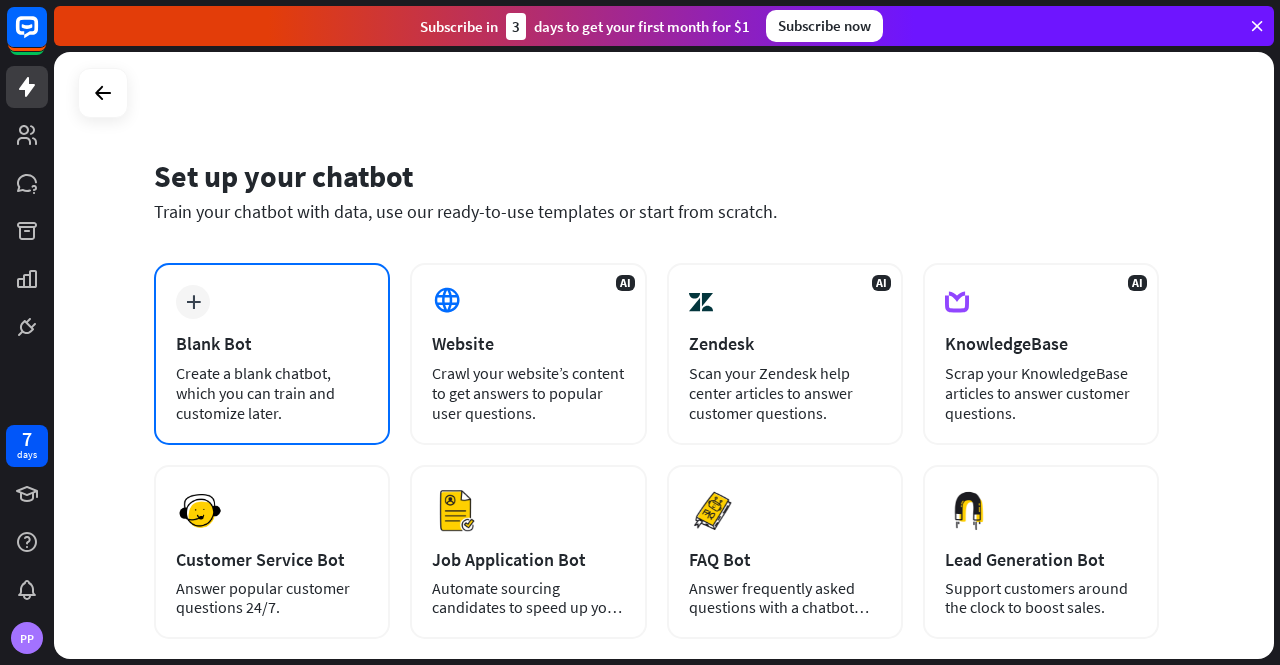 click on "plus   Blank Bot
Create a blank chatbot, which you can train and
customize later." at bounding box center [272, 354] 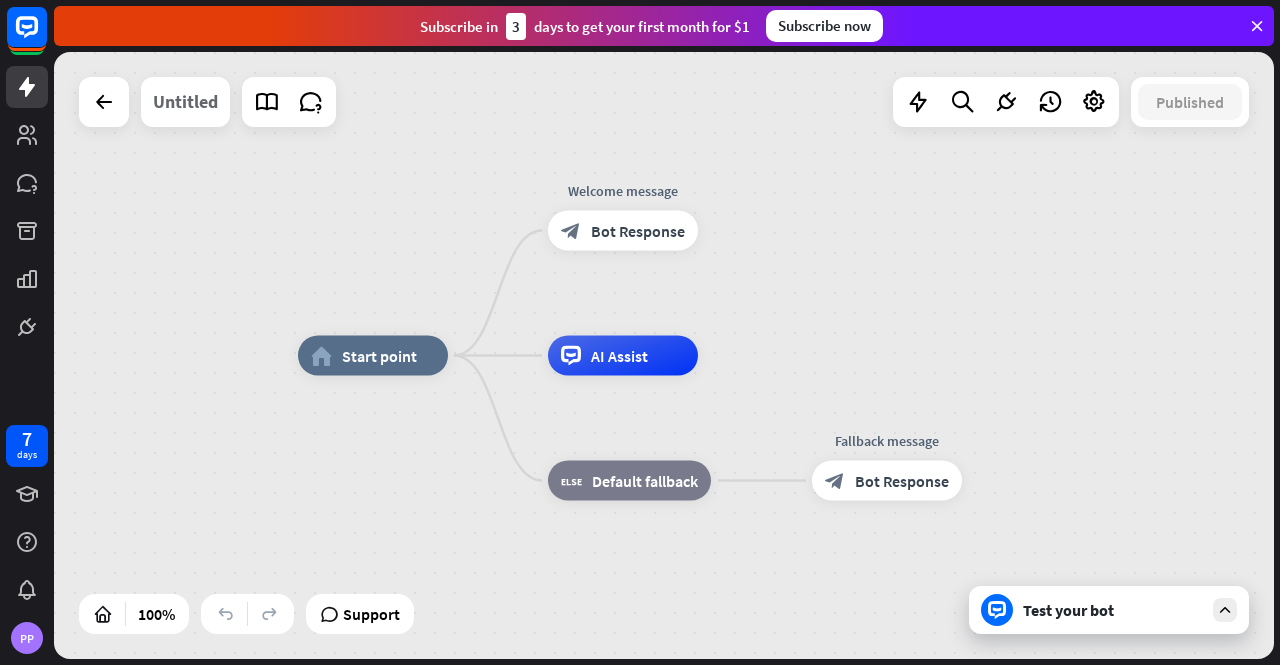 click on "Untitled" at bounding box center [185, 102] 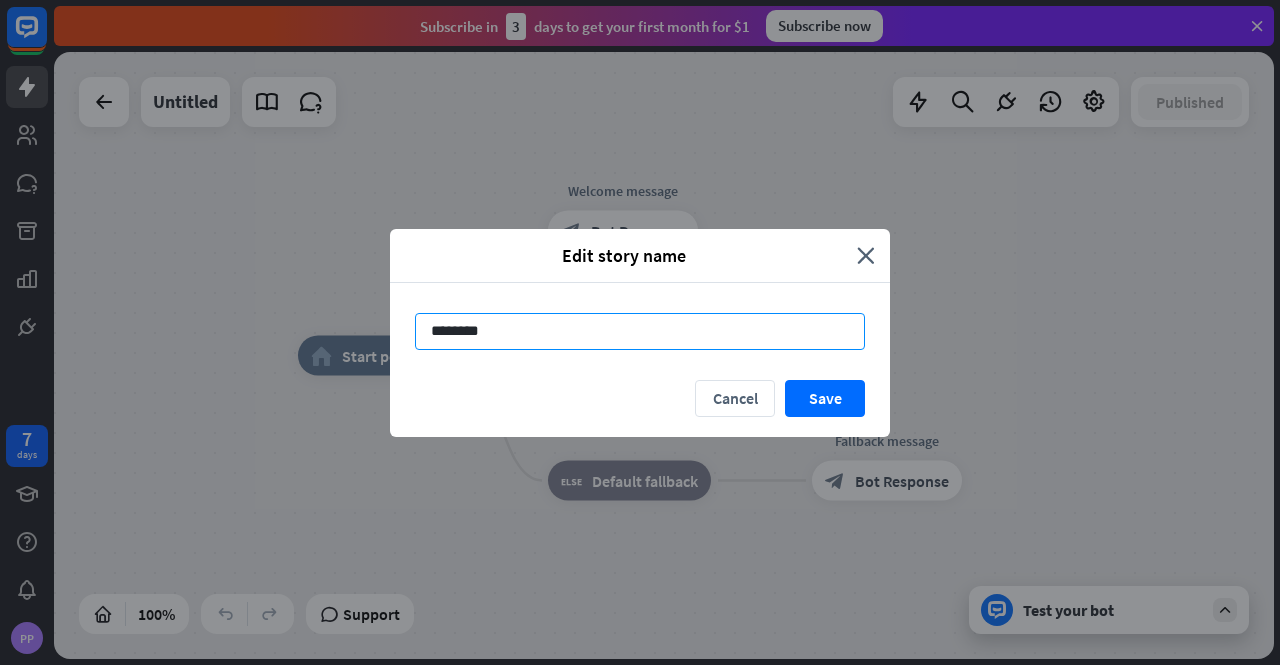 click on "********" at bounding box center (640, 331) 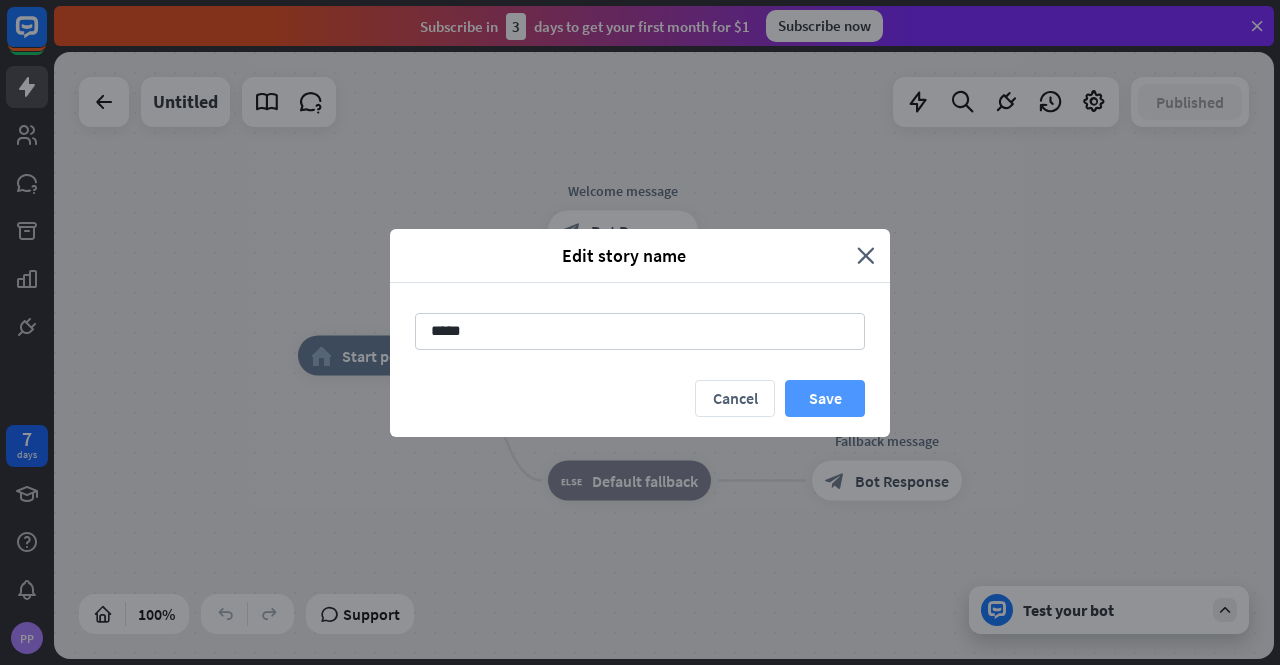 type on "*****" 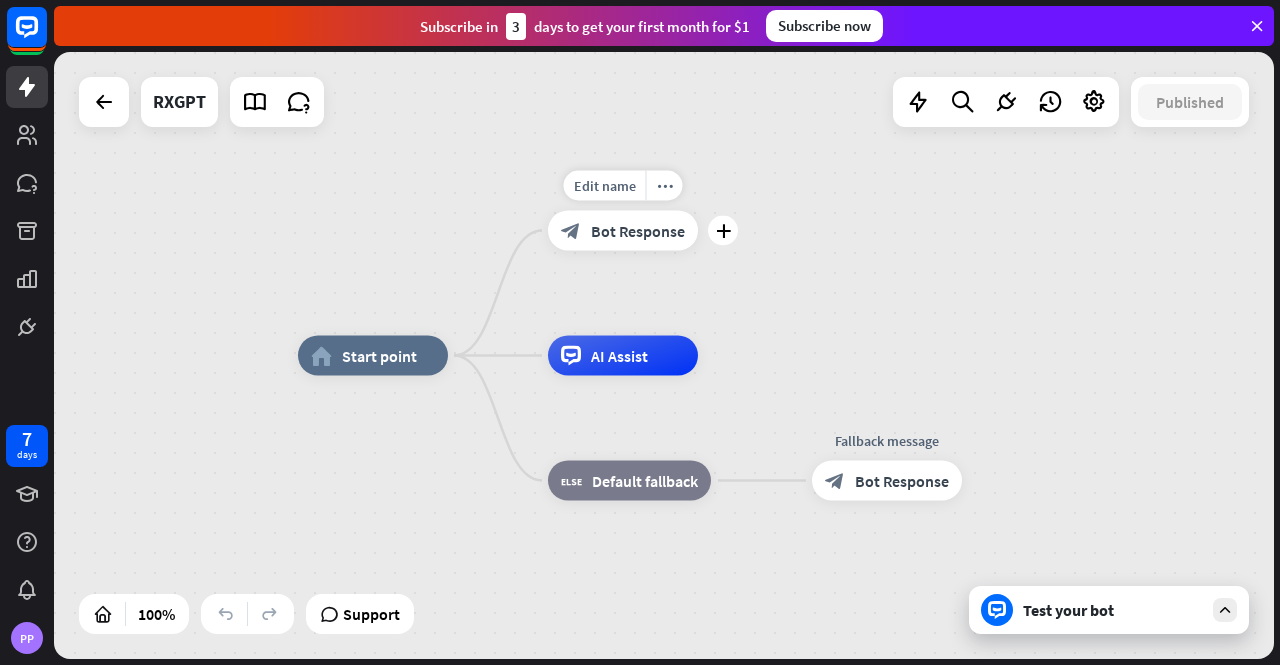 click on "Bot Response" at bounding box center (638, 231) 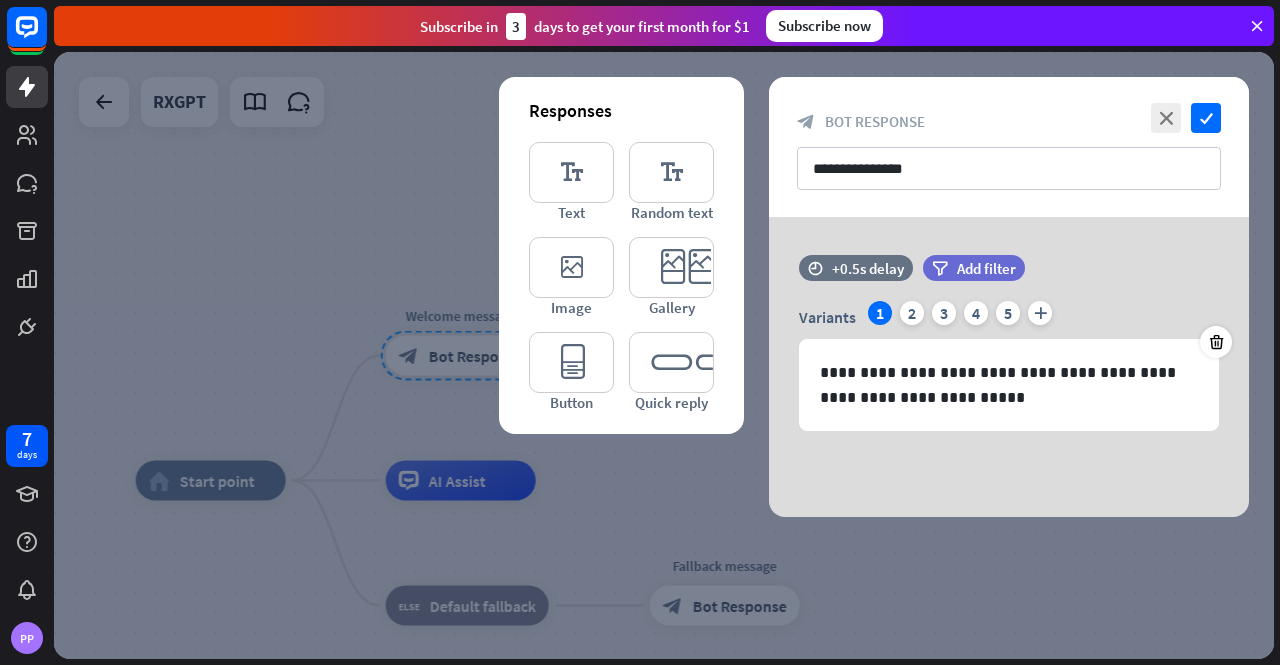 drag, startPoint x: 642, startPoint y: 225, endPoint x: 1224, endPoint y: 111, distance: 593.0599 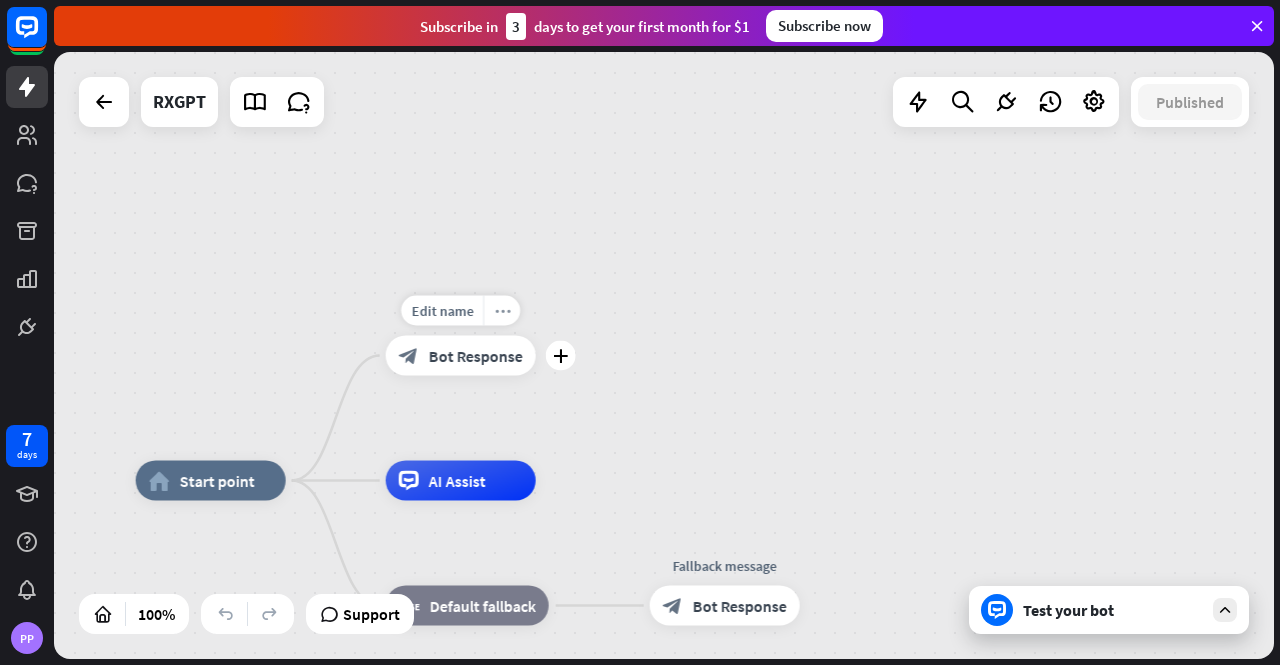 click on "more_horiz" at bounding box center (502, 310) 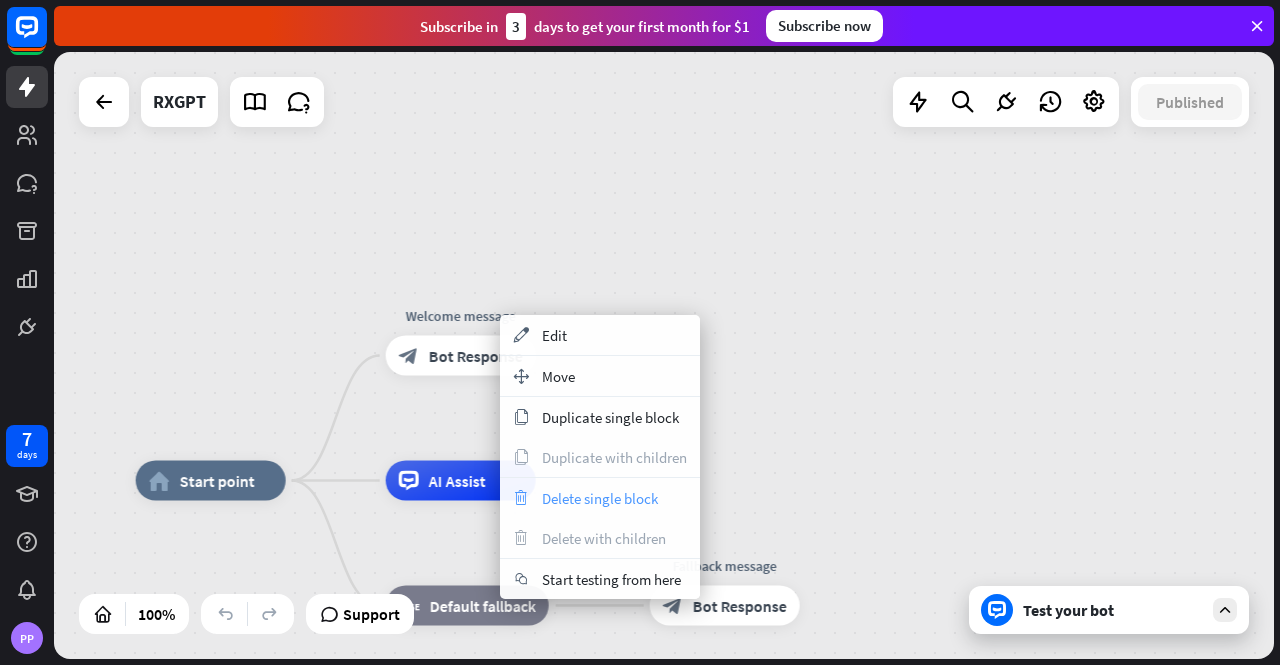 click on "Delete single block" at bounding box center (600, 498) 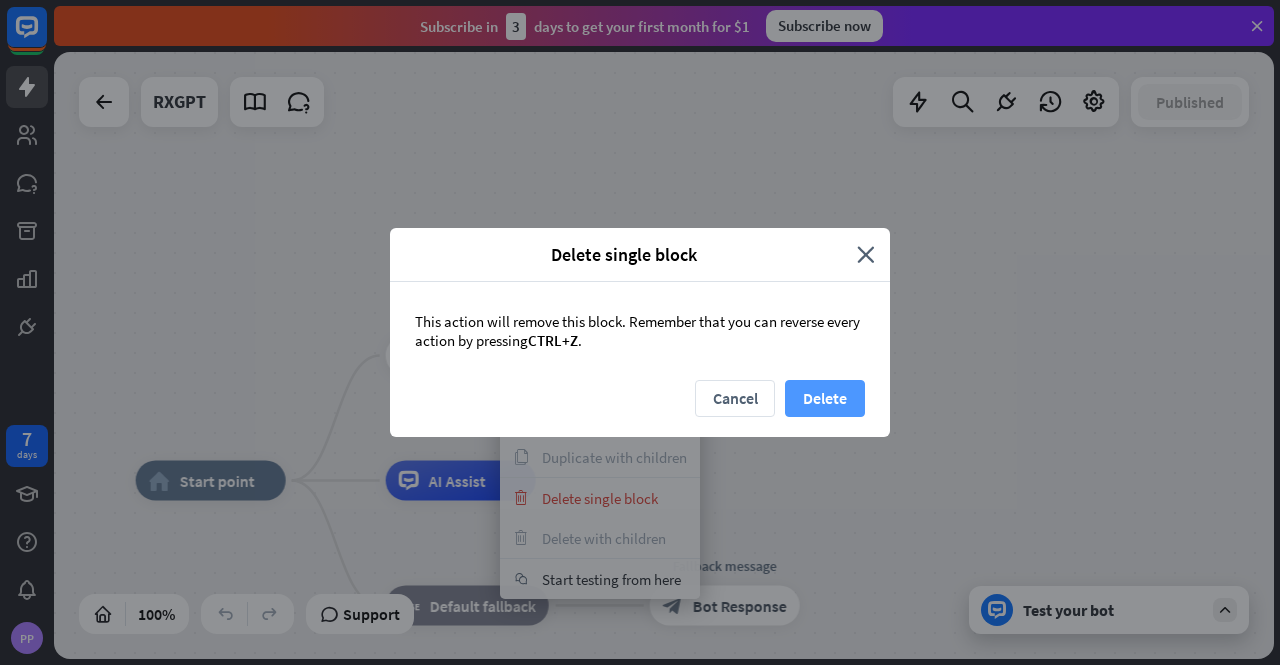 click on "Delete" at bounding box center (825, 398) 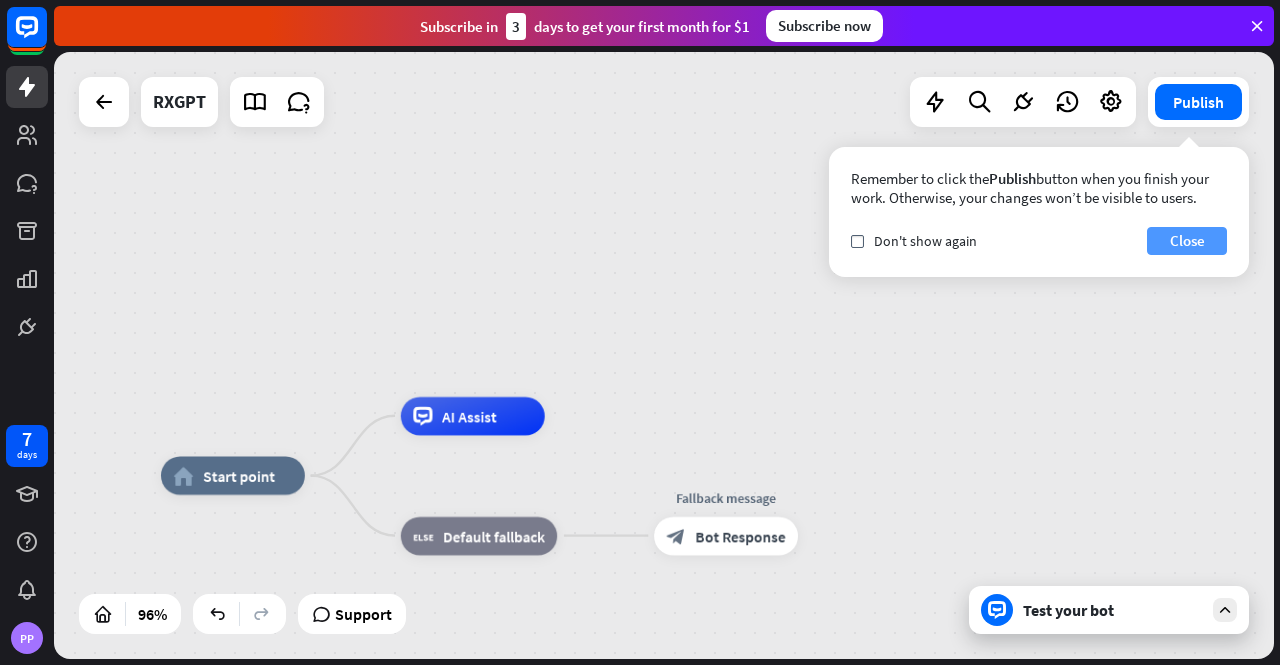 click on "Close" at bounding box center (1187, 241) 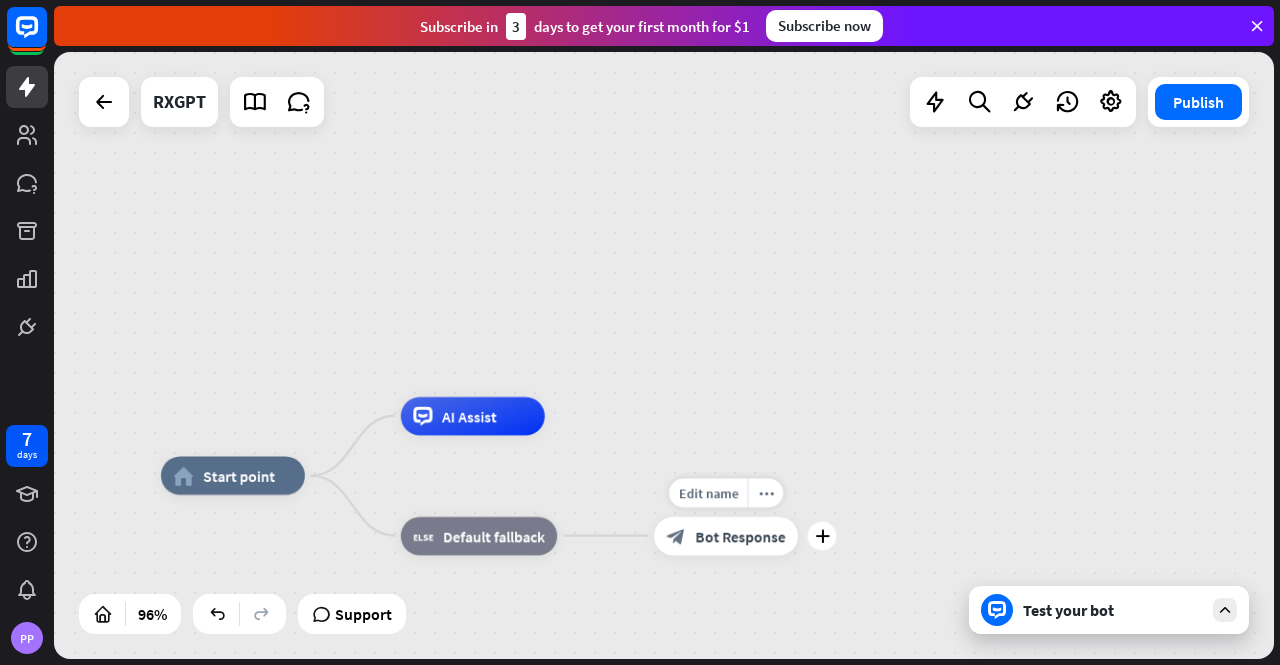 click on "Edit name   more_horiz         plus     block_bot_response   Bot Response" at bounding box center (726, 535) 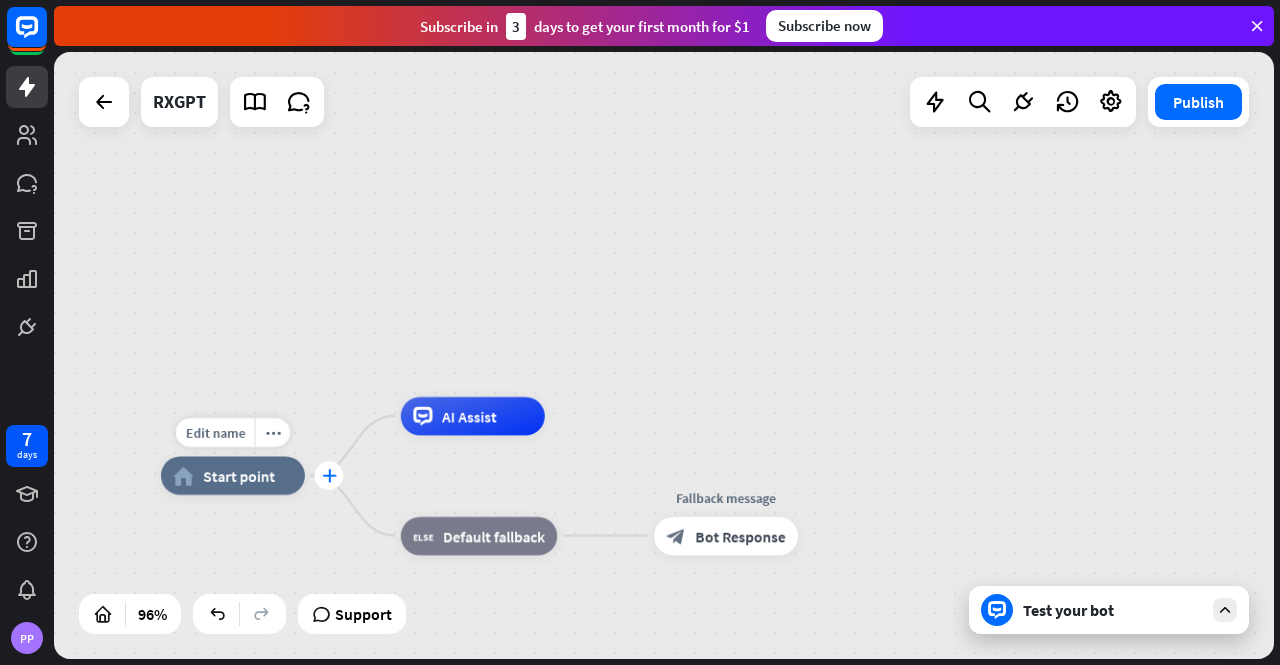 click on "plus" at bounding box center [328, 475] 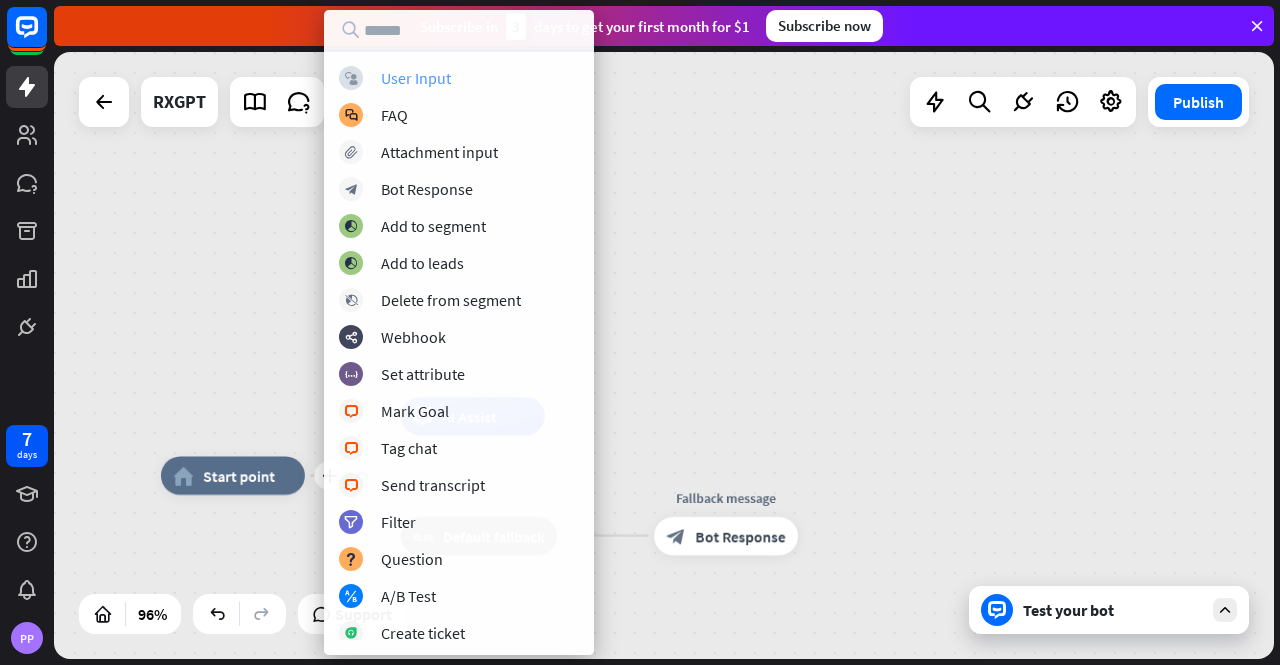 click on "User Input" at bounding box center [416, 78] 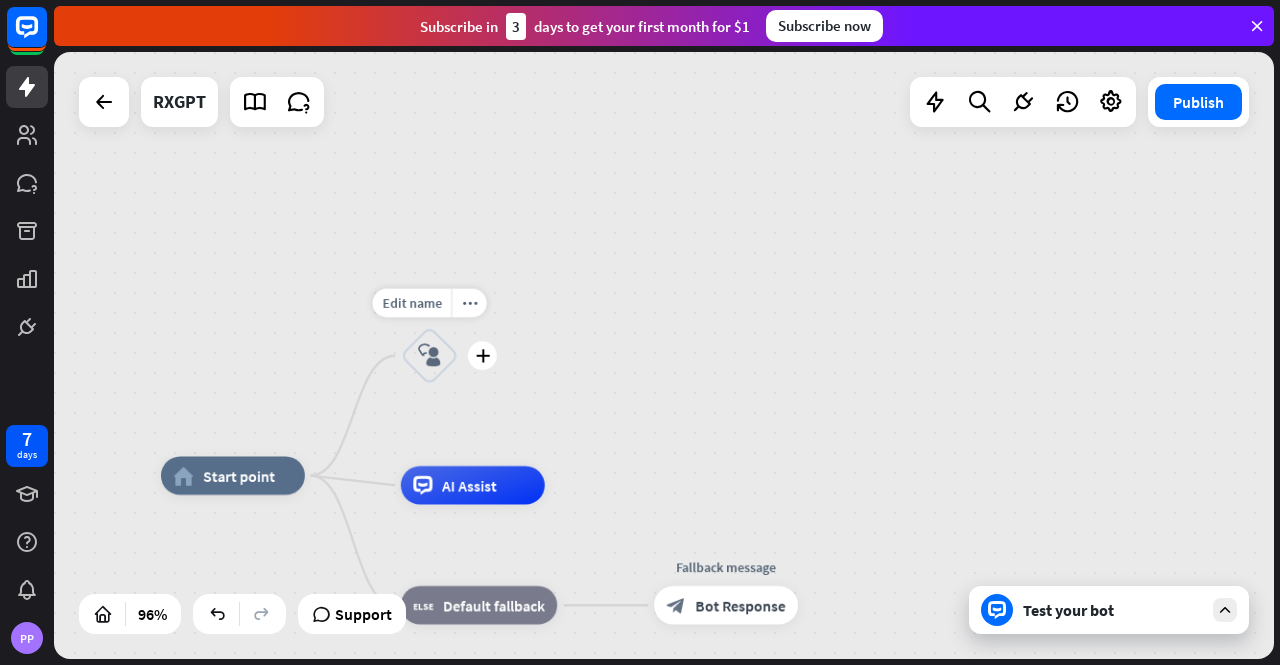 click on "block_user_input" at bounding box center (429, 355) 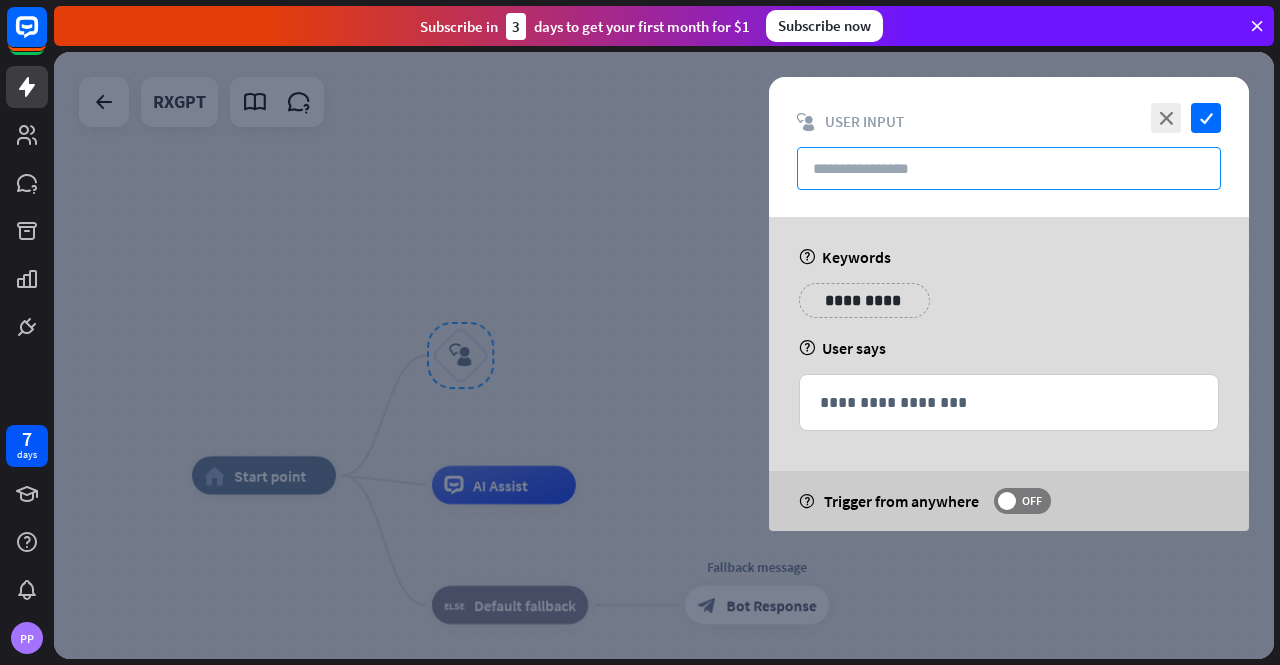 click at bounding box center (1009, 168) 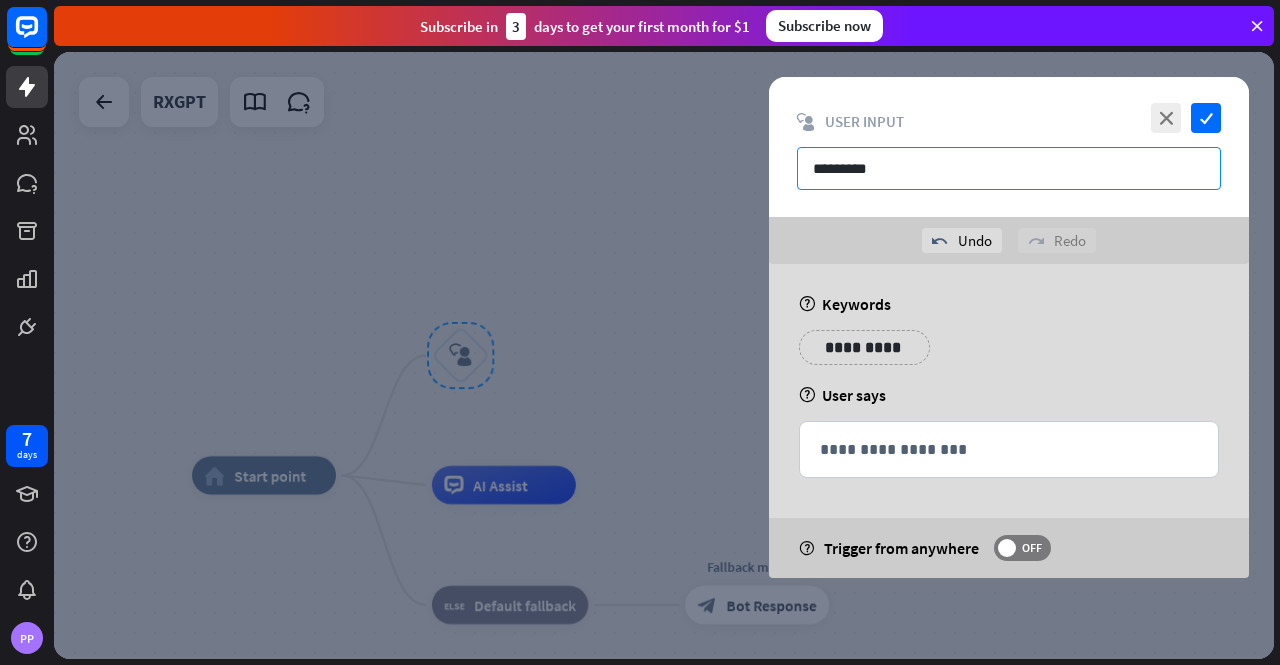 type on "*********" 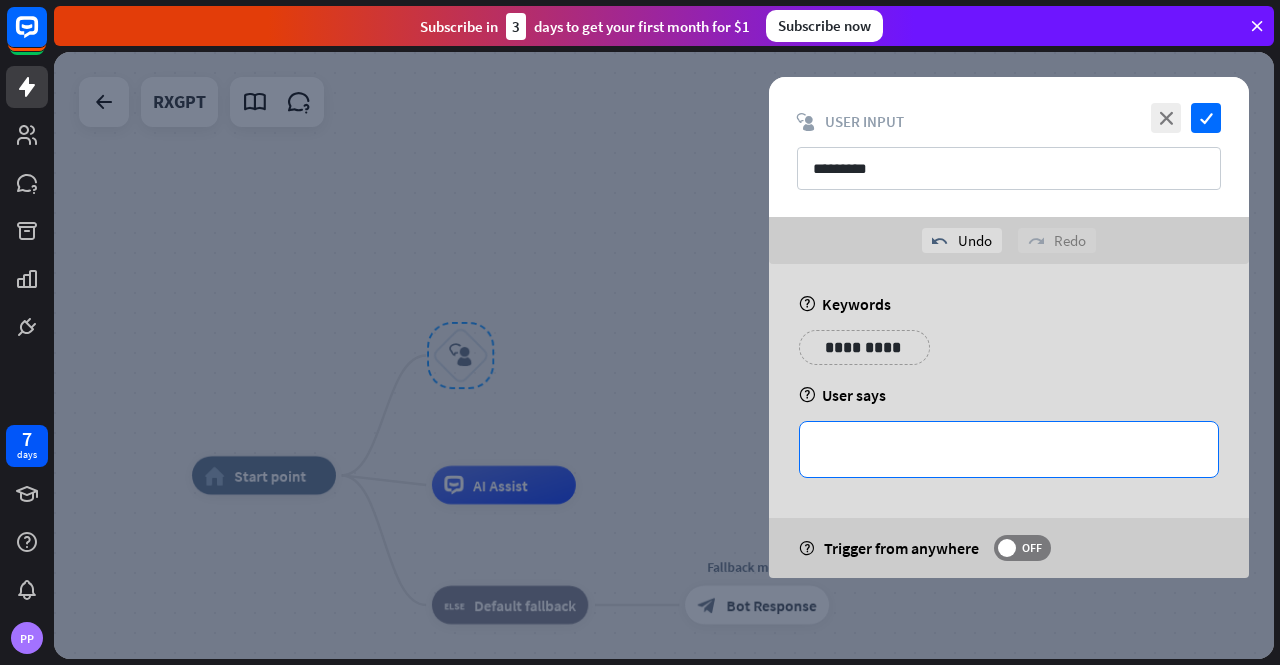 click on "**********" at bounding box center [1009, 449] 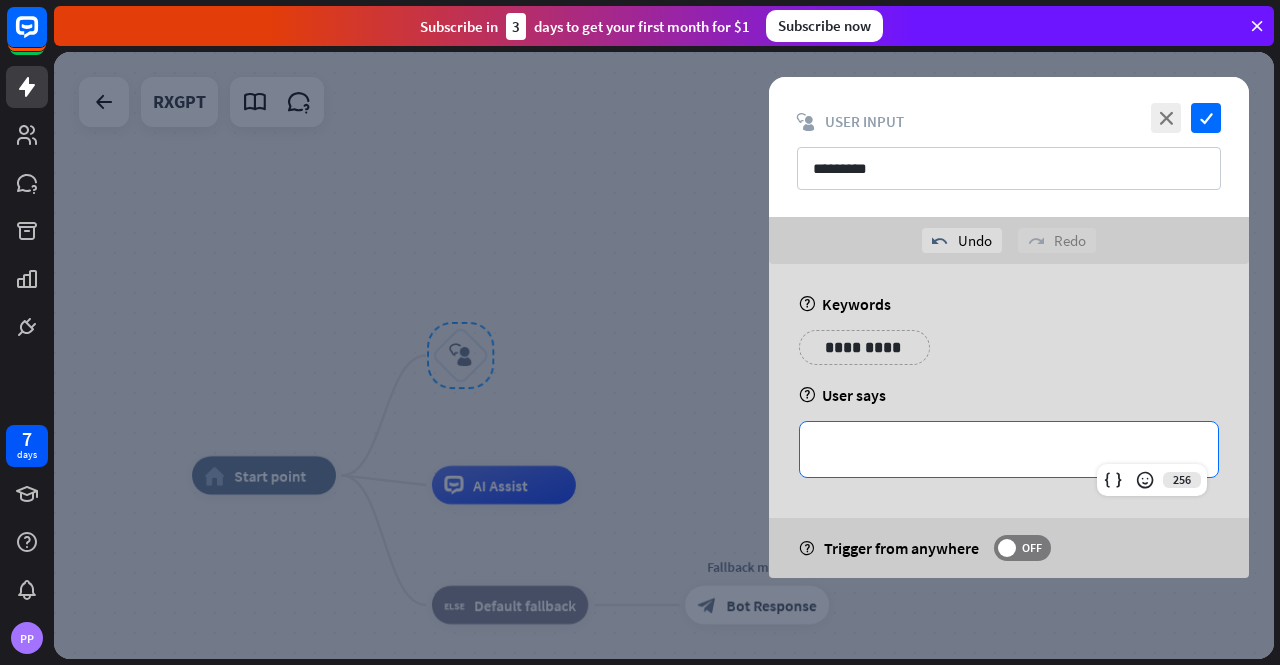 type 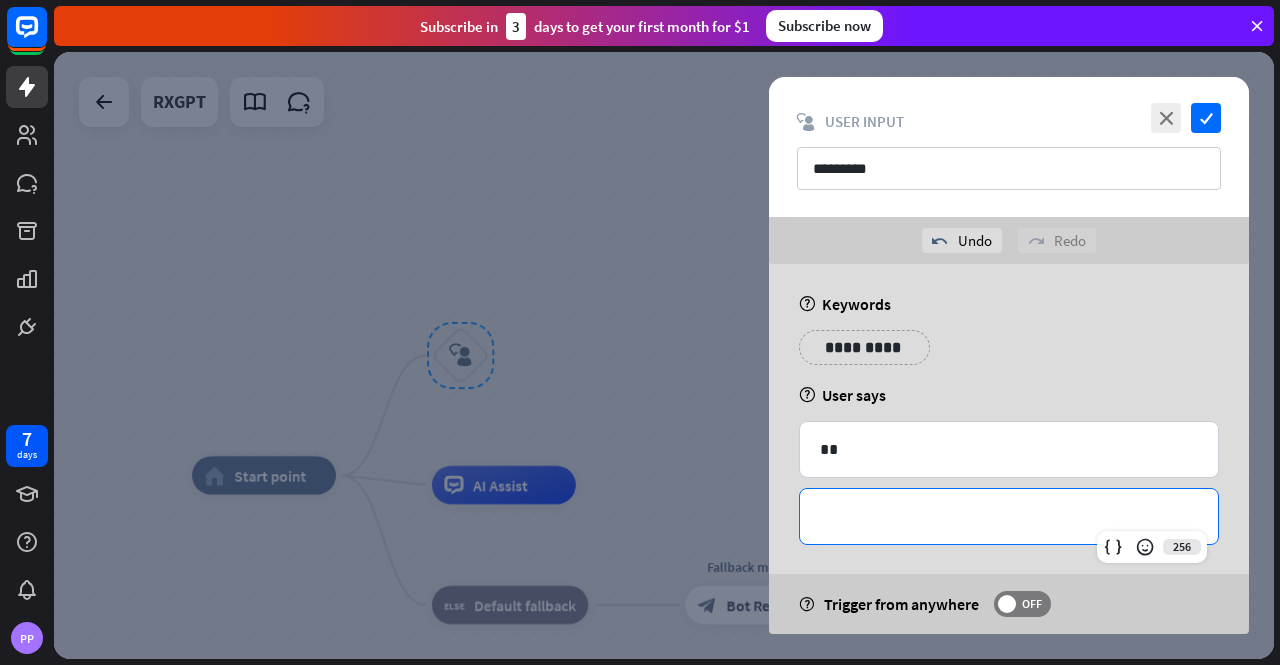 click on "**********" at bounding box center (1009, 516) 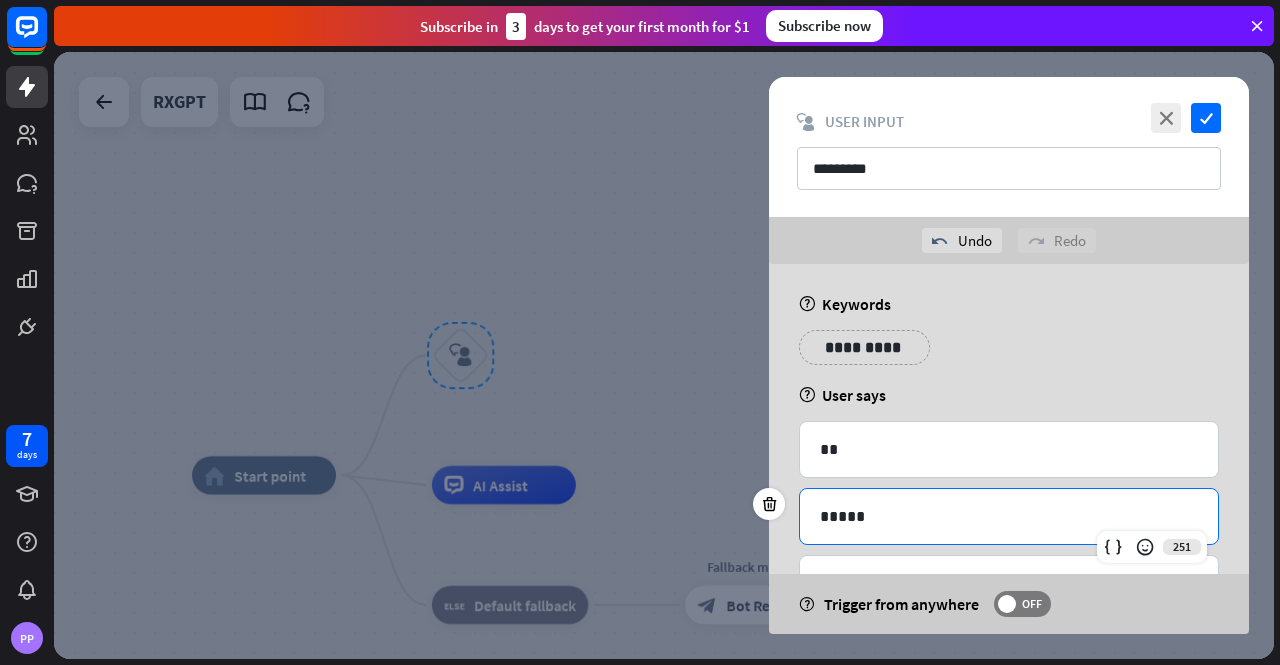 scroll, scrollTop: 74, scrollLeft: 0, axis: vertical 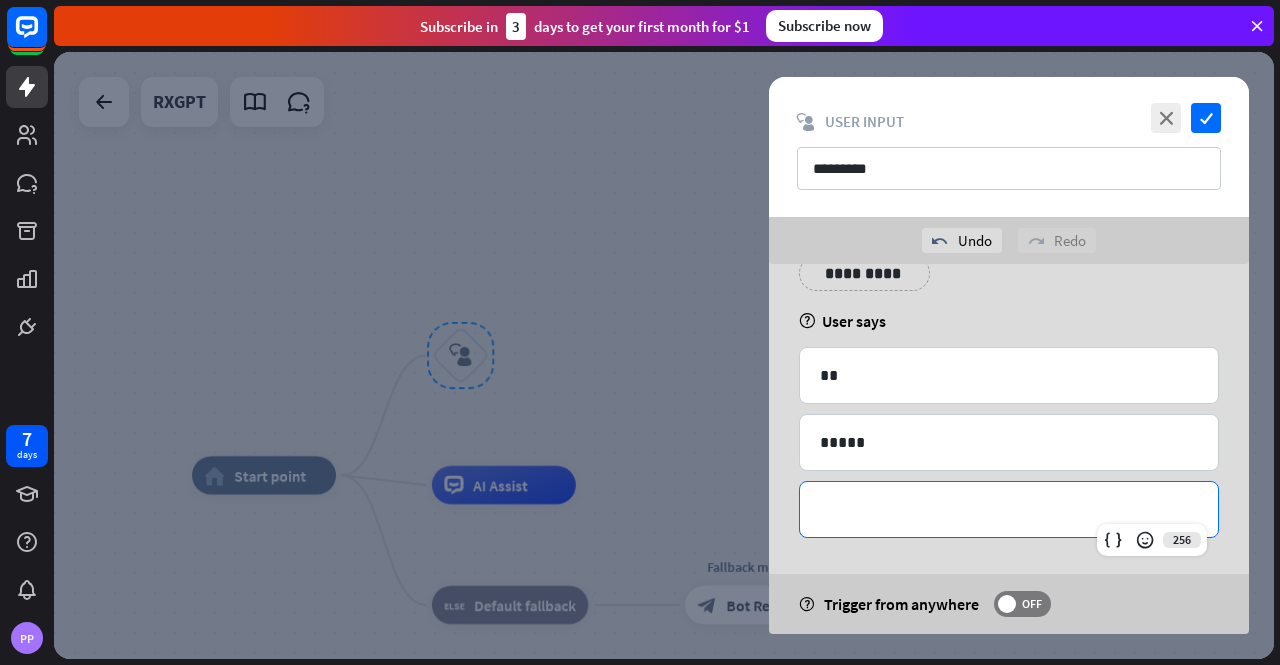 click on "**********" at bounding box center [1009, 509] 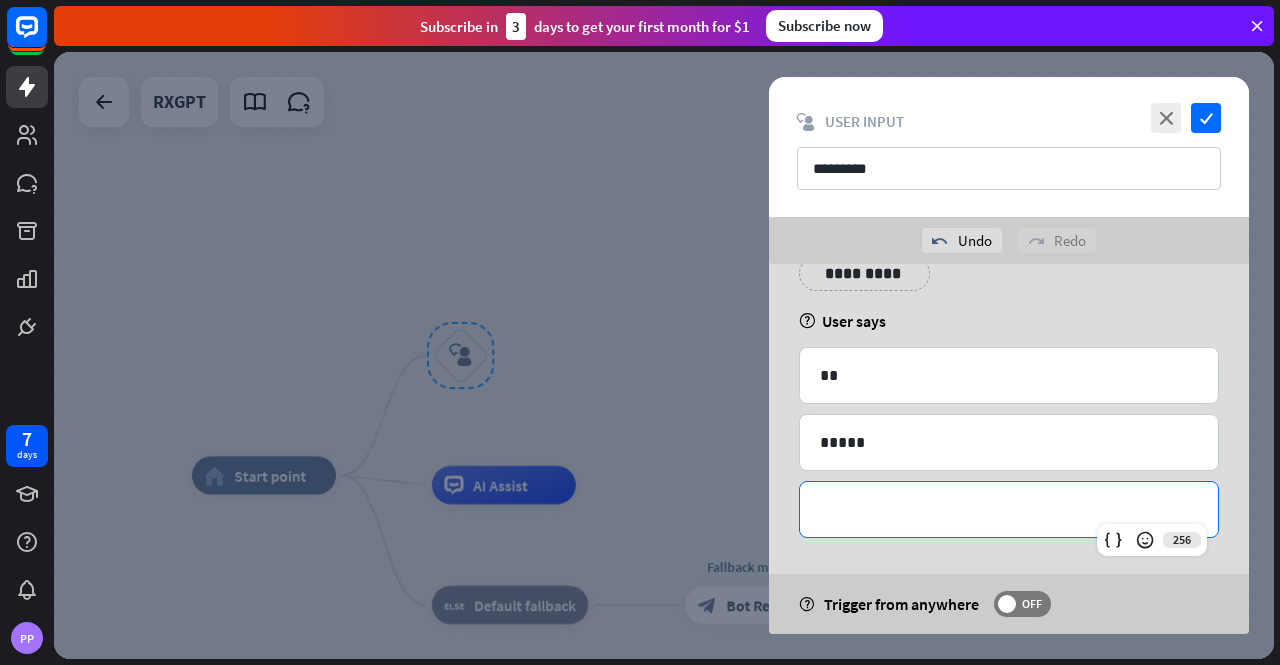 type 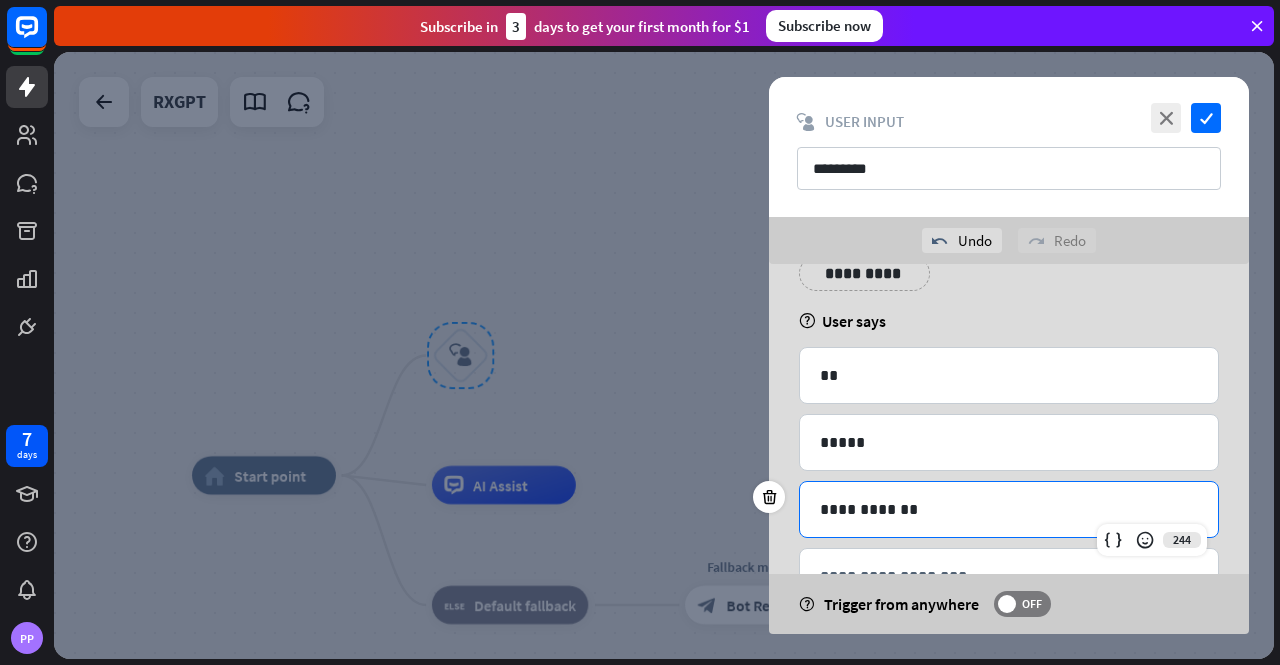 scroll, scrollTop: 141, scrollLeft: 0, axis: vertical 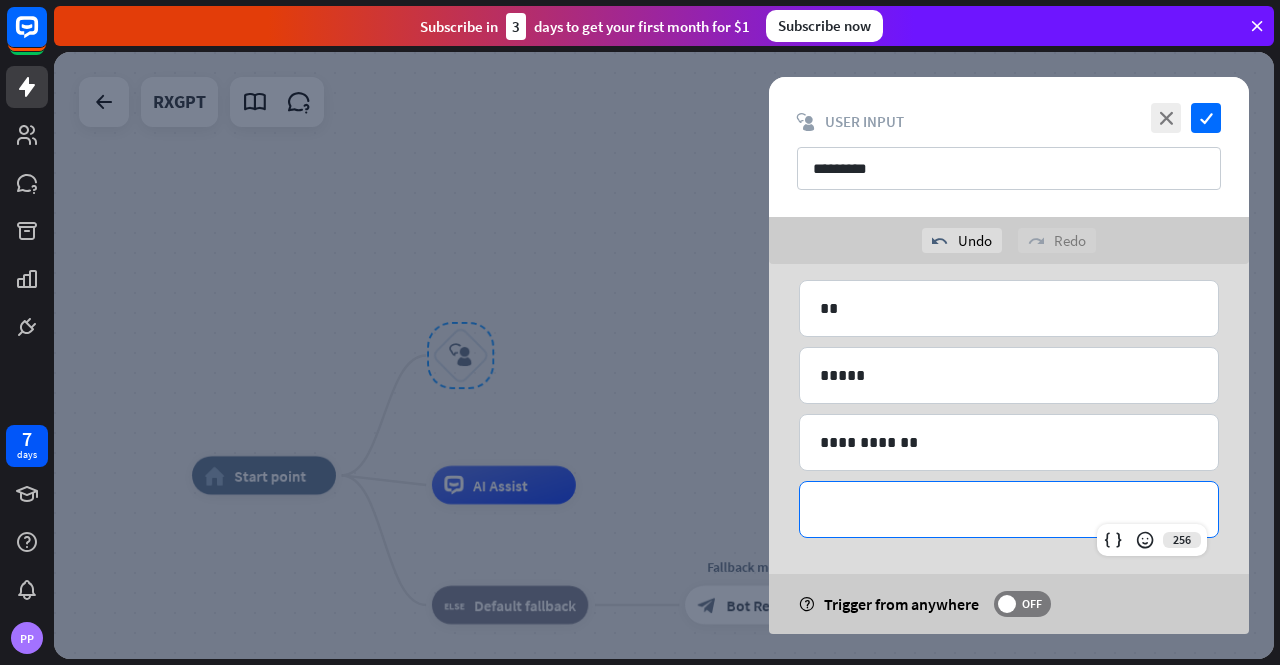 click on "**********" at bounding box center [1009, 509] 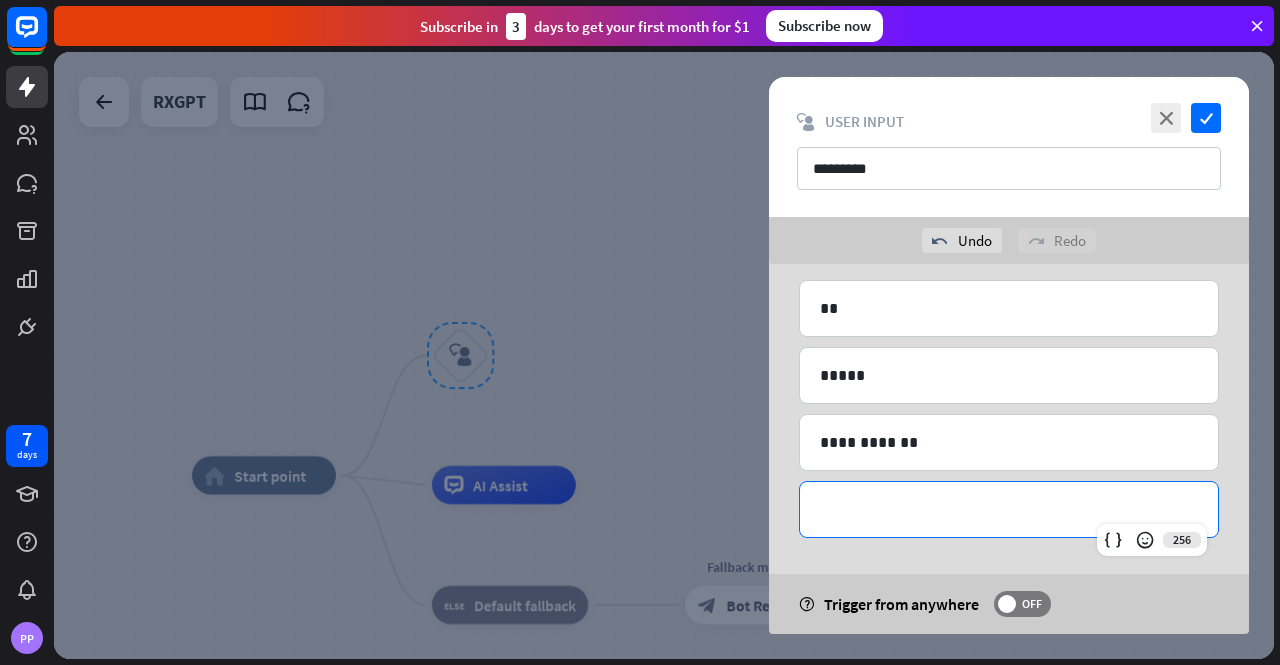 type 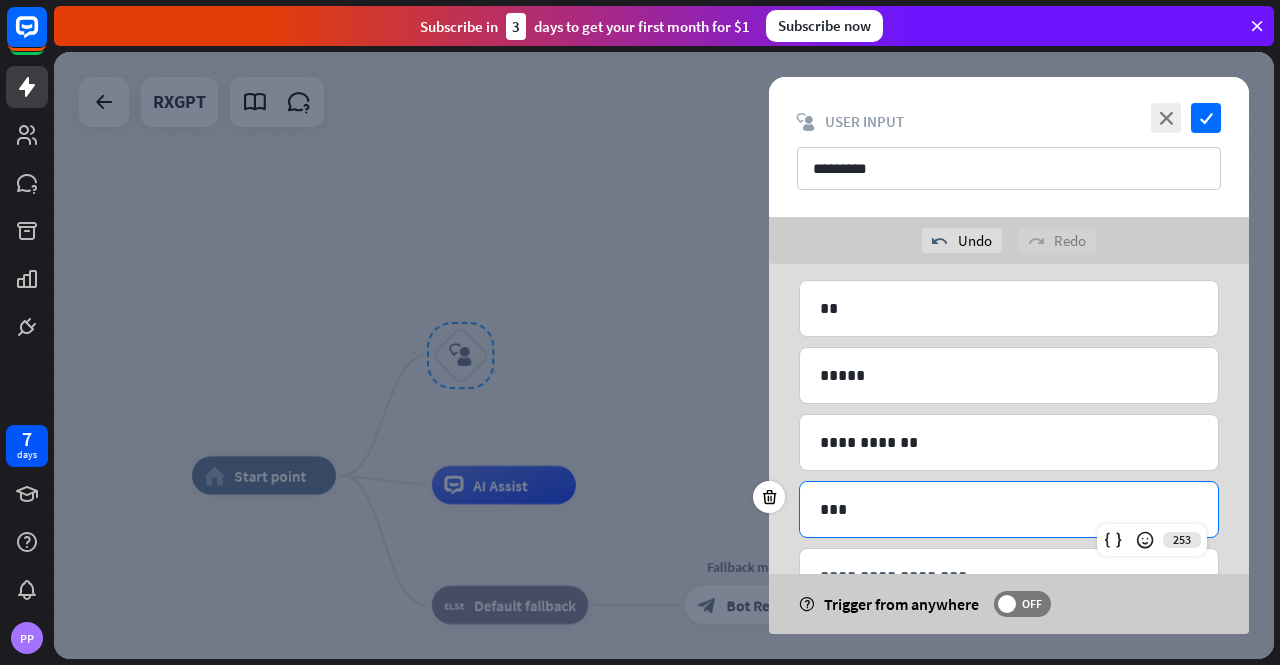 scroll, scrollTop: 207, scrollLeft: 0, axis: vertical 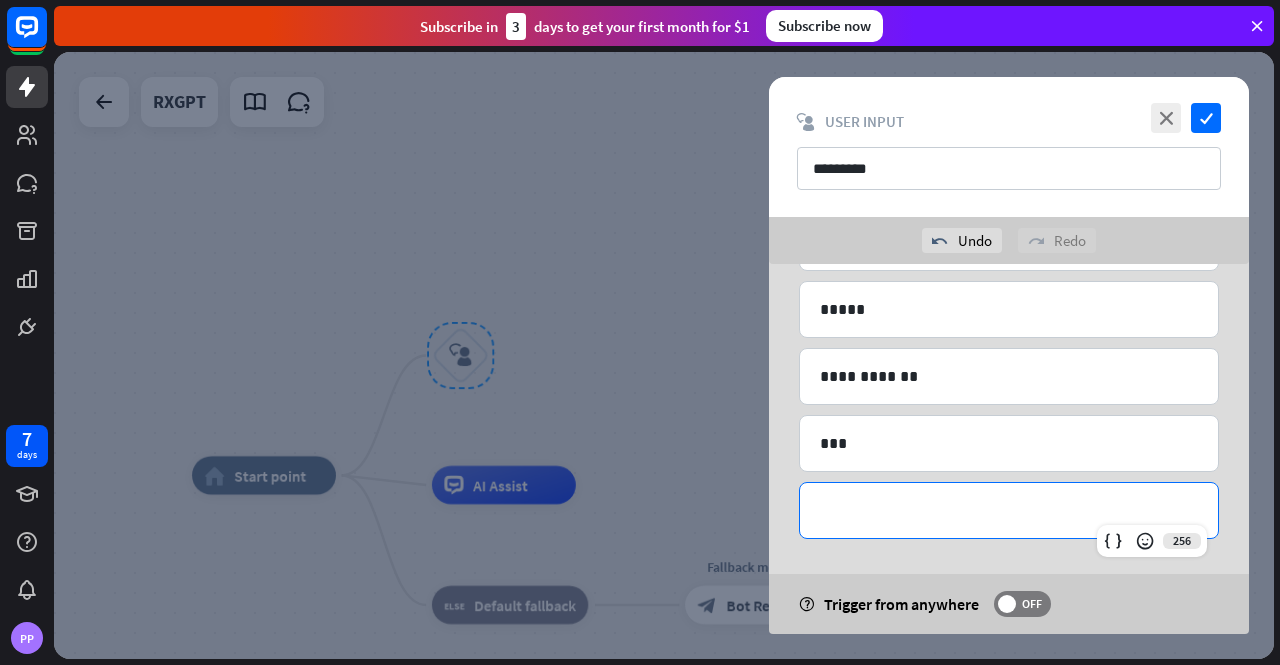 click on "**********" at bounding box center [1009, 510] 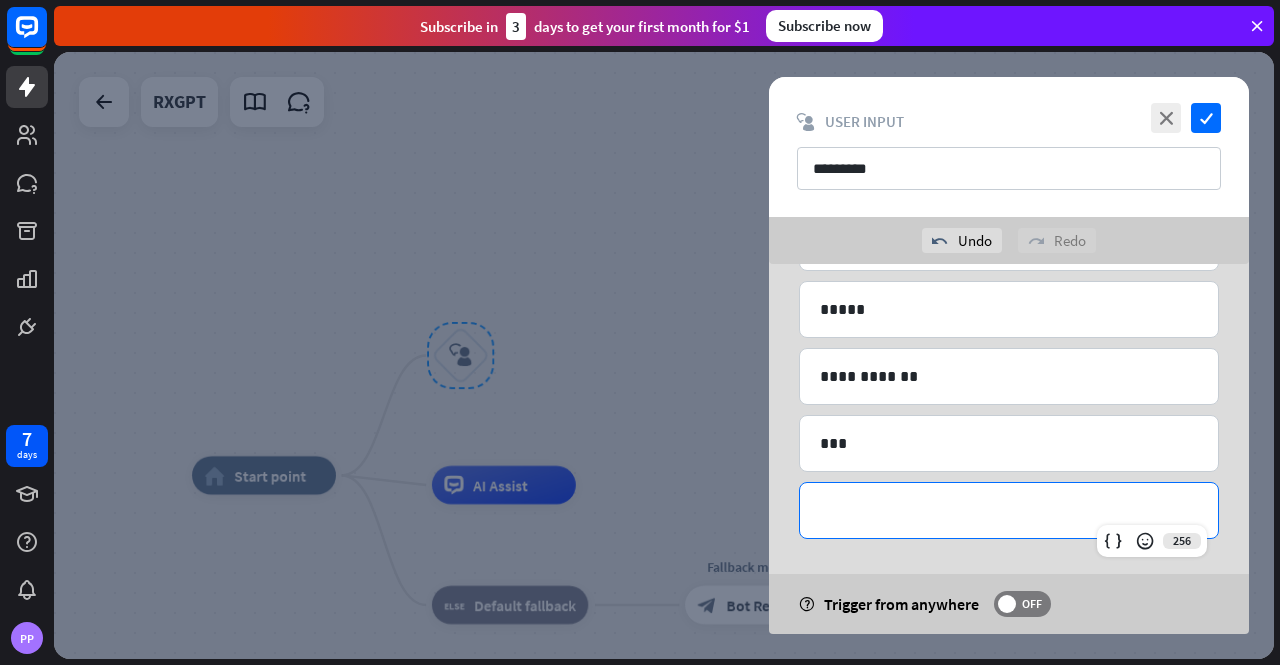 type 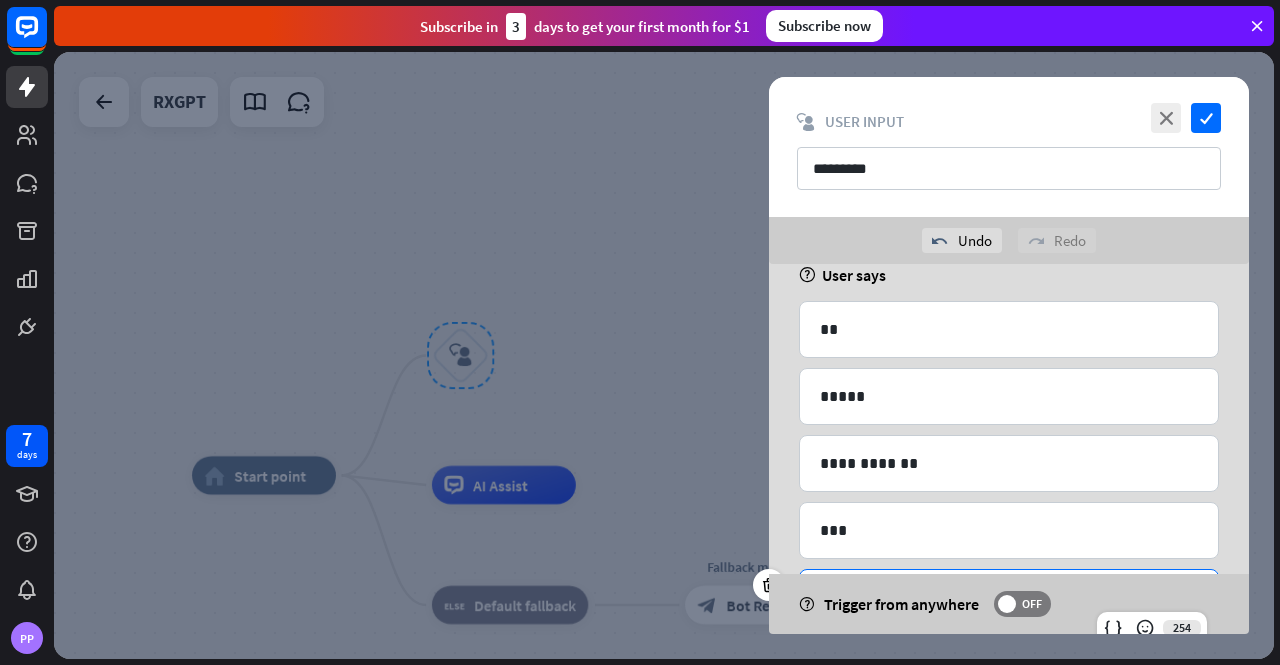 scroll, scrollTop: 274, scrollLeft: 0, axis: vertical 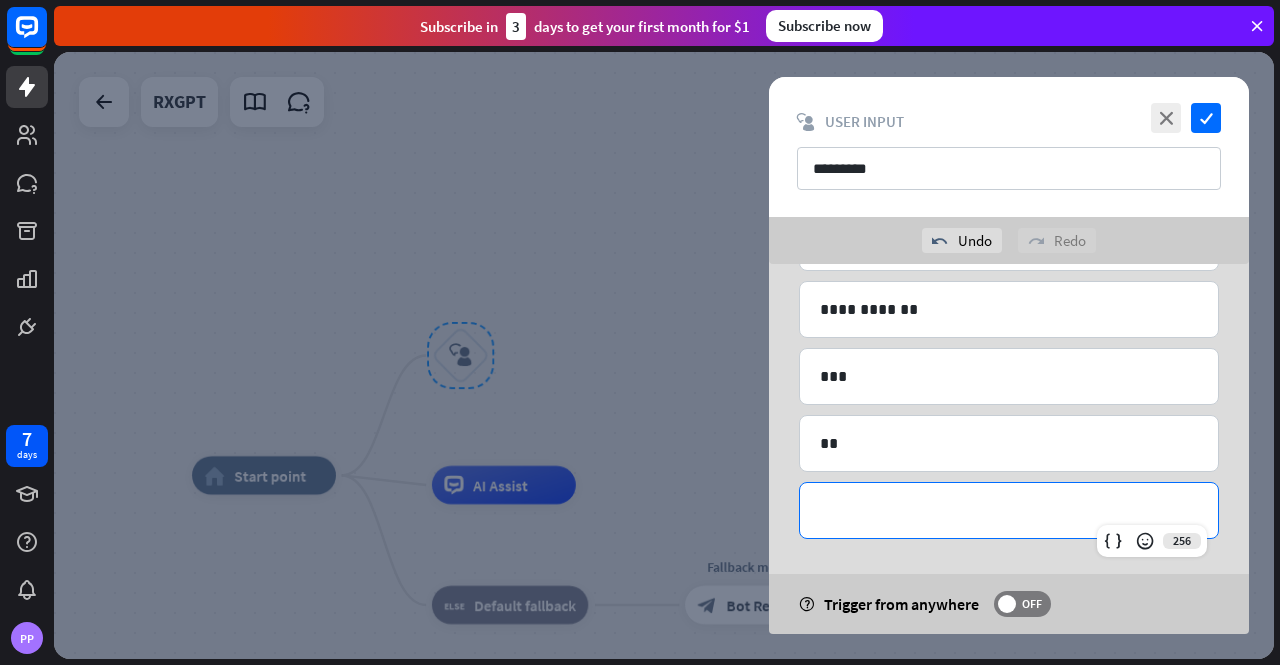 click on "**********" at bounding box center (1009, 510) 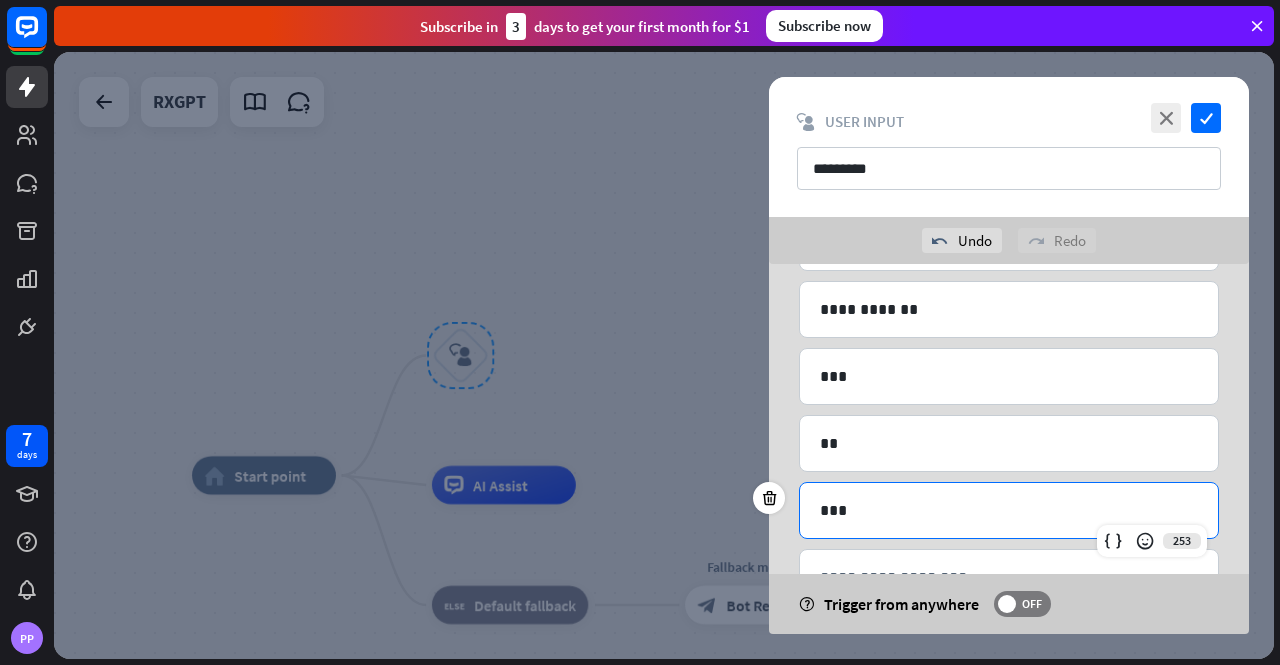 scroll, scrollTop: 340, scrollLeft: 0, axis: vertical 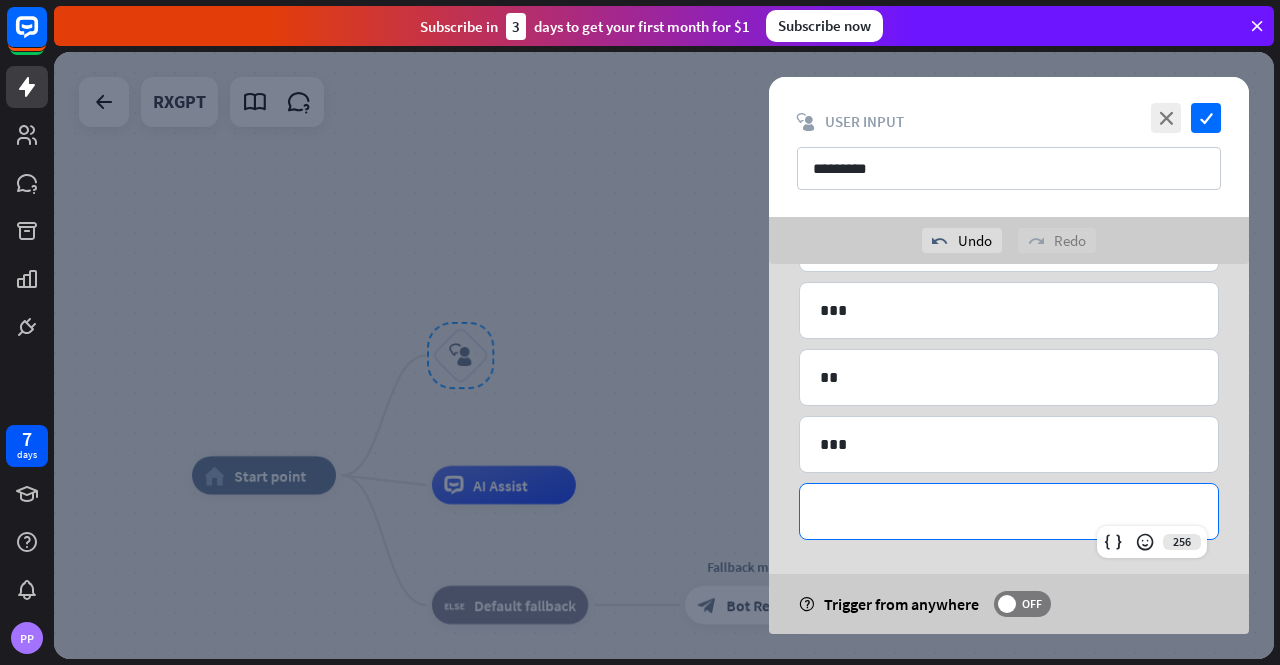 click on "**********" at bounding box center [1009, 511] 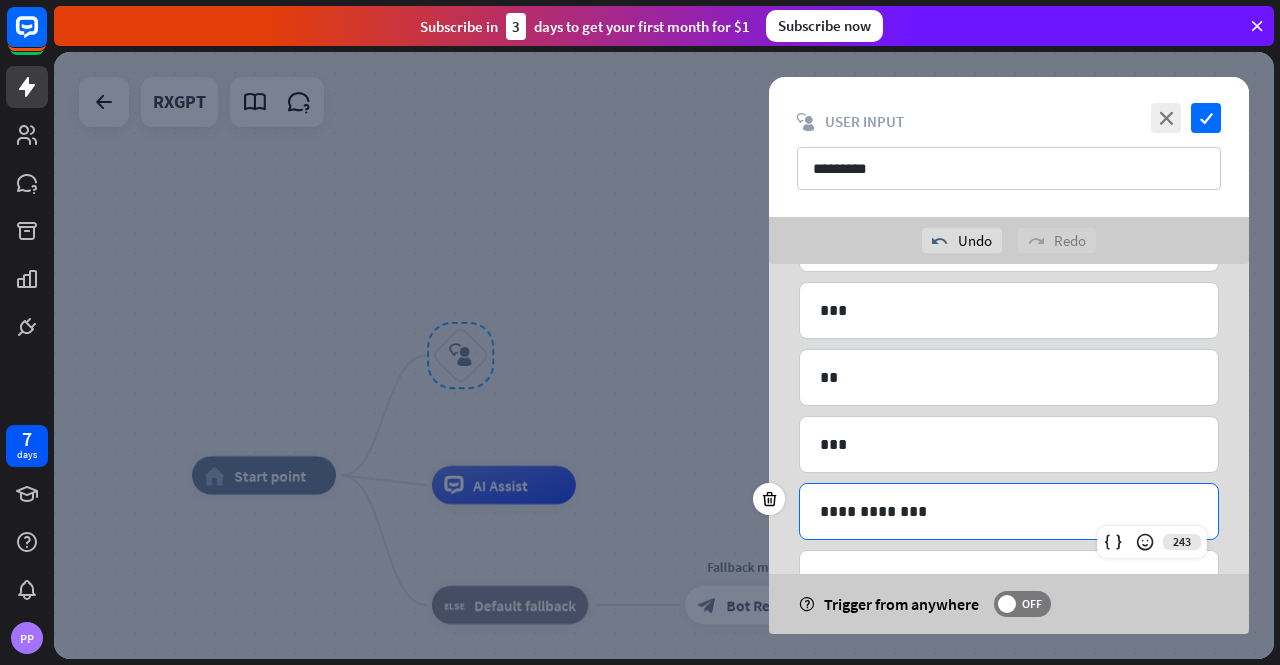 scroll, scrollTop: 406, scrollLeft: 0, axis: vertical 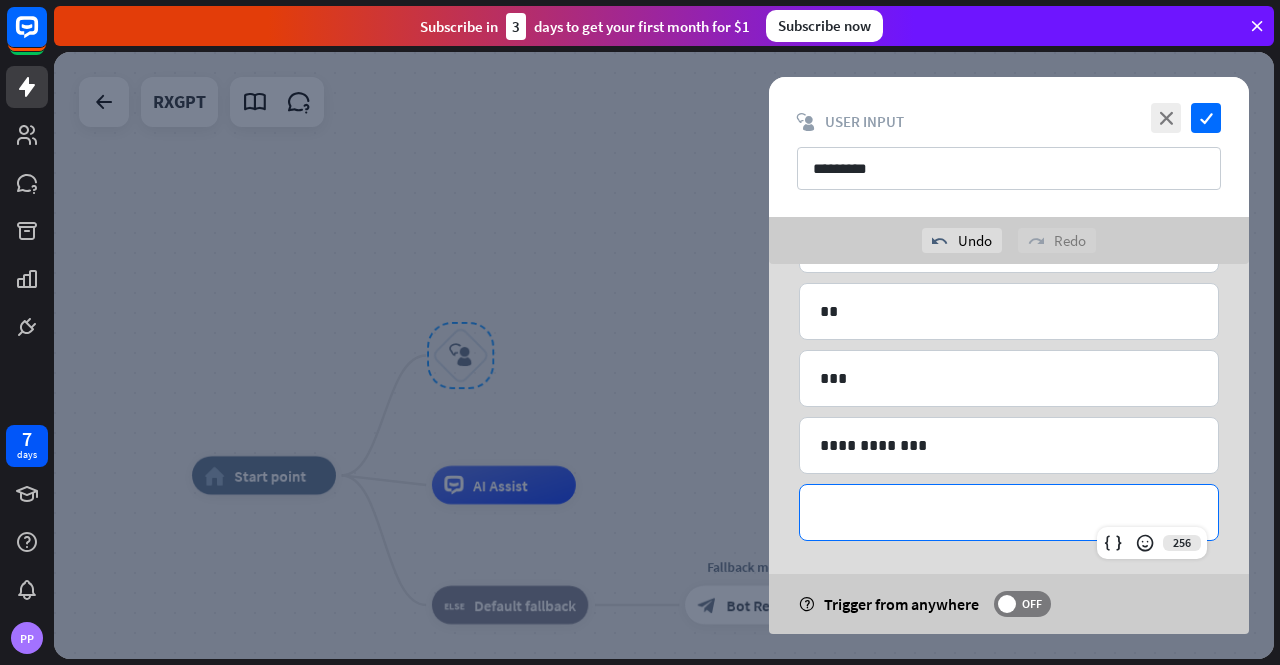 click on "**********" at bounding box center [1009, 512] 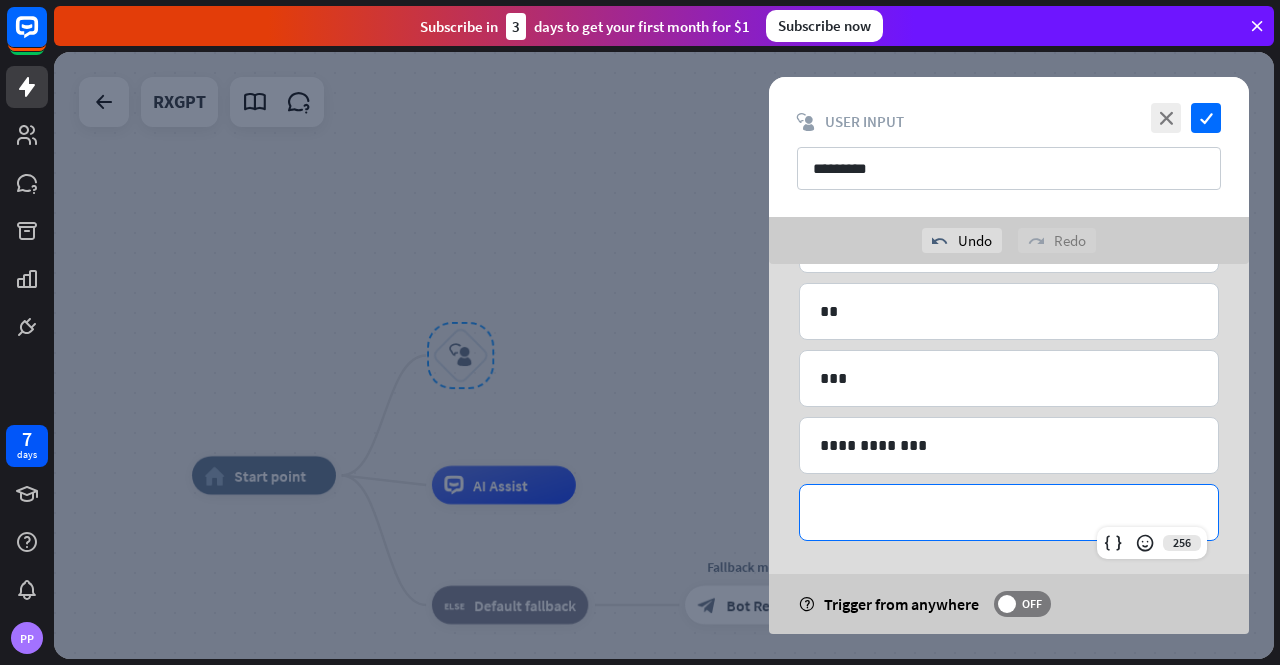 type 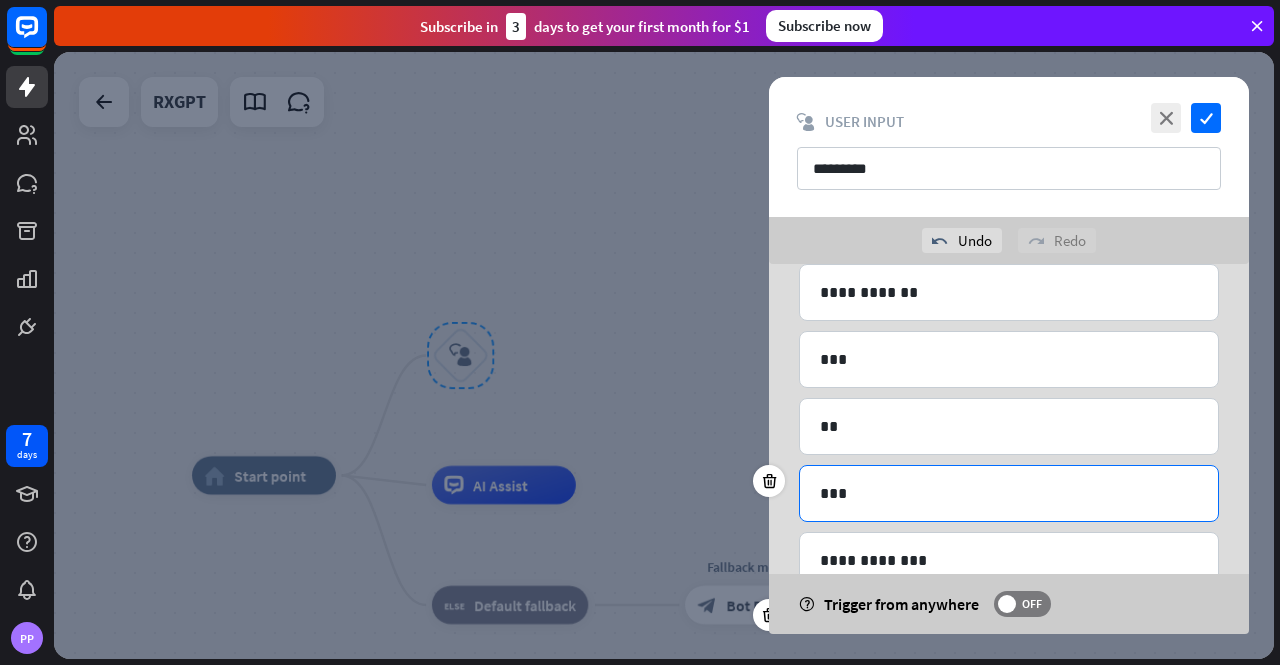 scroll, scrollTop: 472, scrollLeft: 0, axis: vertical 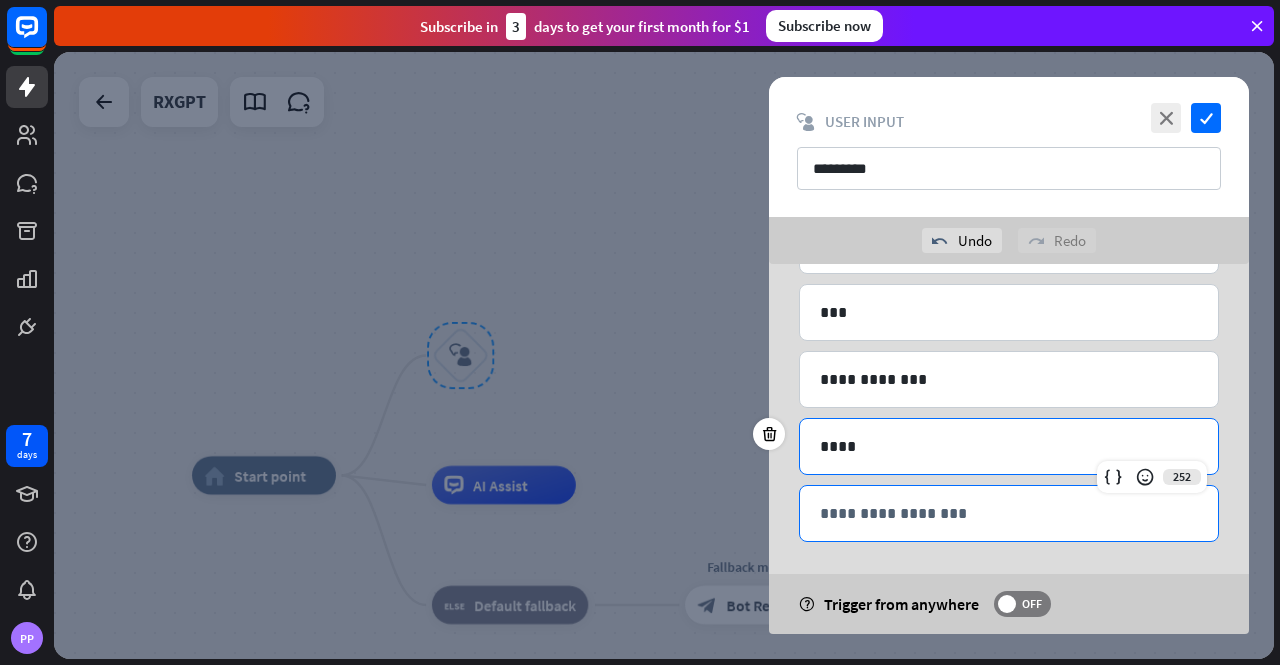 click on "**********" at bounding box center (1009, 513) 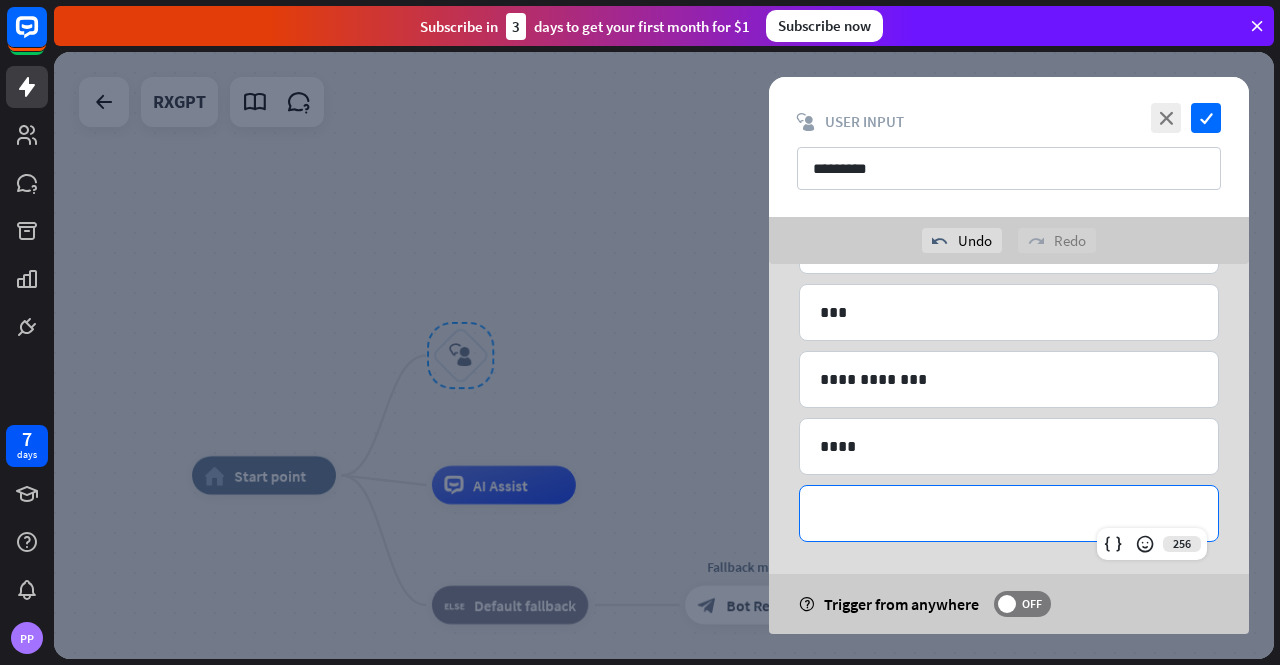 type 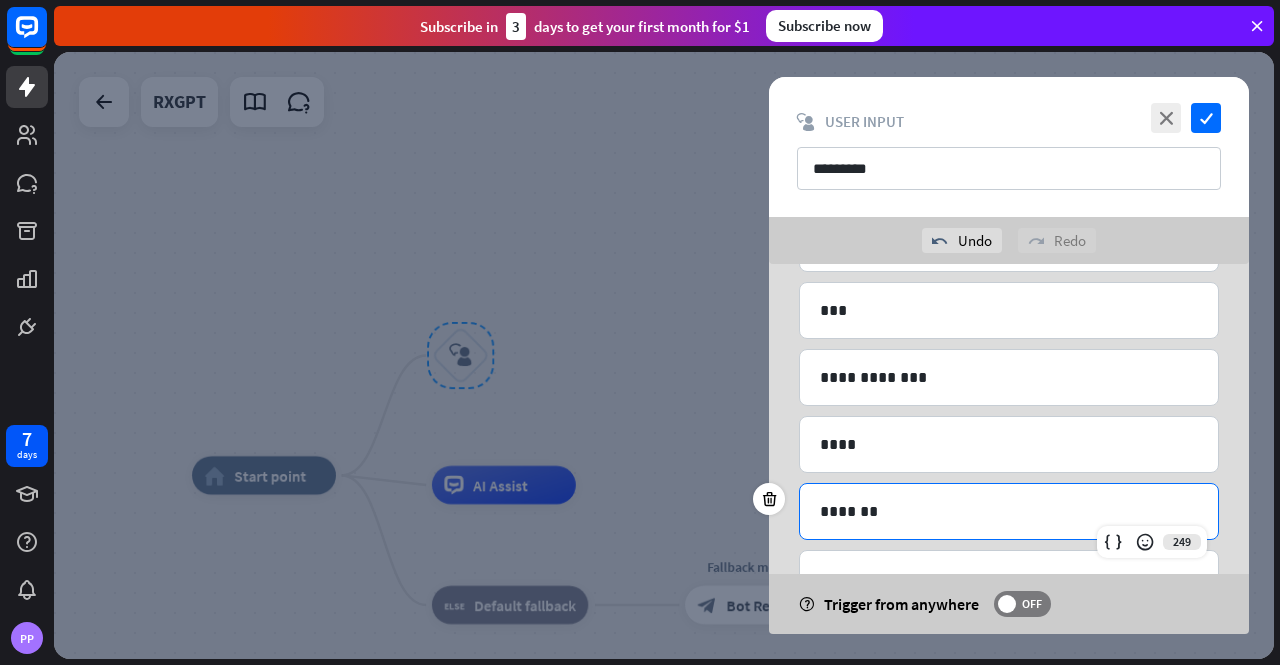 scroll, scrollTop: 539, scrollLeft: 0, axis: vertical 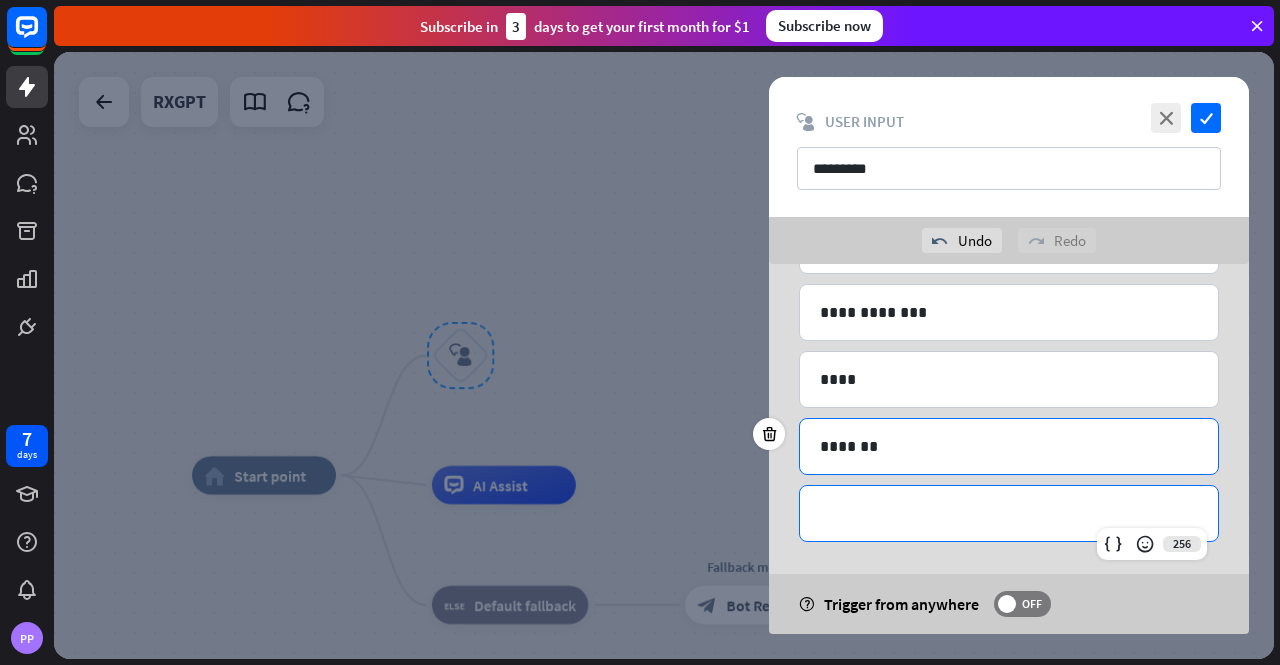 click on "**********" at bounding box center (1009, 513) 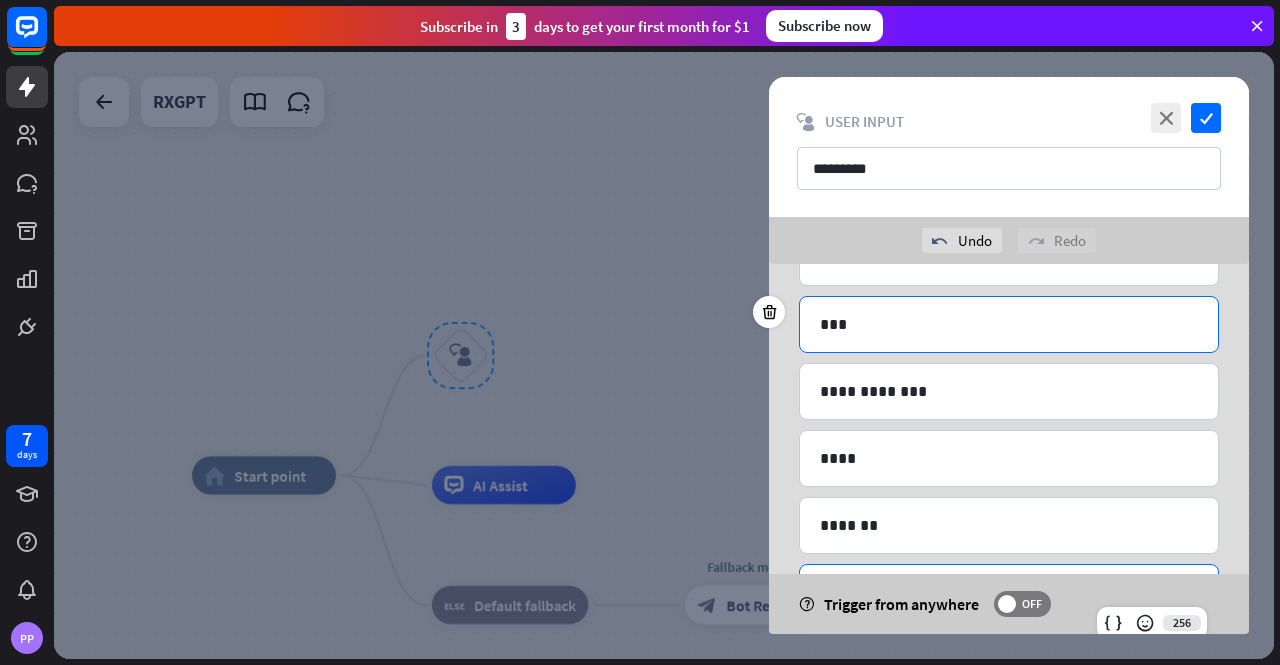 scroll, scrollTop: 539, scrollLeft: 0, axis: vertical 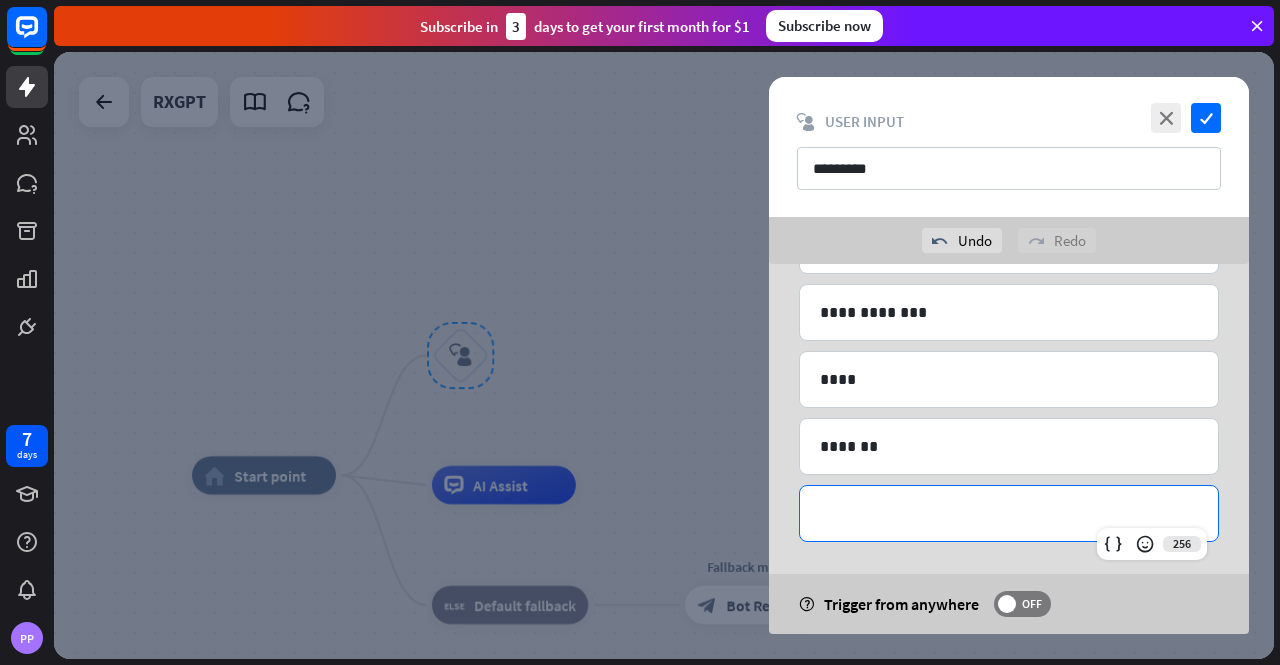 type 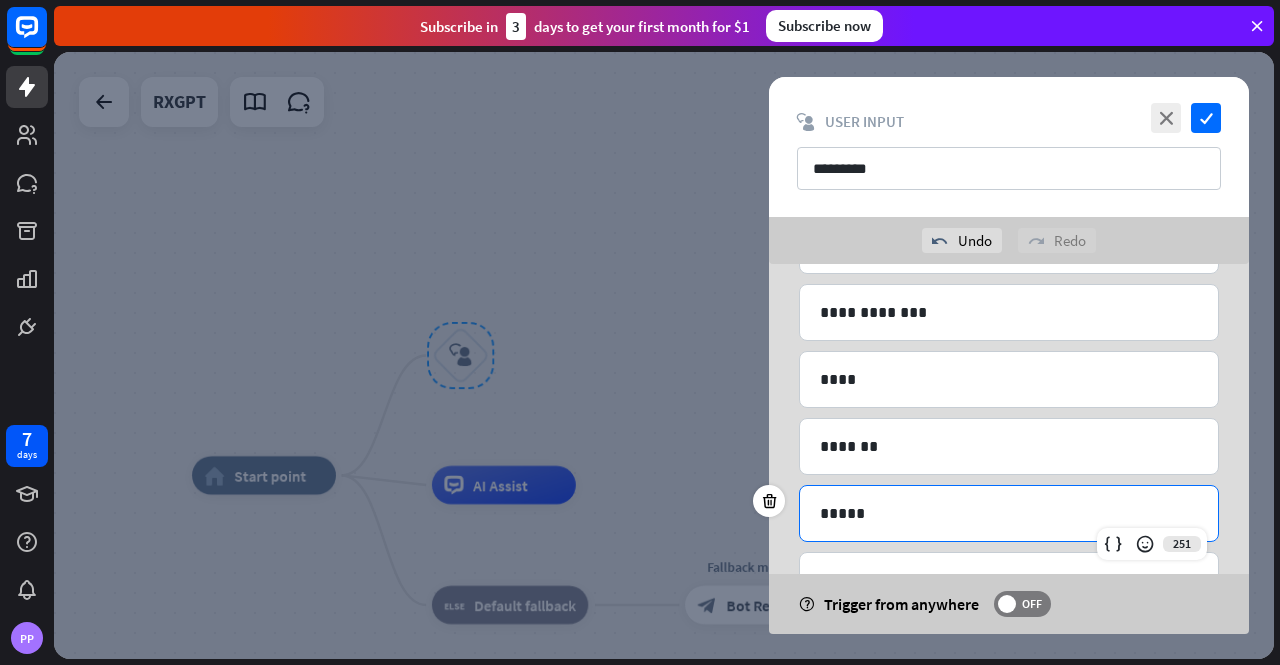 scroll, scrollTop: 605, scrollLeft: 0, axis: vertical 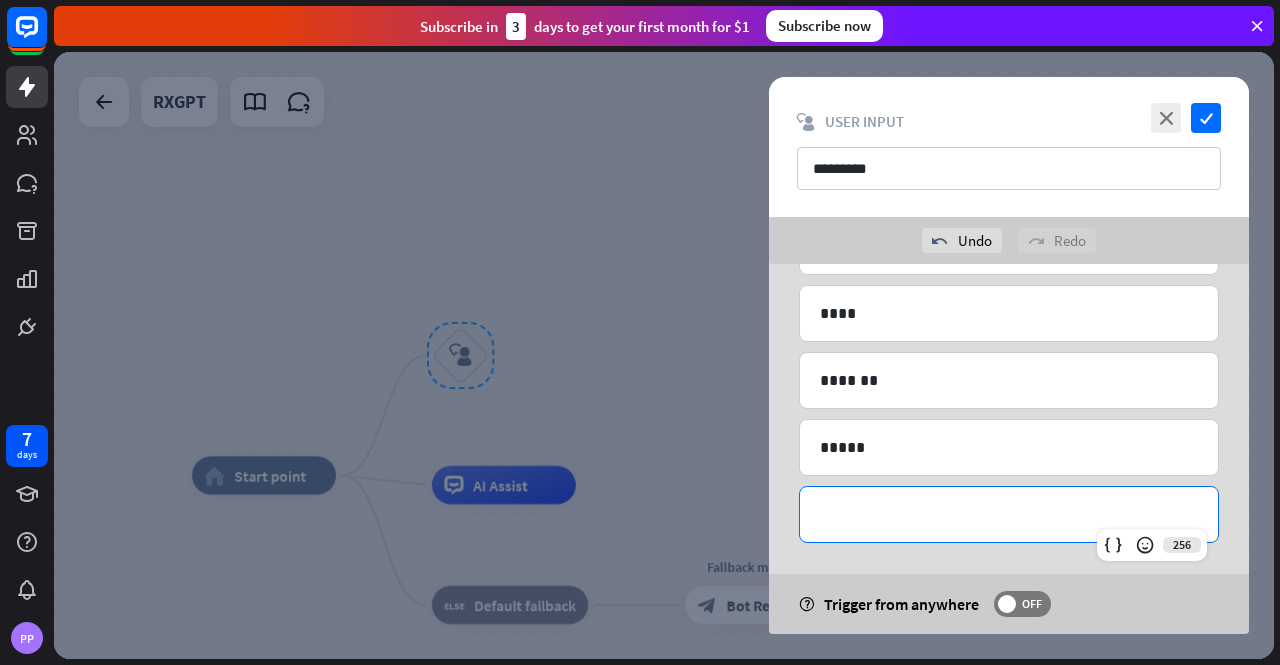 click on "**********" at bounding box center (1009, 514) 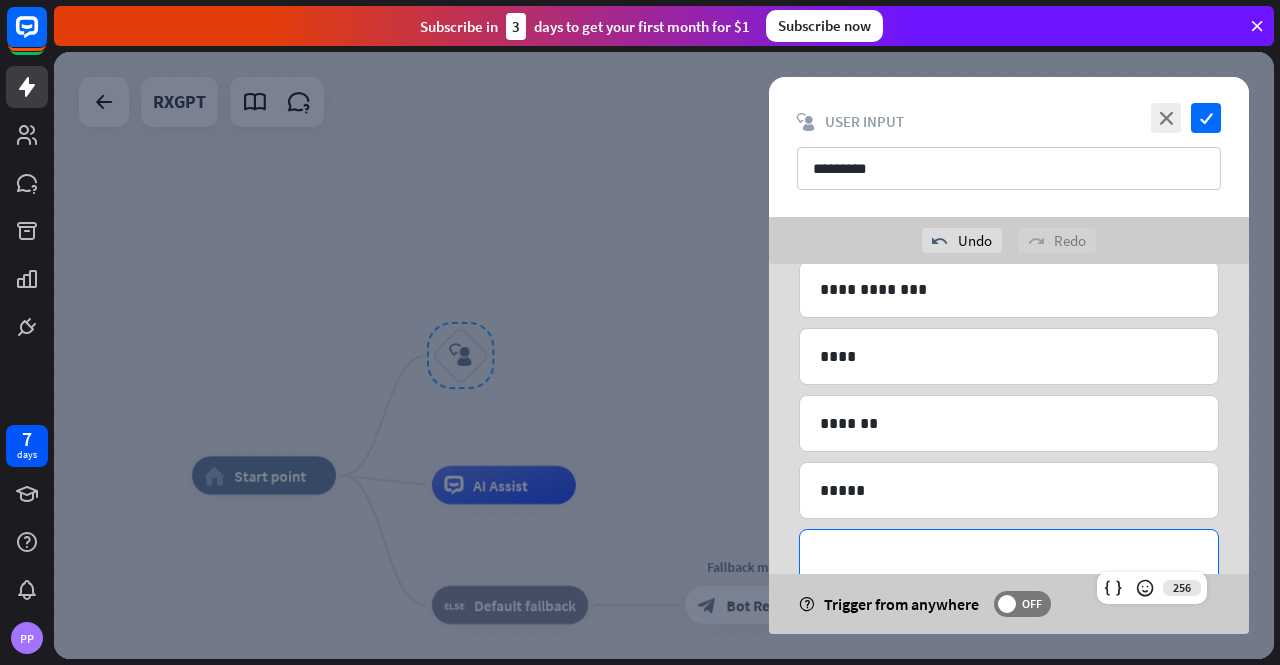 scroll, scrollTop: 605, scrollLeft: 0, axis: vertical 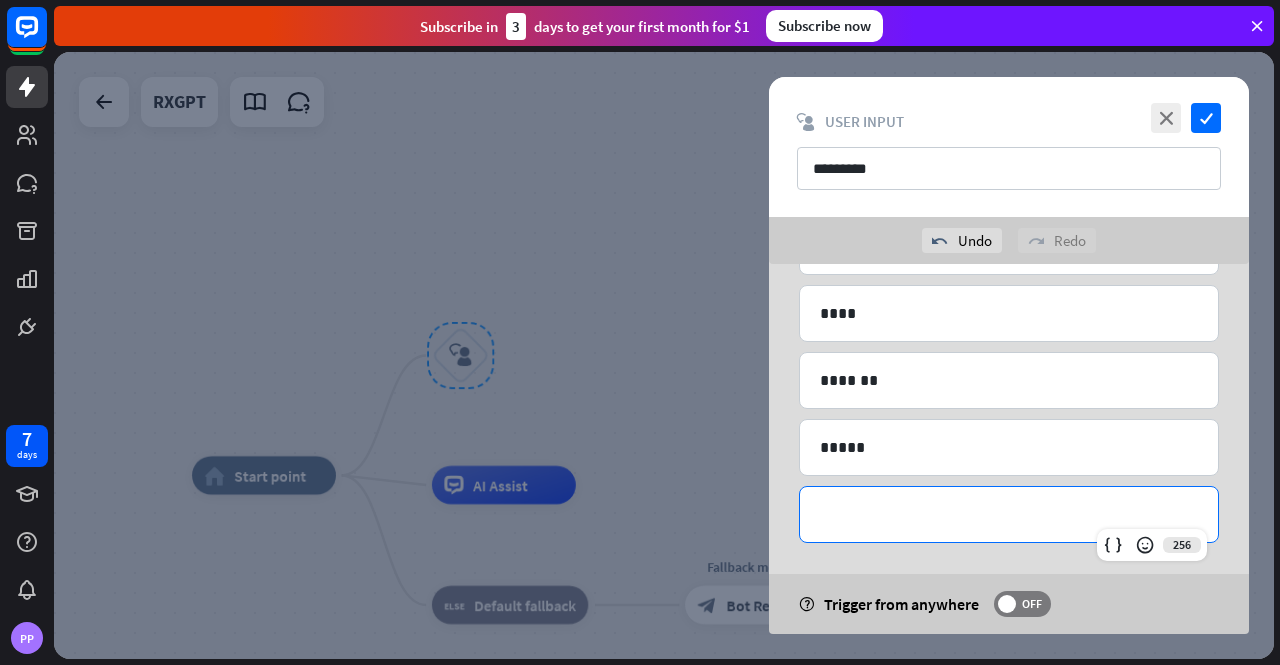 type 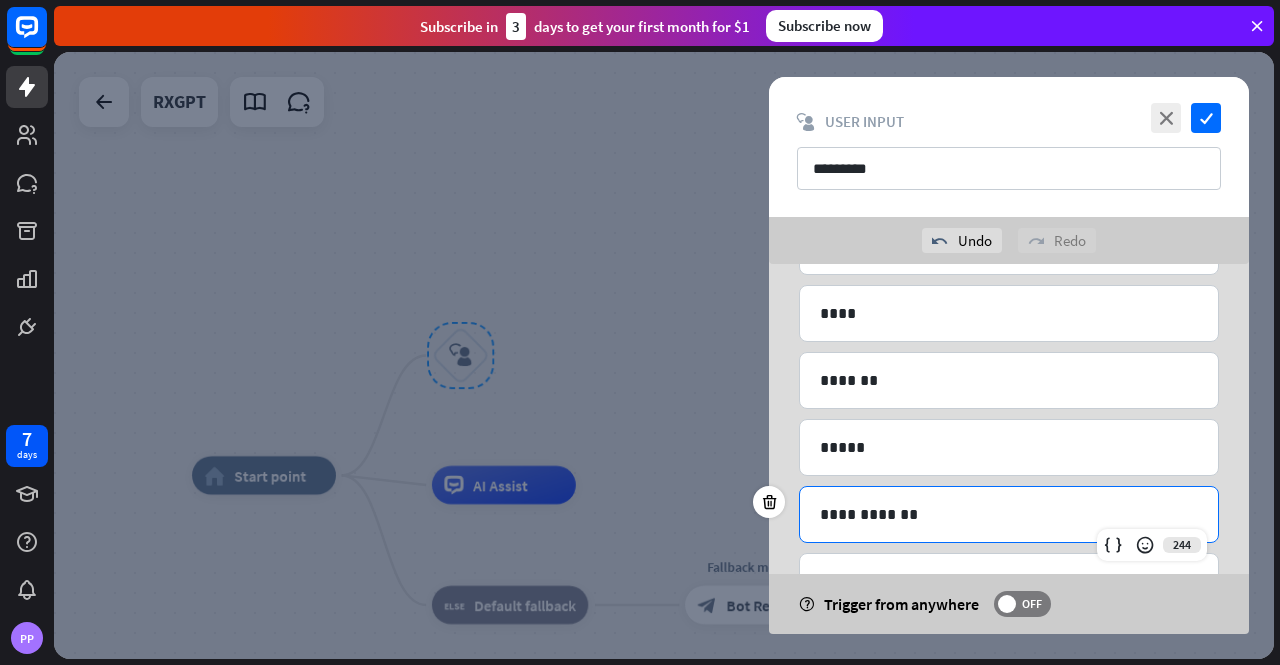 scroll, scrollTop: 672, scrollLeft: 0, axis: vertical 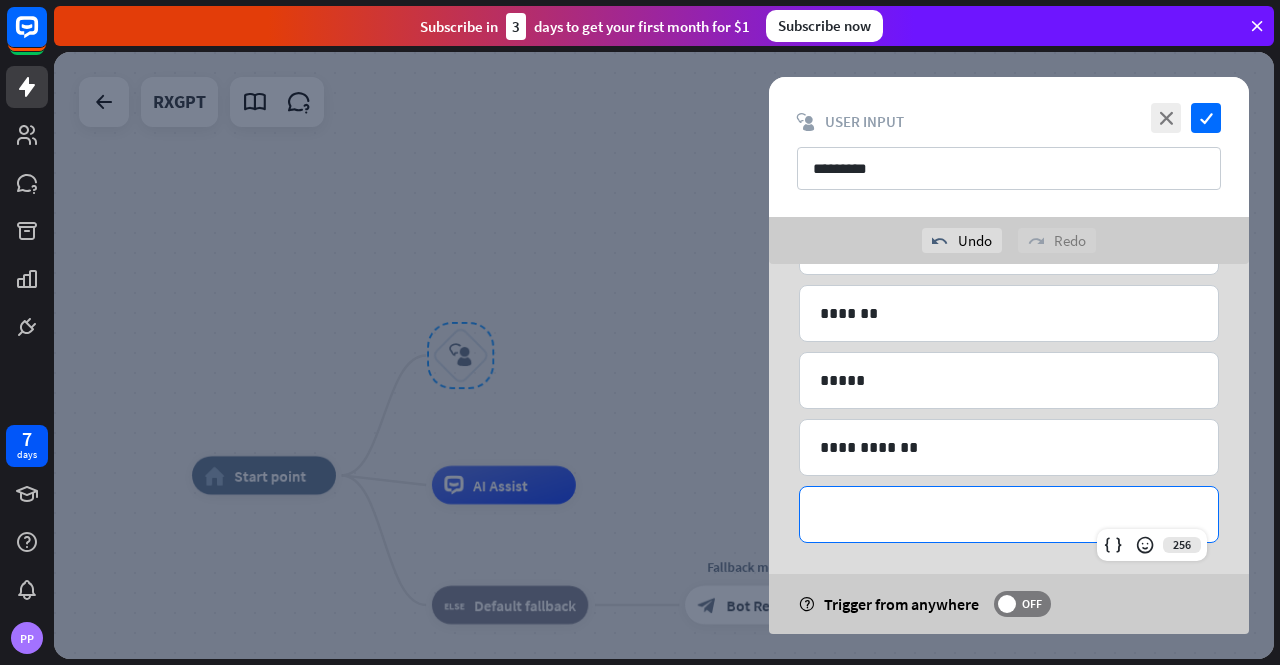click on "**********" at bounding box center (1009, 514) 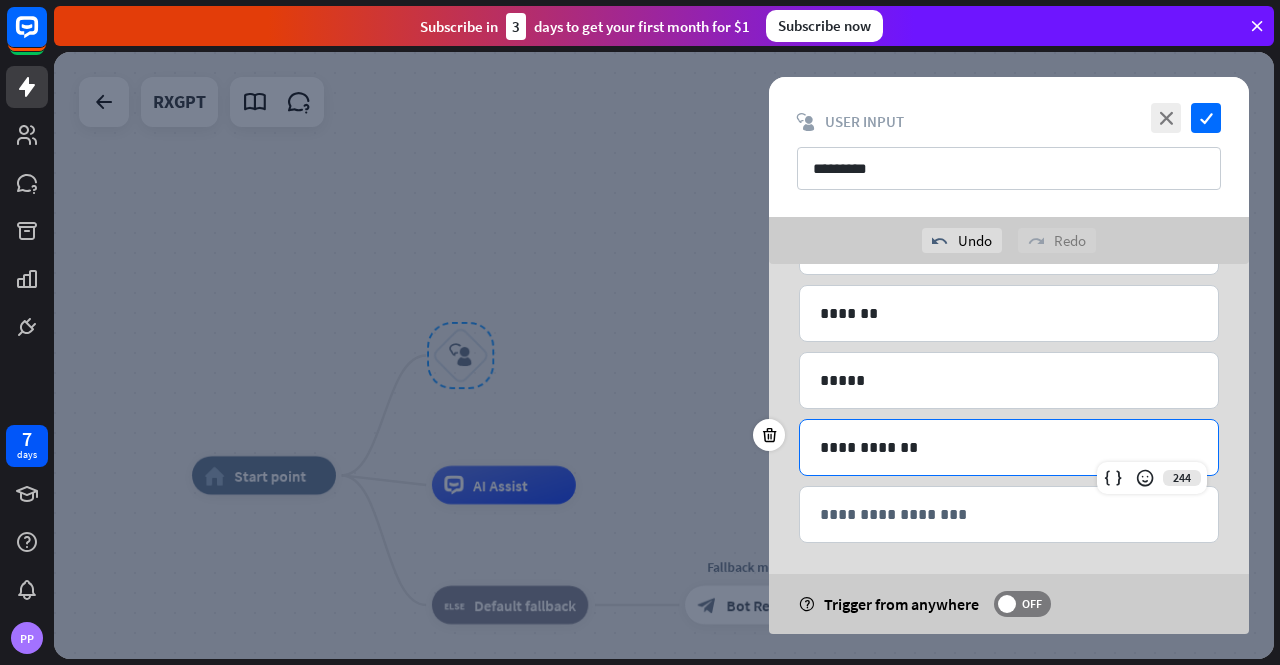 click on "**********" at bounding box center (1009, 447) 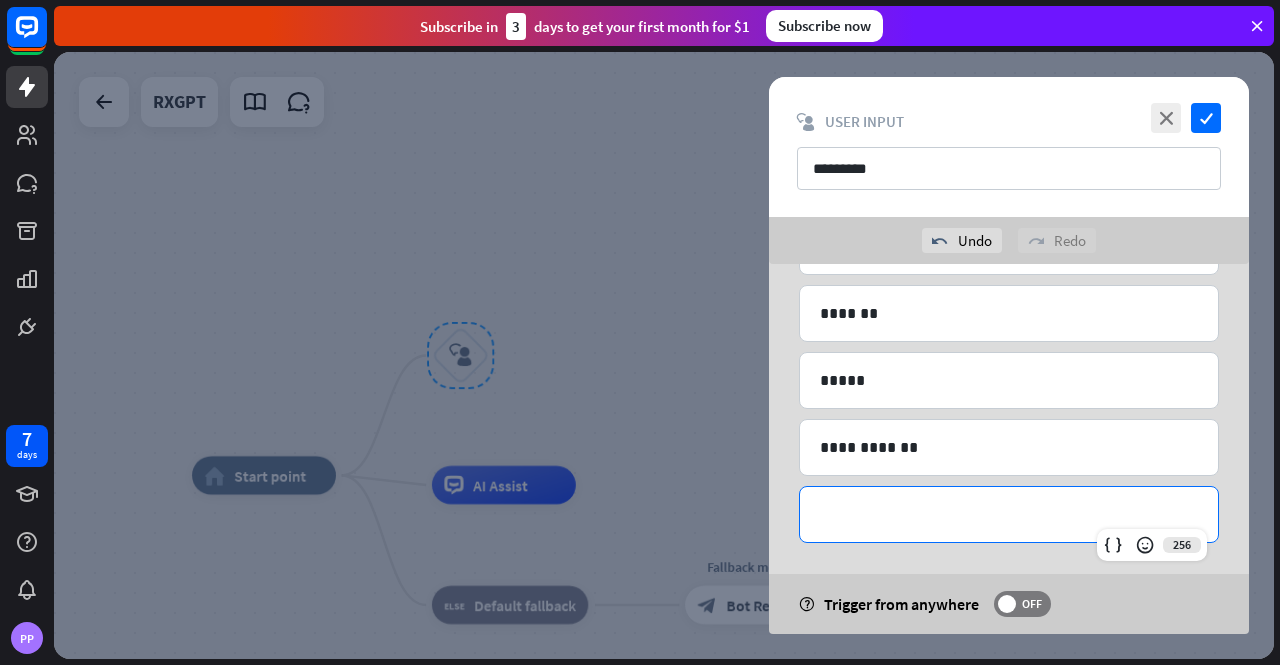 click on "**********" at bounding box center [1009, 514] 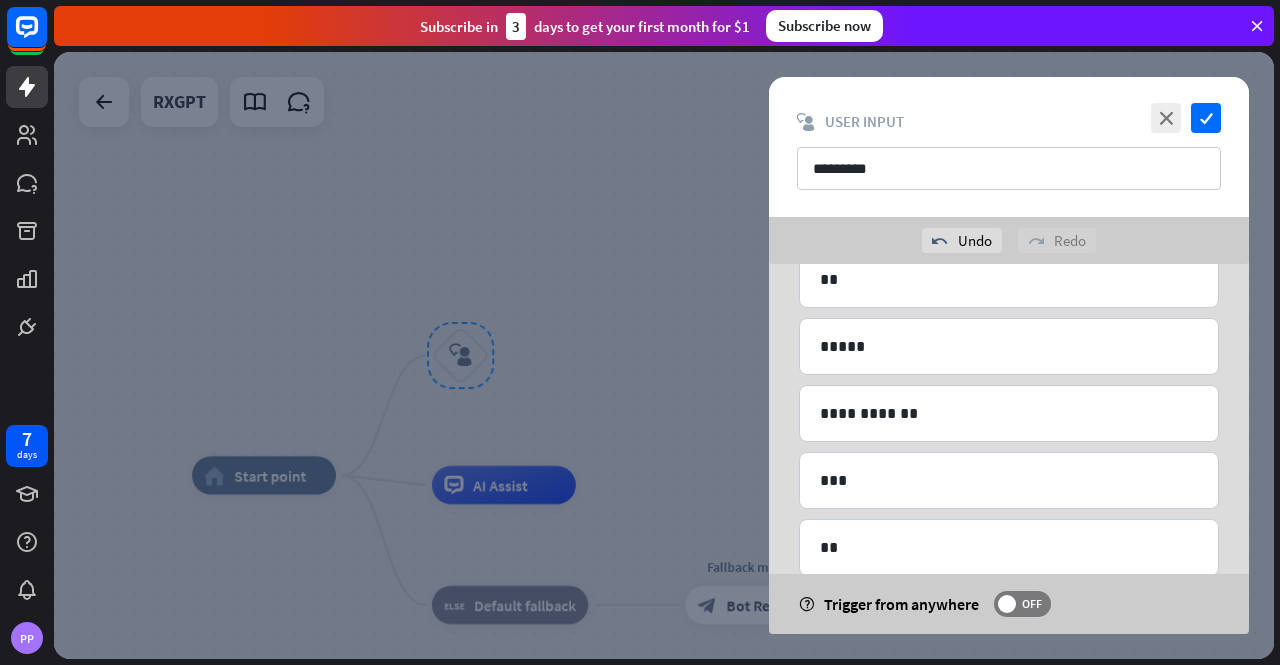 scroll, scrollTop: 672, scrollLeft: 0, axis: vertical 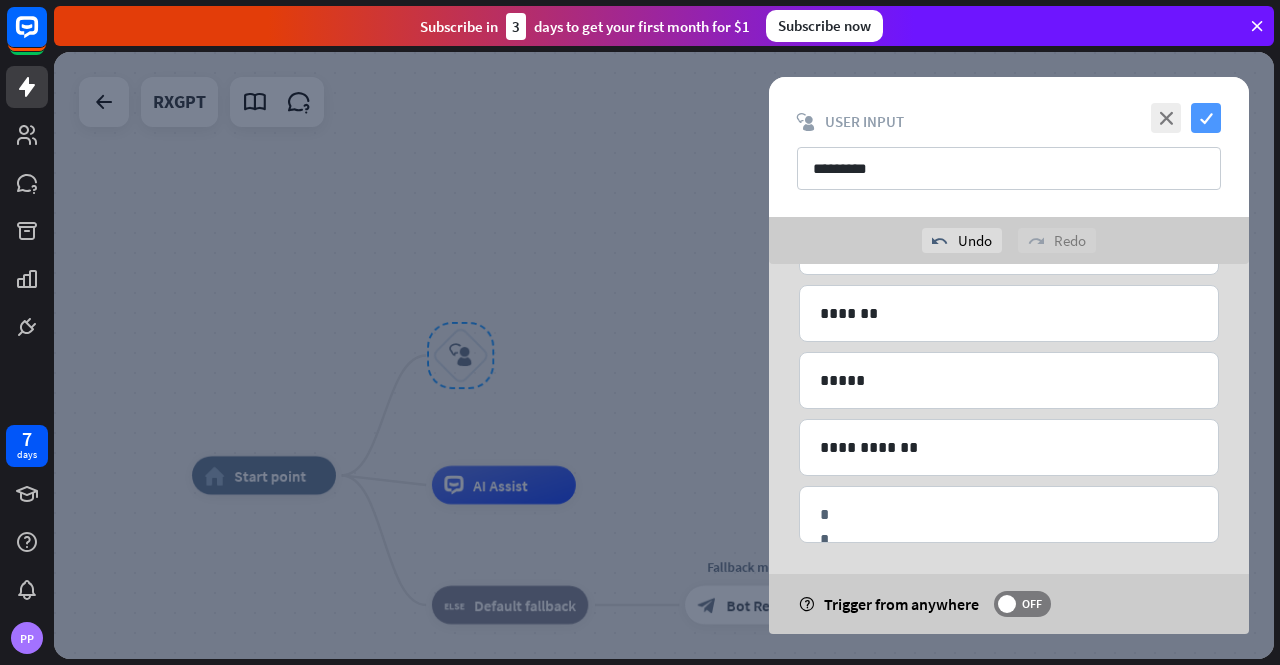 click on "check" at bounding box center [1206, 118] 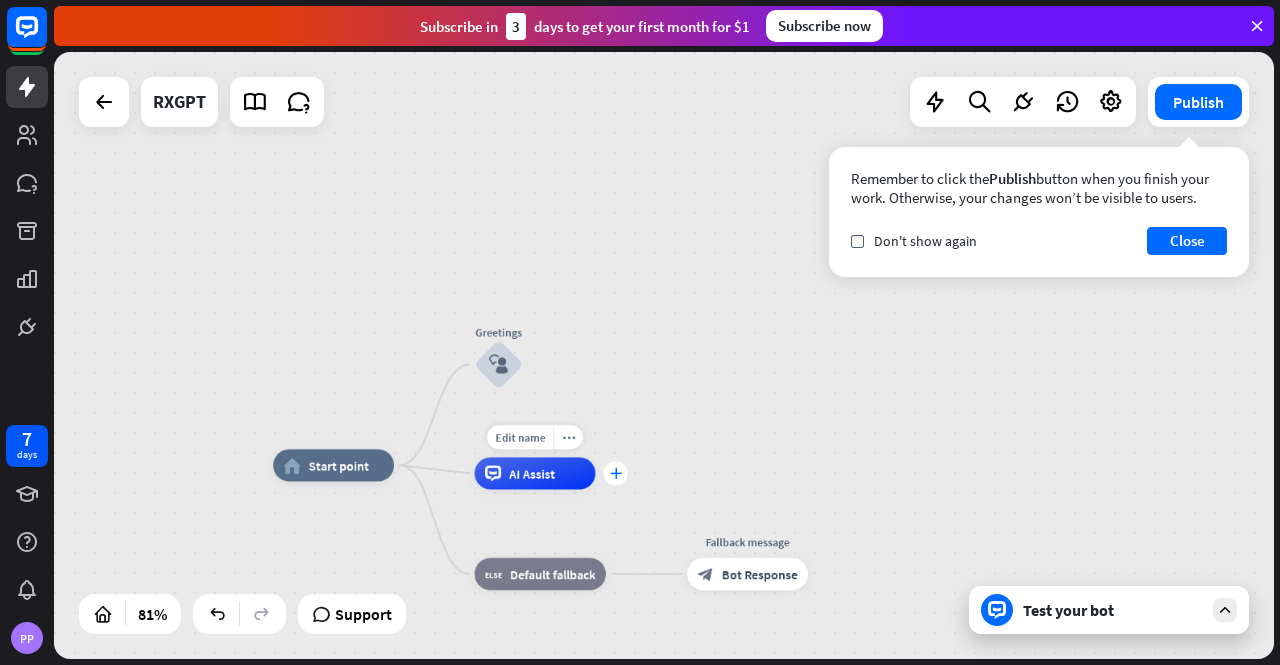 click on "plus" at bounding box center [615, 473] 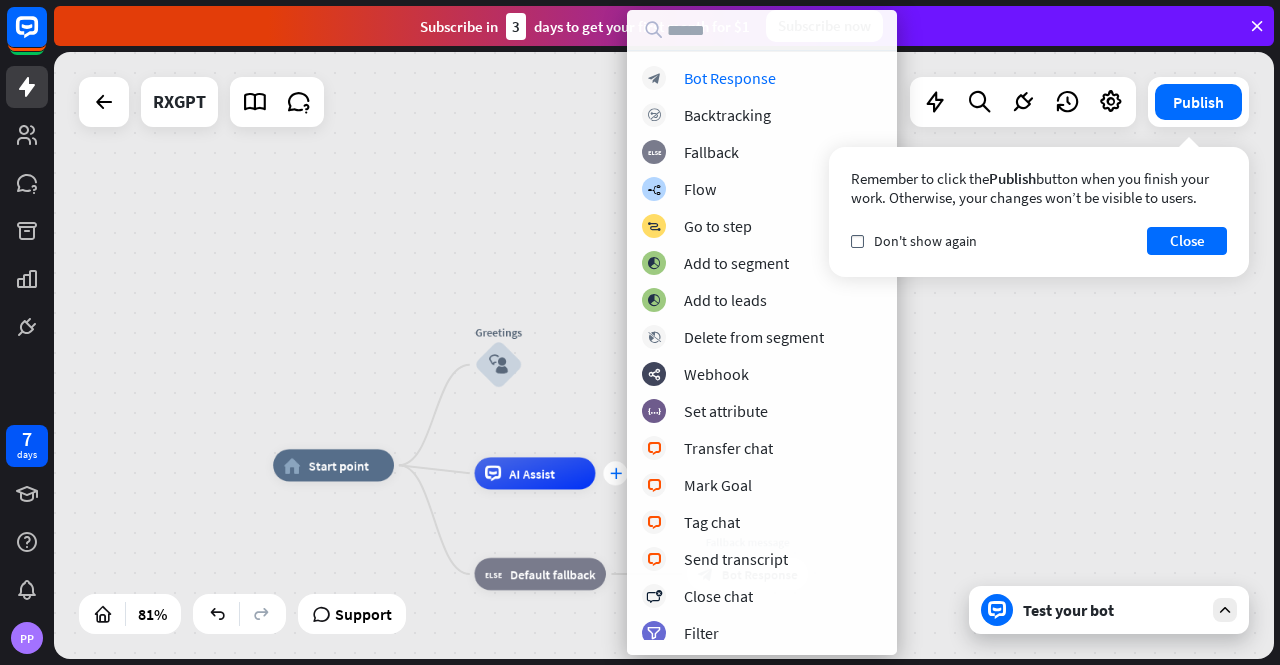 click on "block_bot_response
Bot Response
block_backtracking
Backtracking
block_fallback
Fallback
builder_tree
Flow
block_goto
Go to step
block_add_to_segment
Add to segment
block_add_to_segment
Add to leads
block_delete_from_segment
Delete from segment
webhooks
Webhook
block_set_attribute
Set attribute
block_livechat
Transfer chat
block_livechat
Mark Goal
block_livechat
Tag chat
block_livechat
Send transcript
block_close_chat
Close chat
filter
Filter
block_question
Question
block_ab_testing
A/B Test
Create ticket
Add contact" at bounding box center (762, 353) 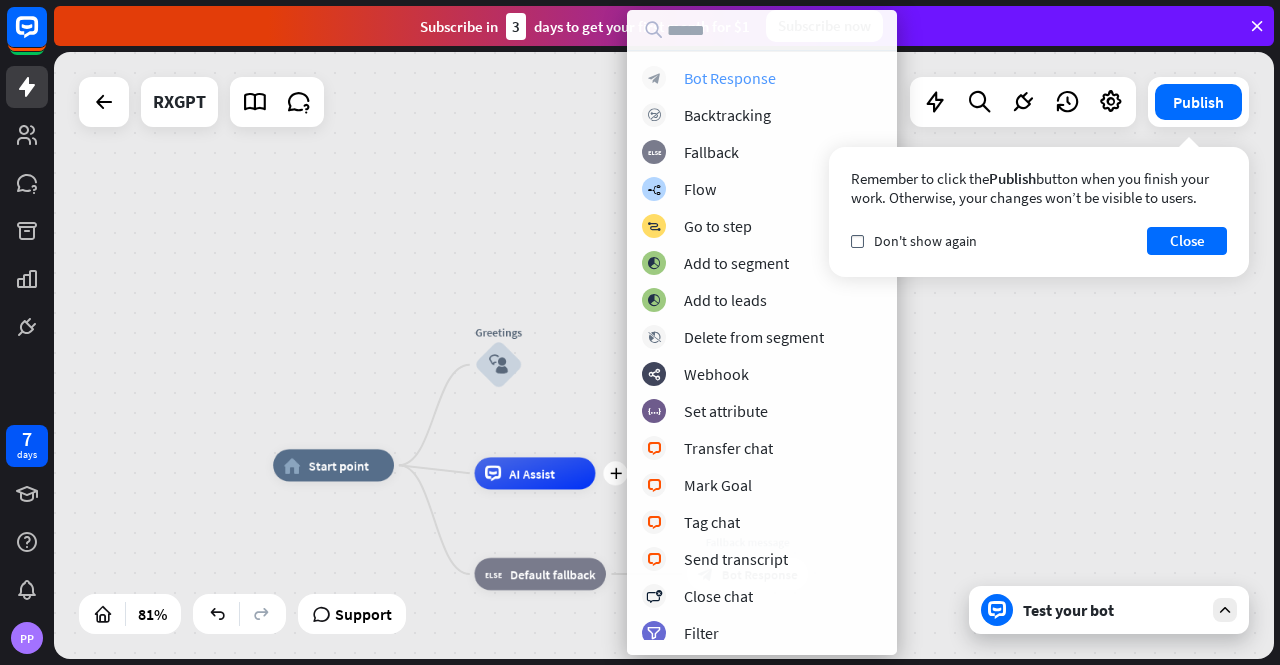 click on "Bot Response" at bounding box center [730, 78] 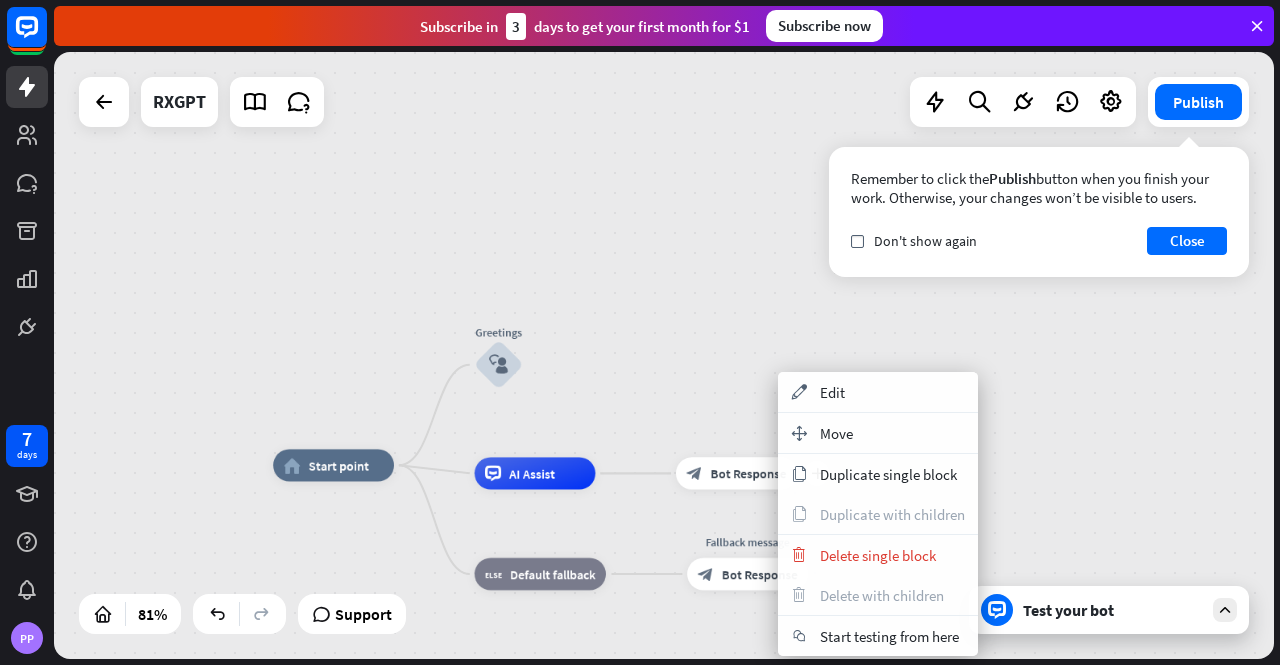 click on "block_bot_response   Bot Response" at bounding box center (736, 473) 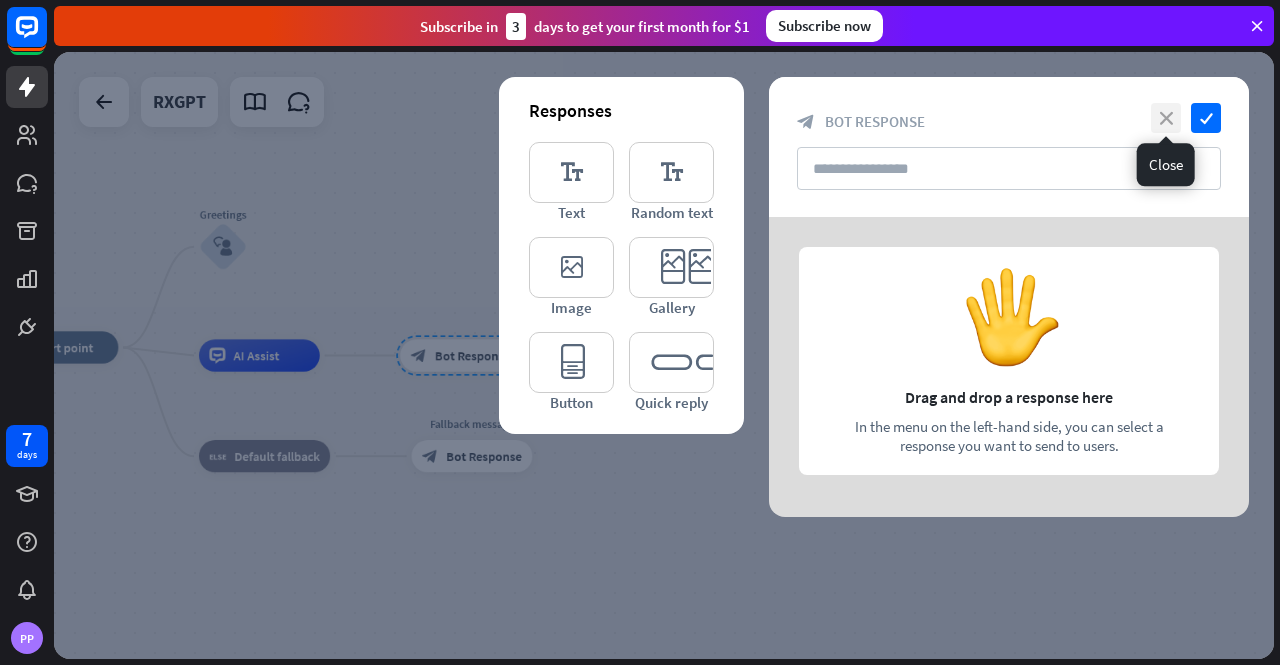click on "close" at bounding box center [1166, 118] 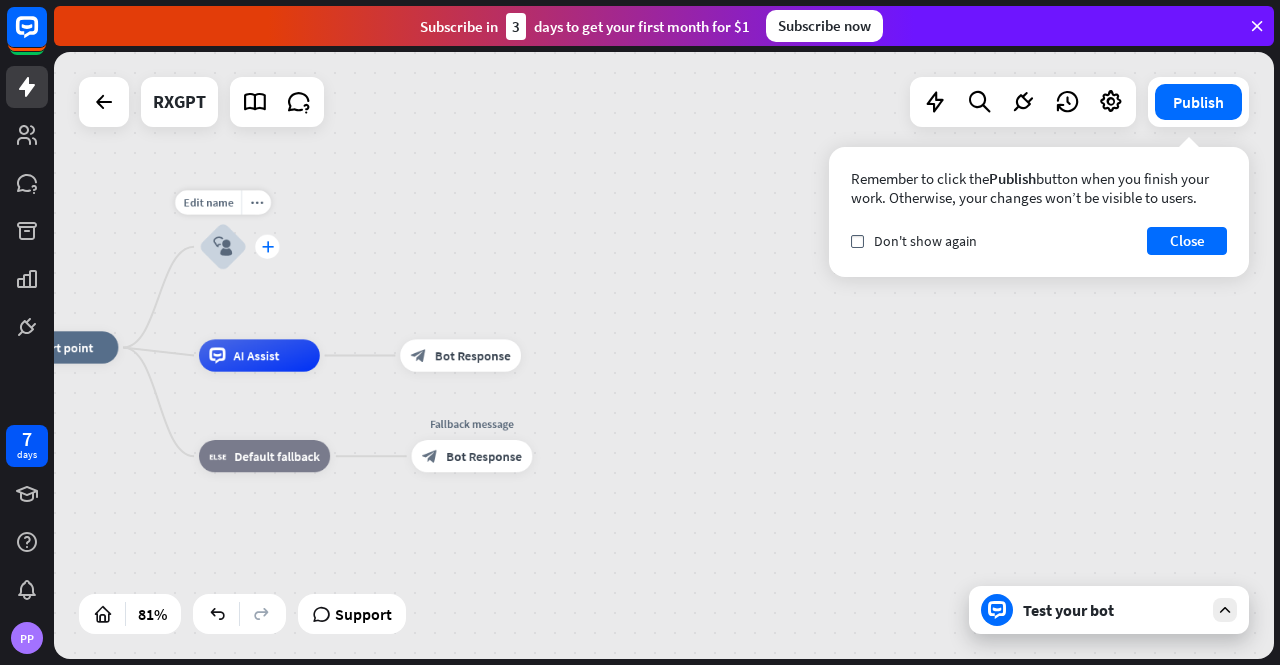 click on "plus" at bounding box center (267, 246) 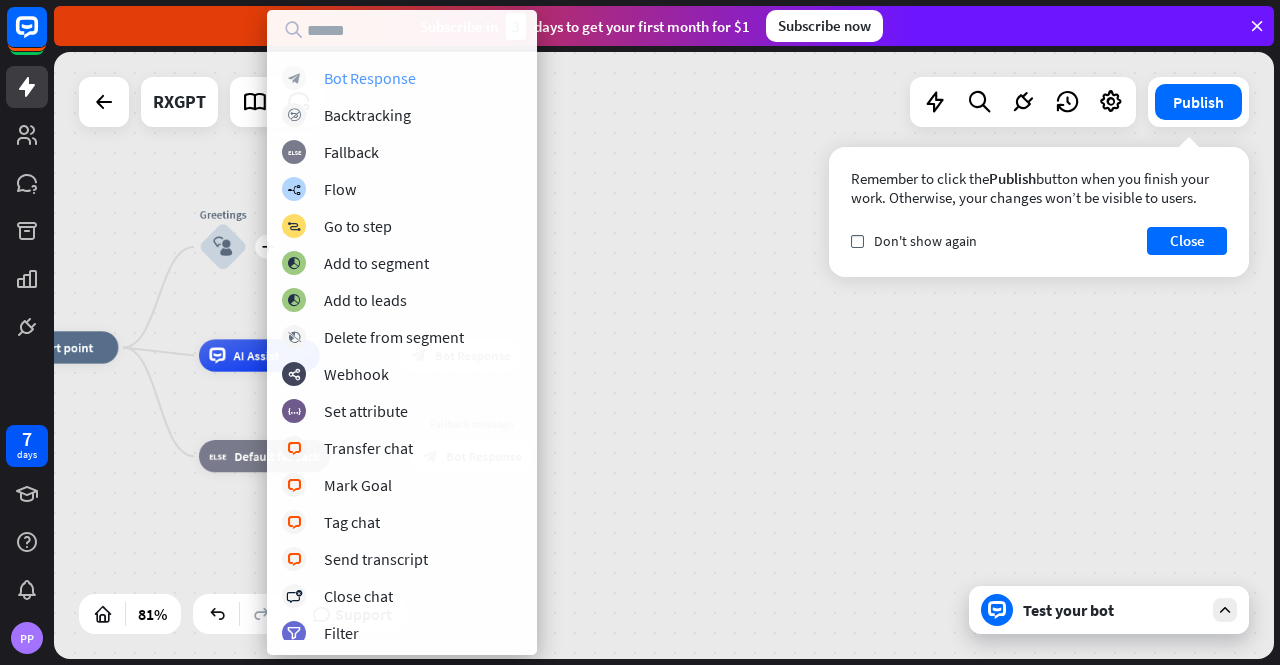 click on "Bot Response" at bounding box center [370, 78] 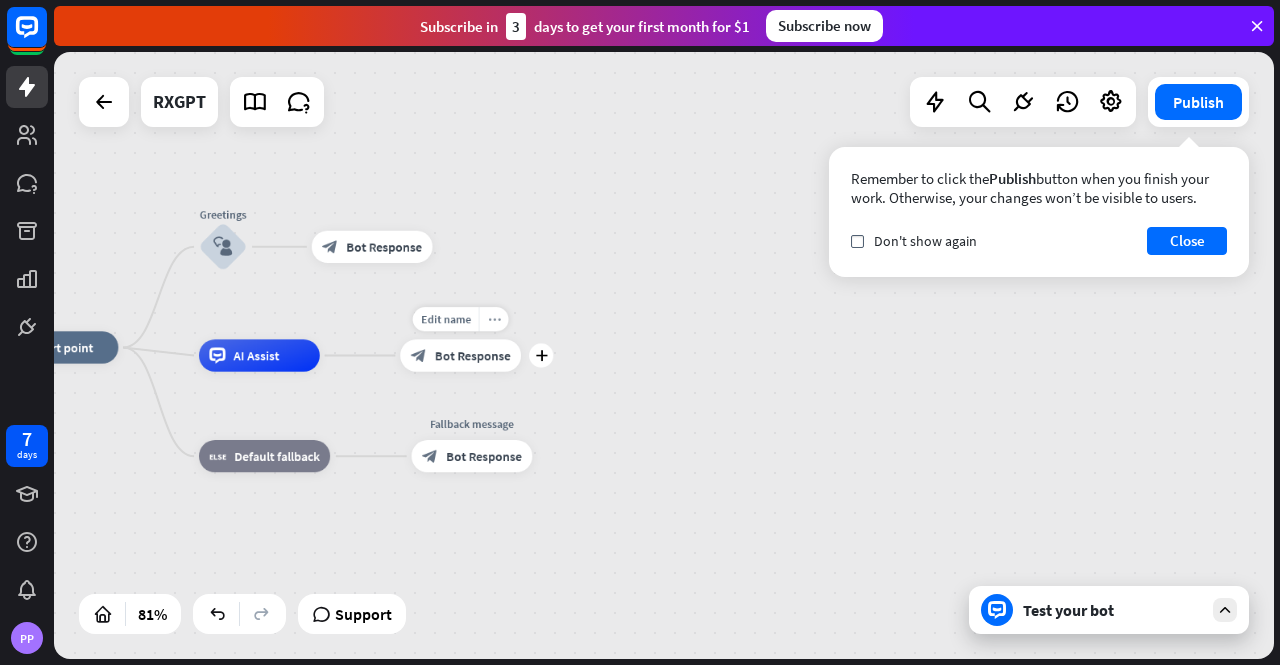 click on "more_horiz" at bounding box center [494, 319] 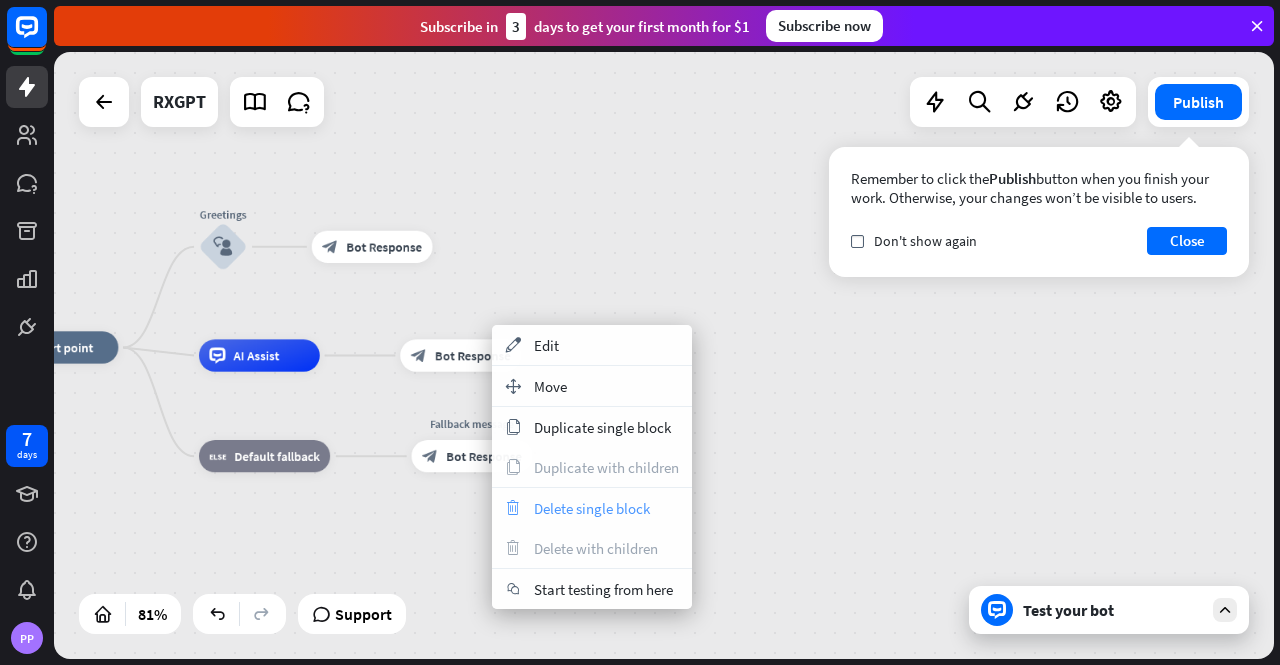 click on "Delete single block" at bounding box center (592, 508) 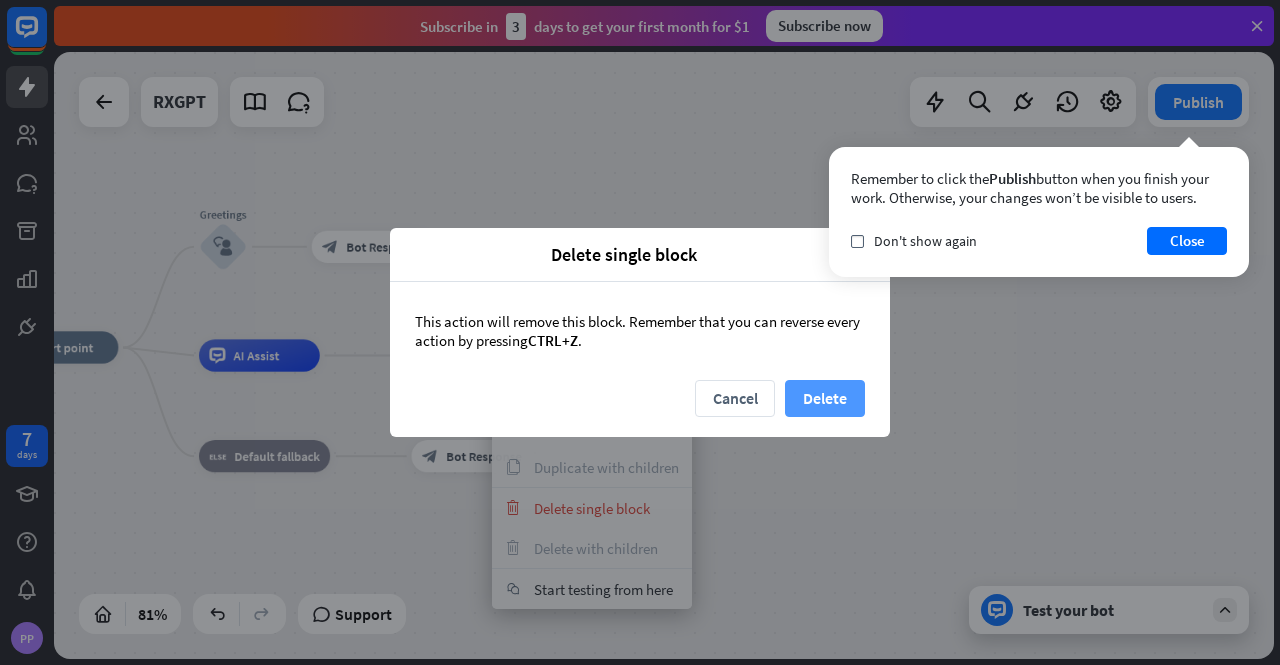 click on "Delete" at bounding box center (825, 398) 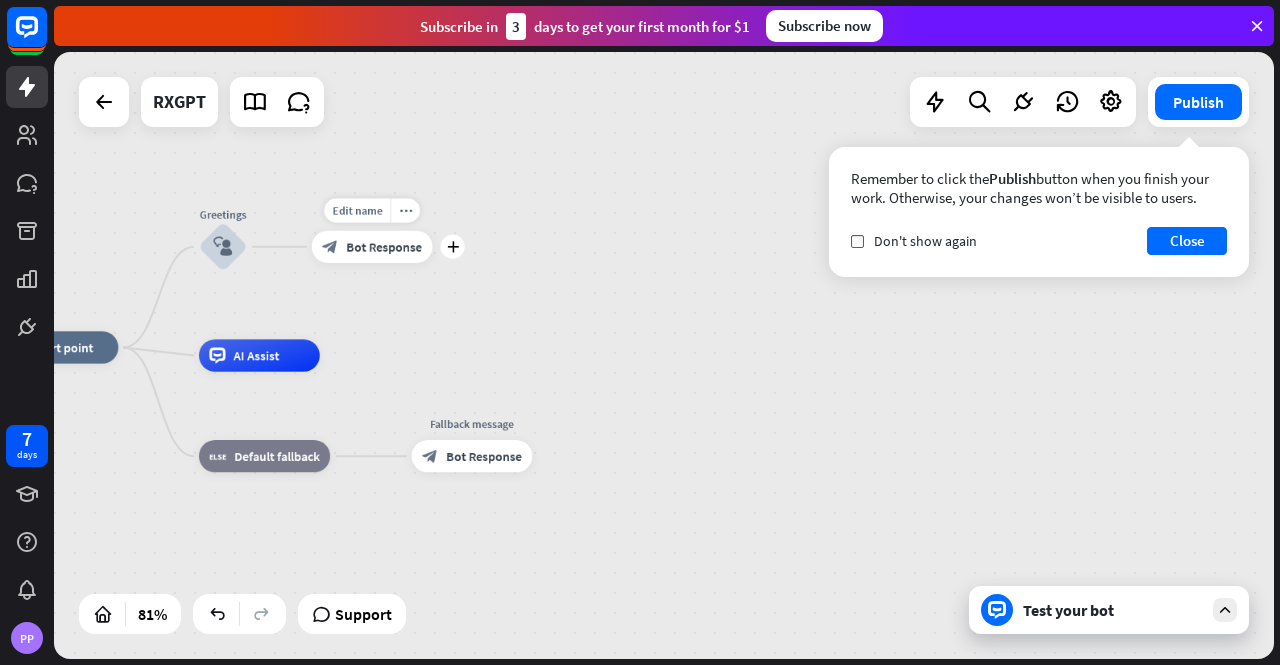 click on "block_bot_response   Bot Response" at bounding box center (372, 247) 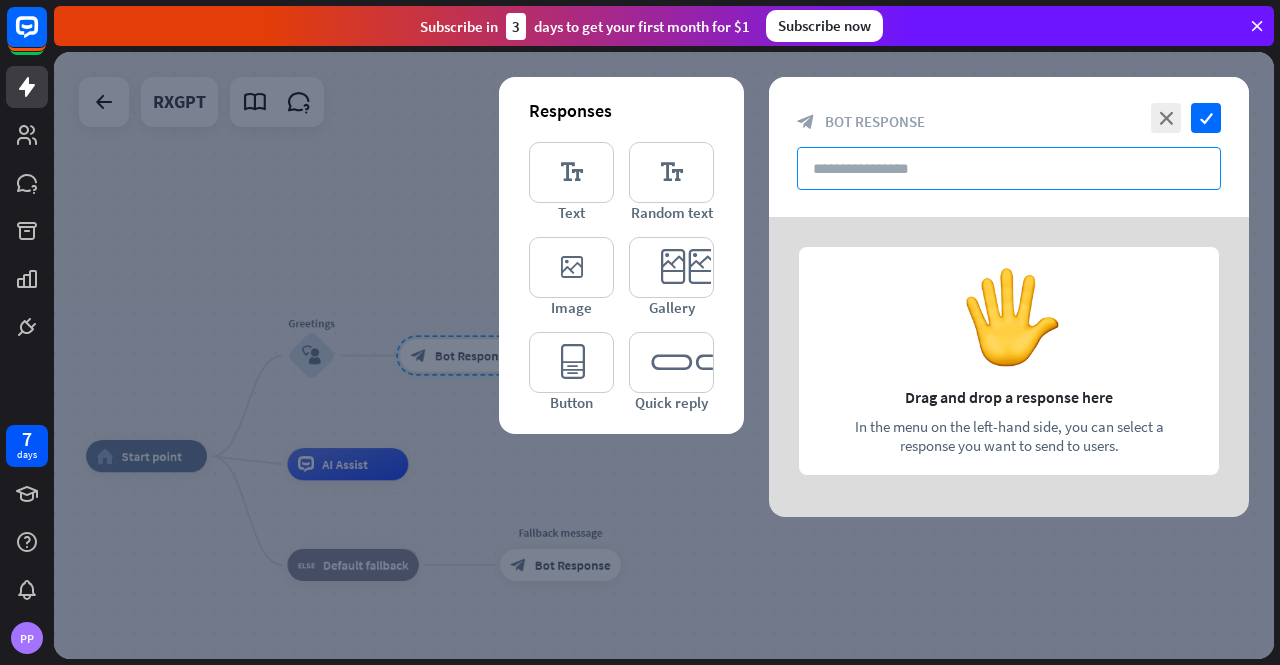 click at bounding box center [1009, 168] 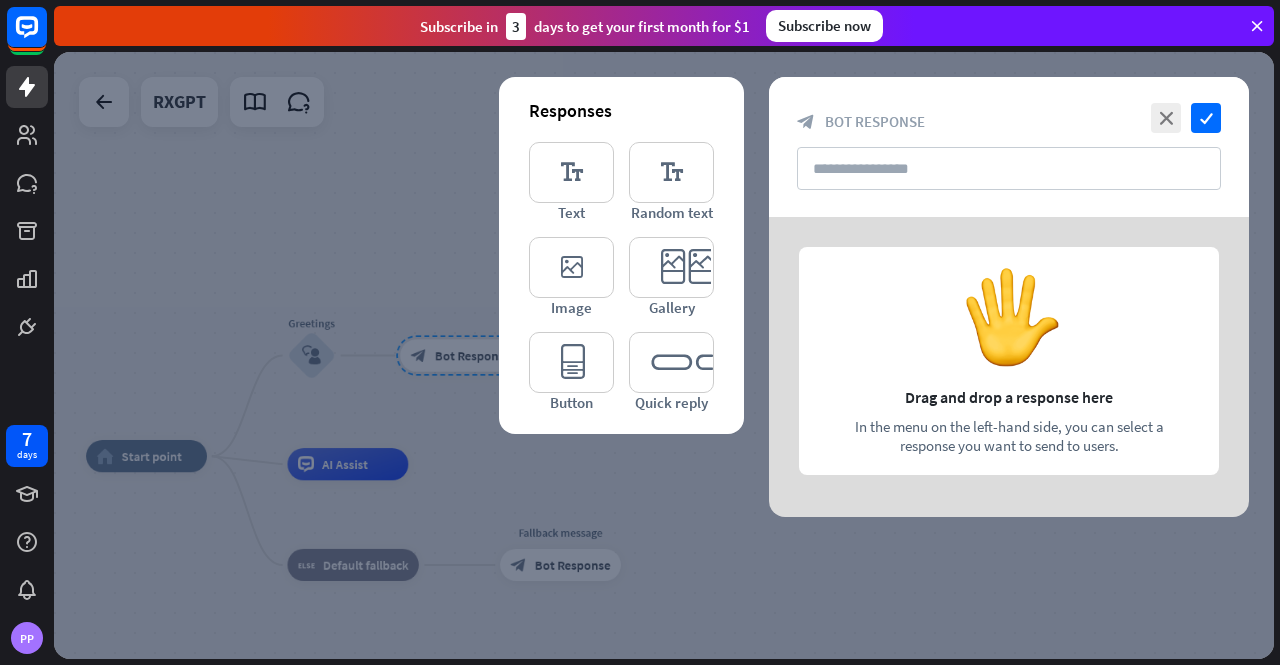 click at bounding box center [1009, 367] 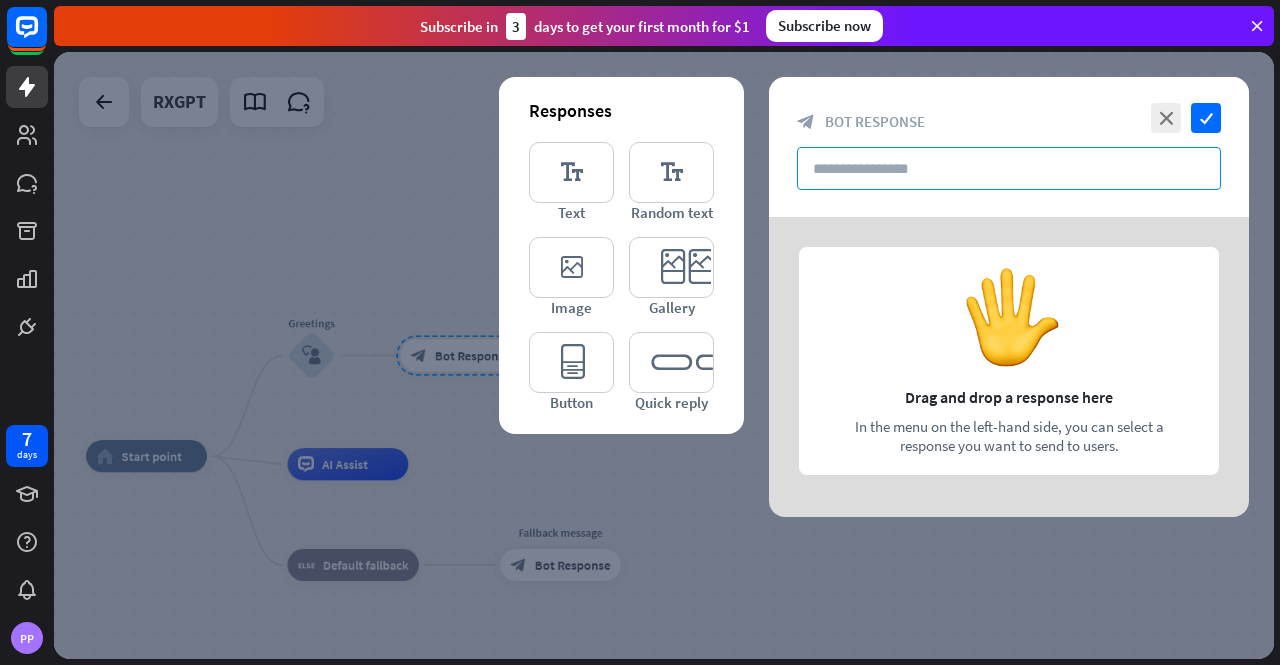 click at bounding box center (1009, 168) 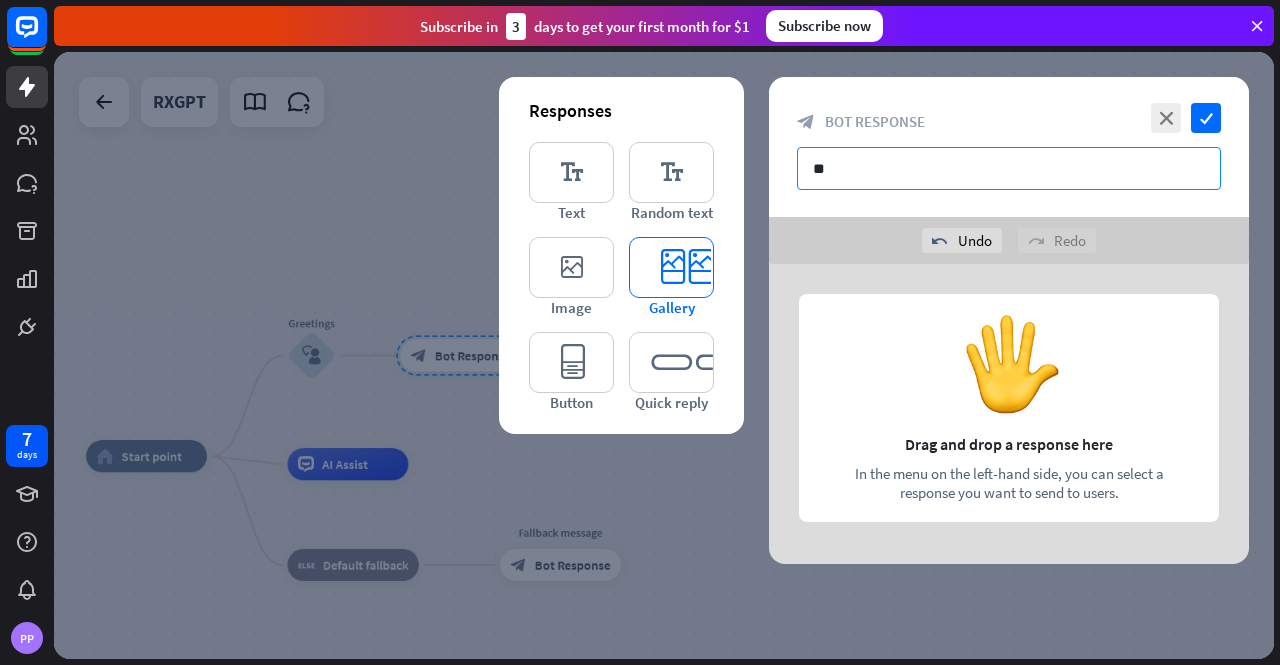 type on "*" 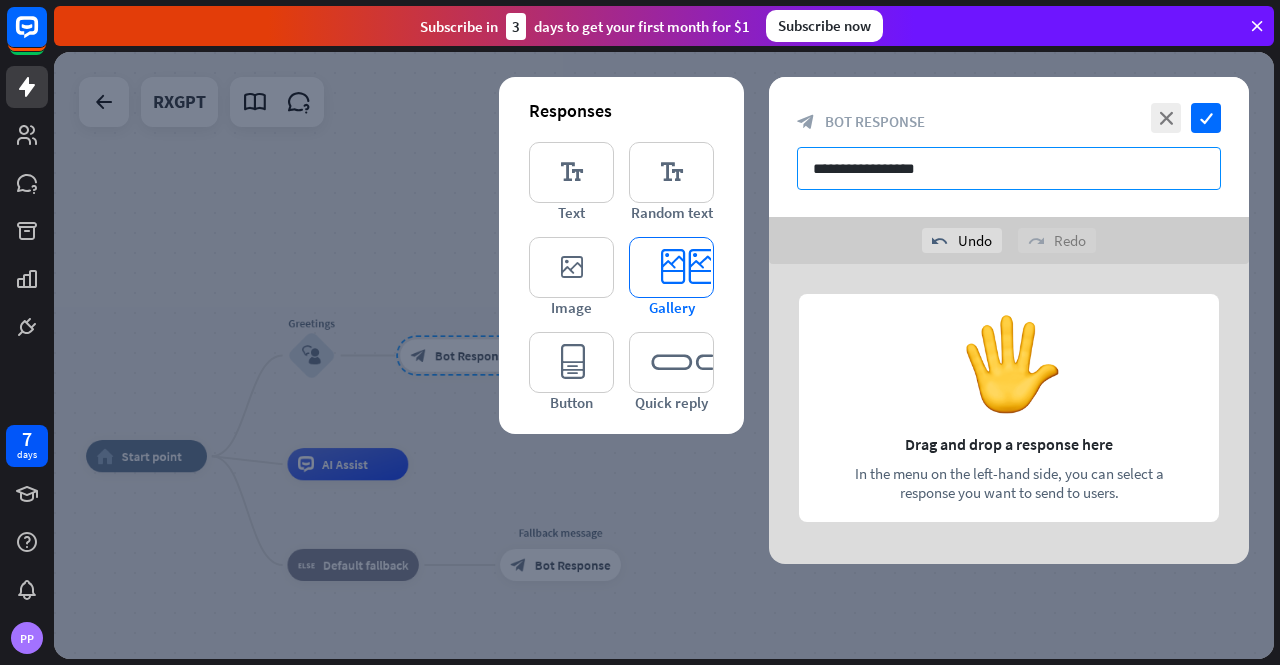 type on "**********" 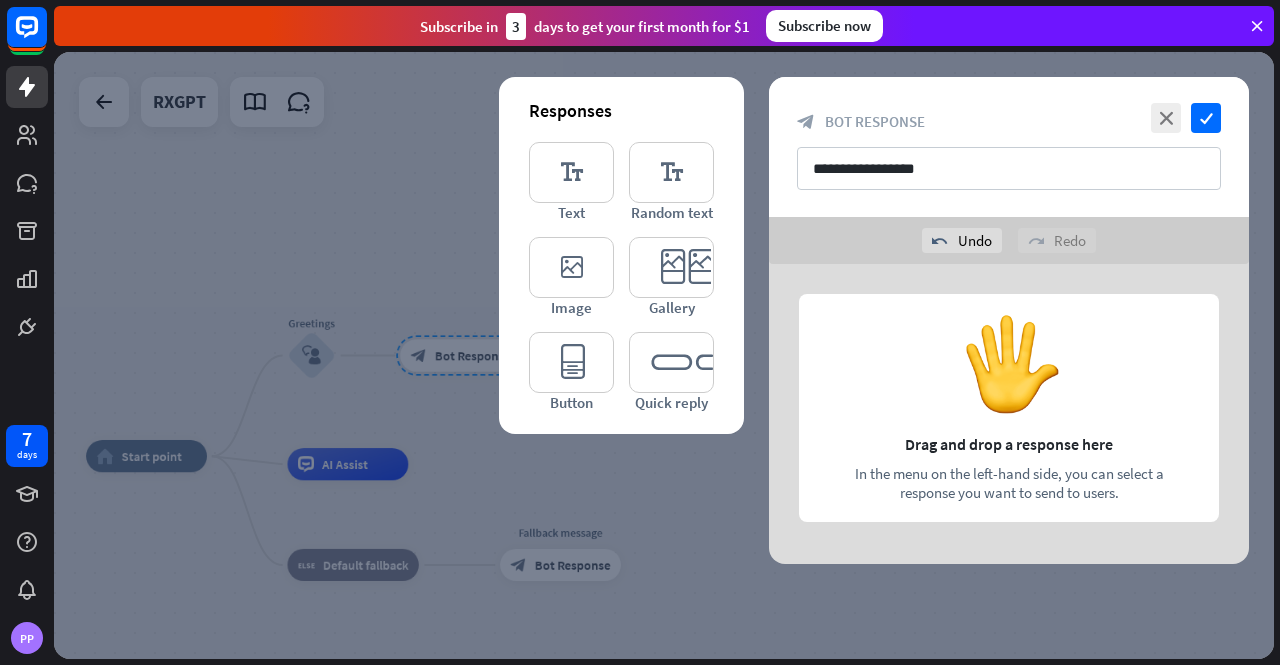 click at bounding box center (1009, 414) 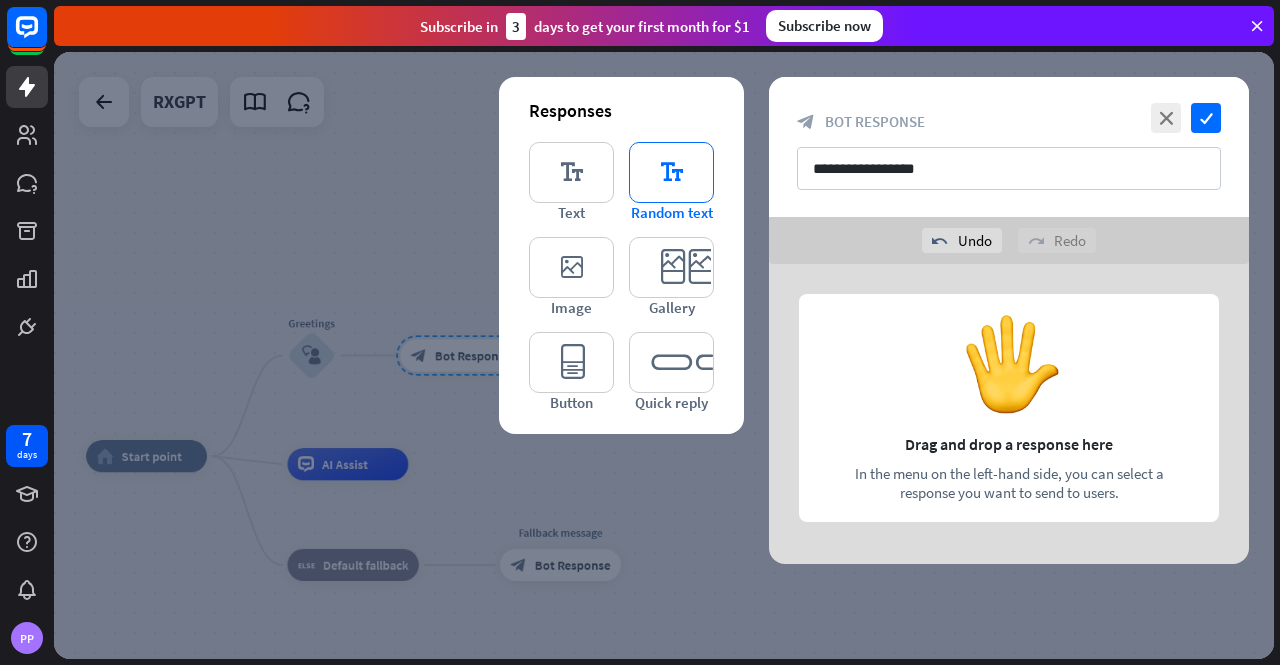 type 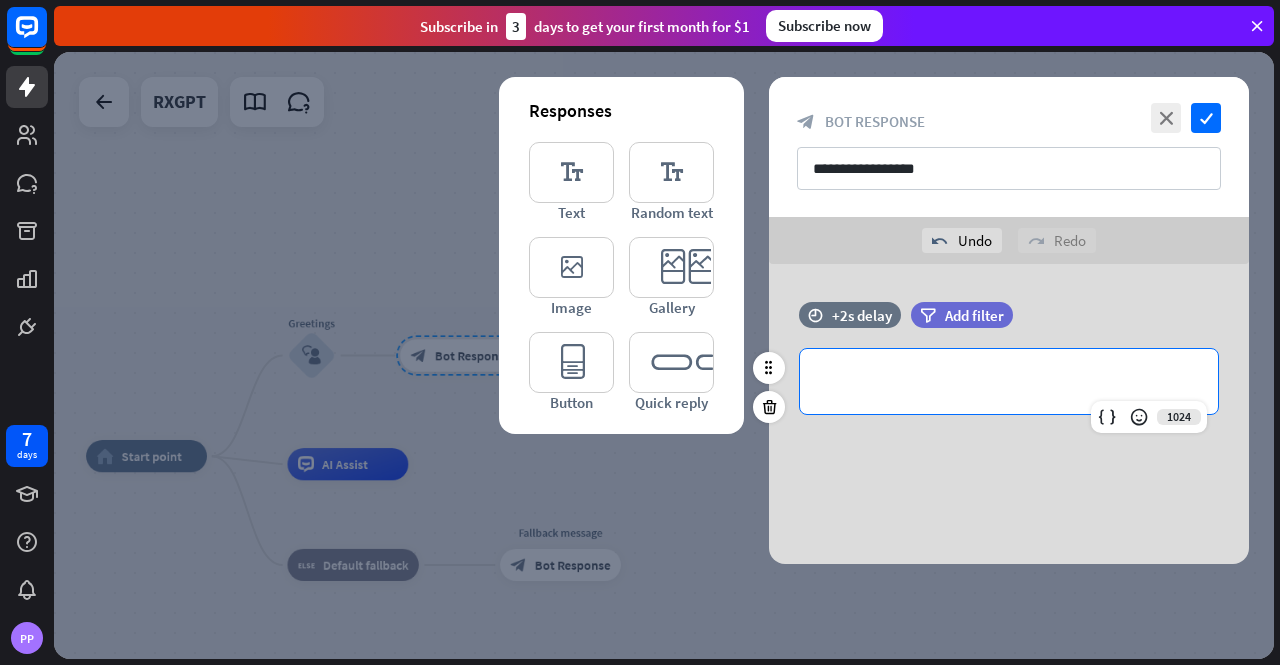 click on "**********" at bounding box center (1009, 381) 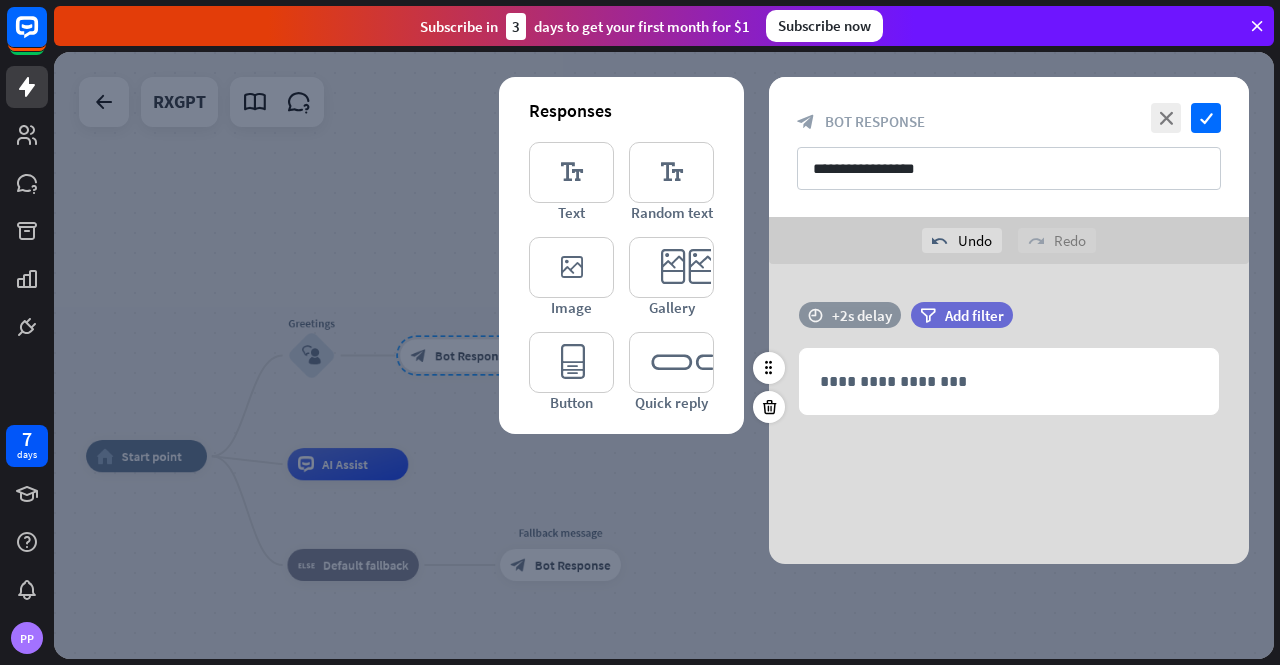 click on "time   +2s delay" at bounding box center (850, 315) 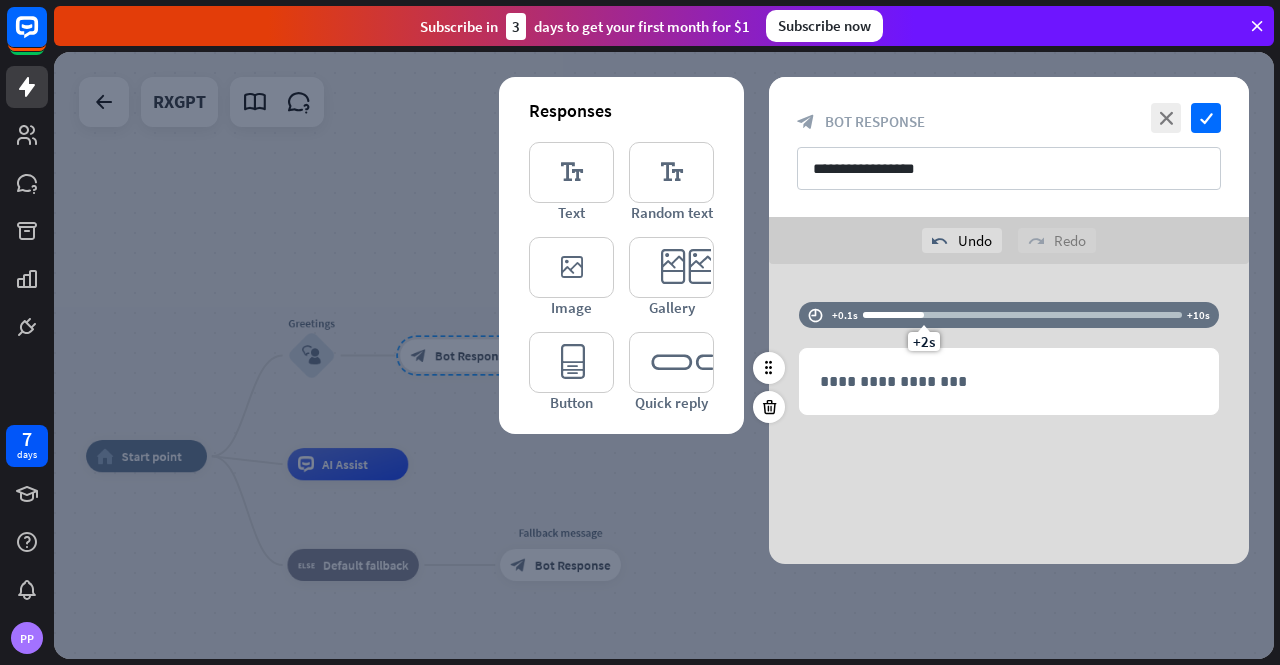 click on "time   +0.1s   +2s   +10s" at bounding box center (1009, 315) 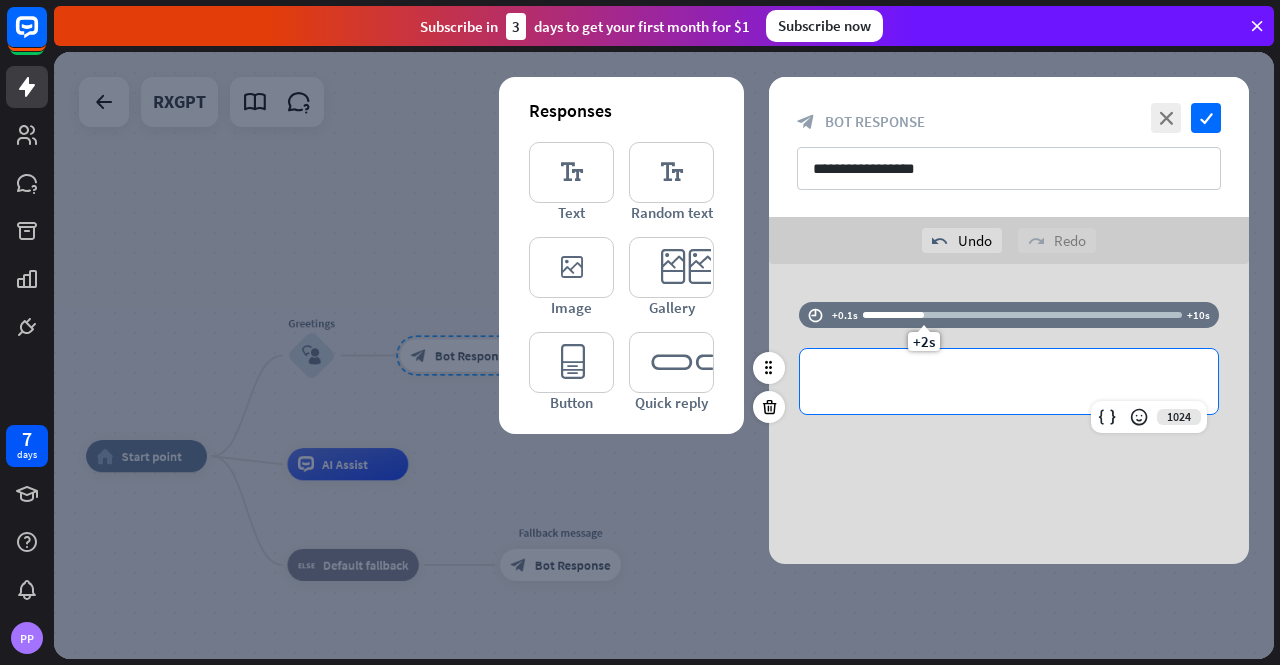 click on "**********" at bounding box center [1009, 381] 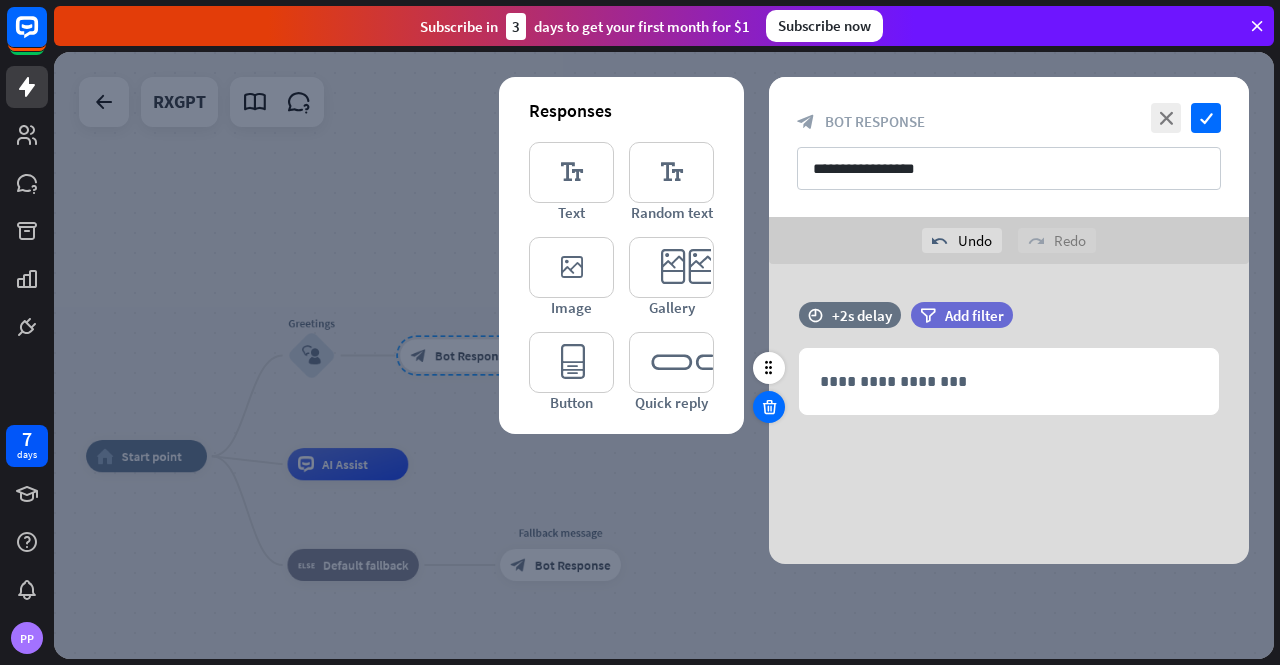 click at bounding box center (769, 407) 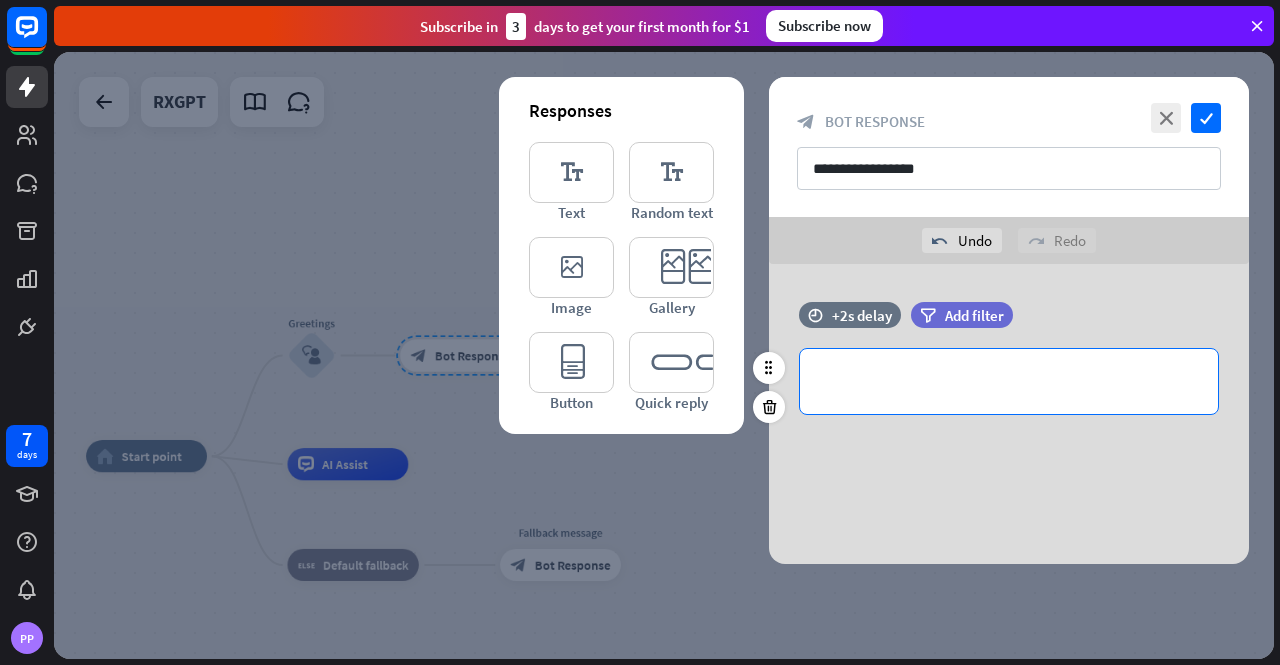 click on "**********" at bounding box center (1009, 381) 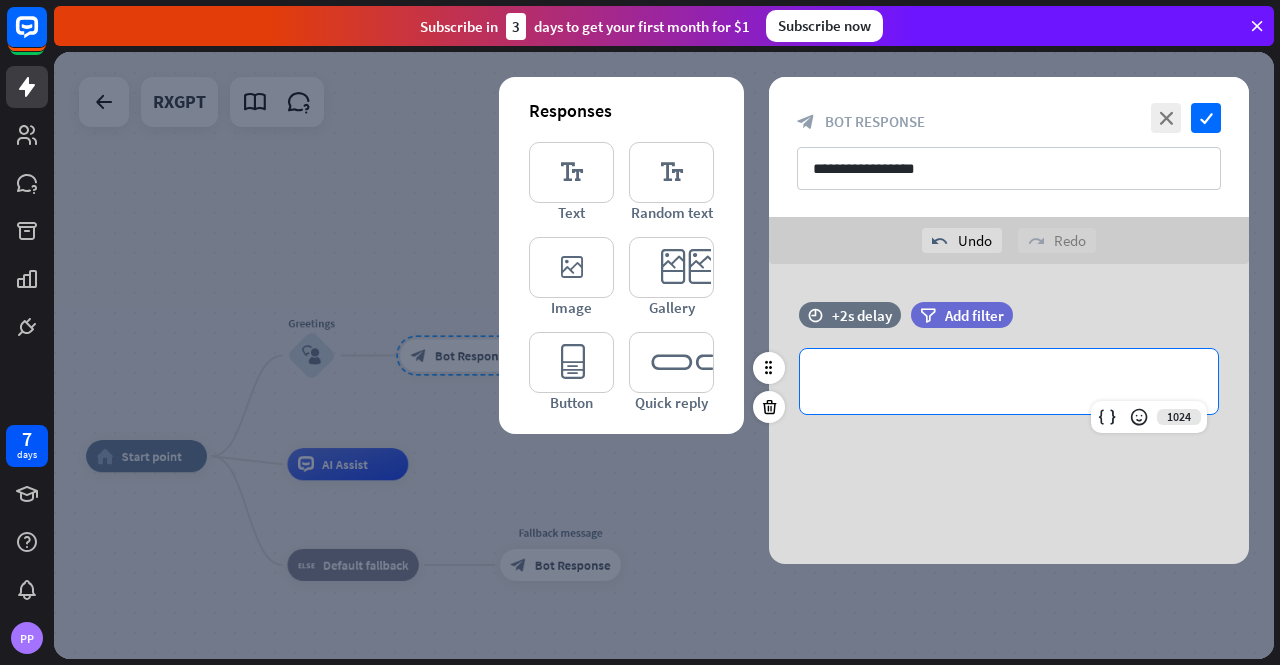 type 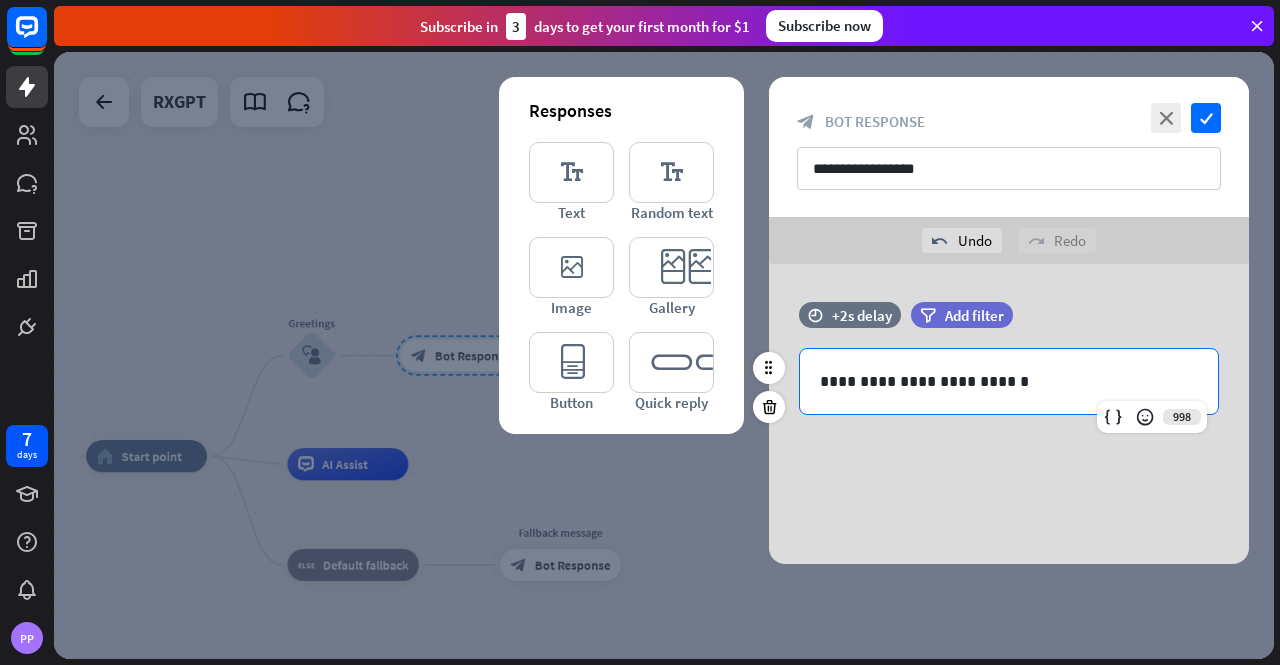 click on "**********" at bounding box center (1009, 381) 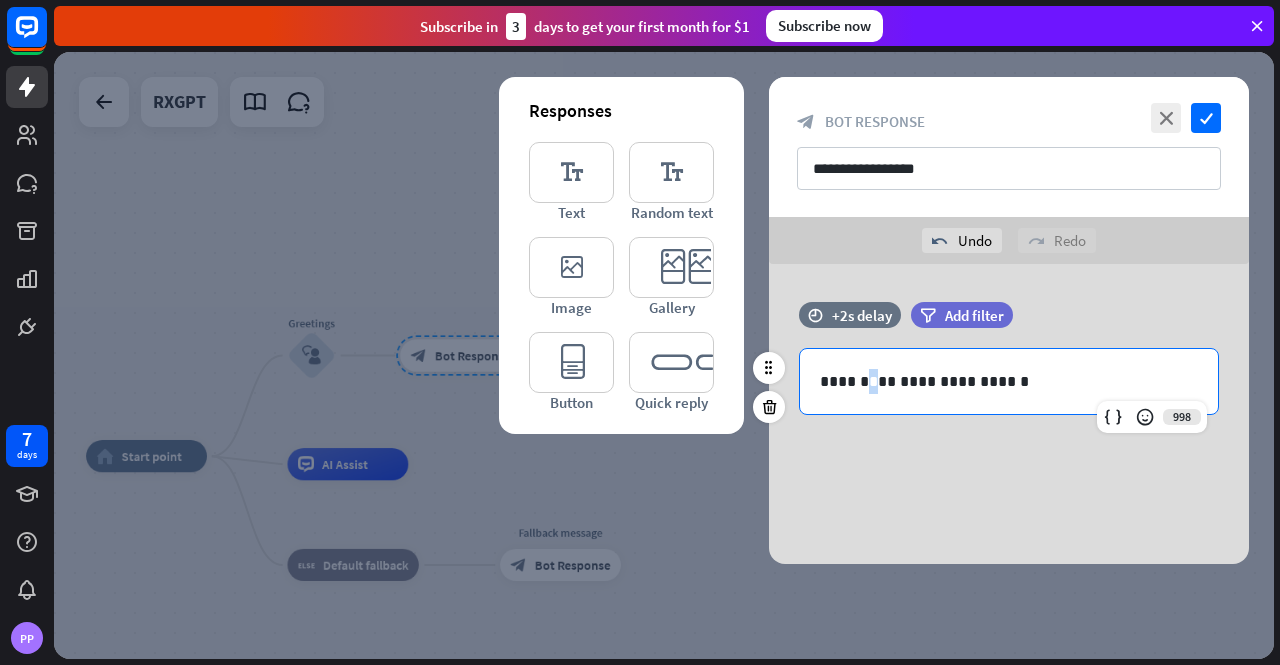 click on "**********" at bounding box center (1009, 381) 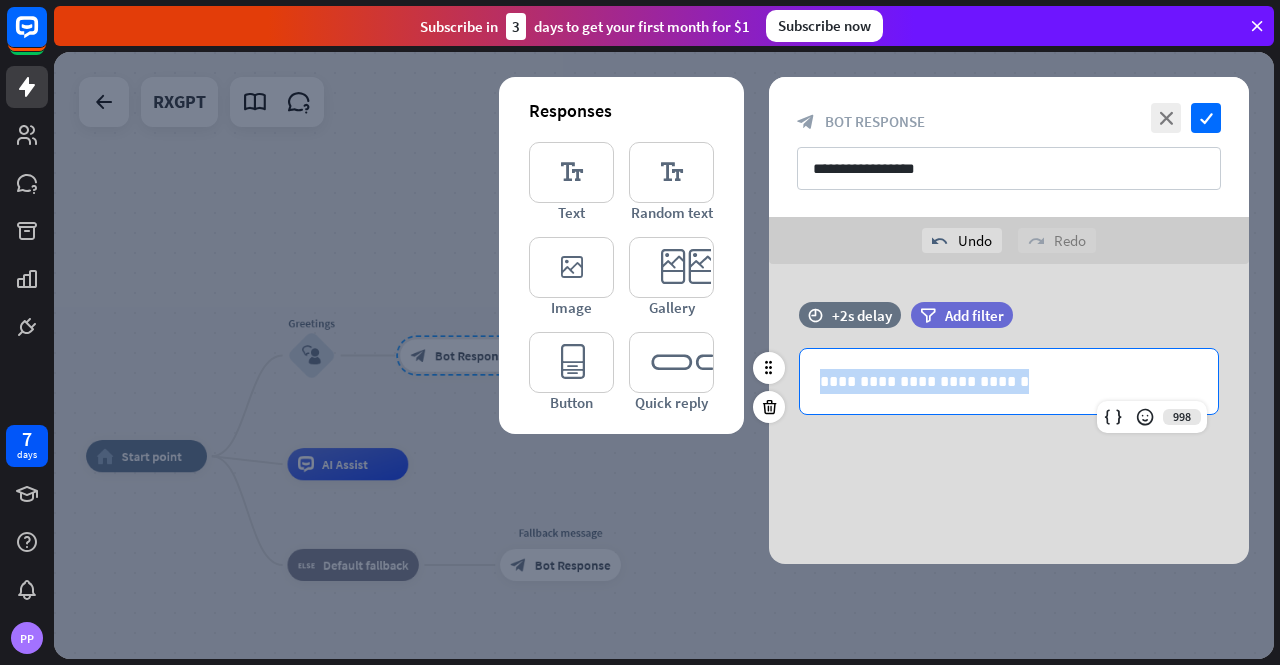 click on "**********" at bounding box center (1009, 381) 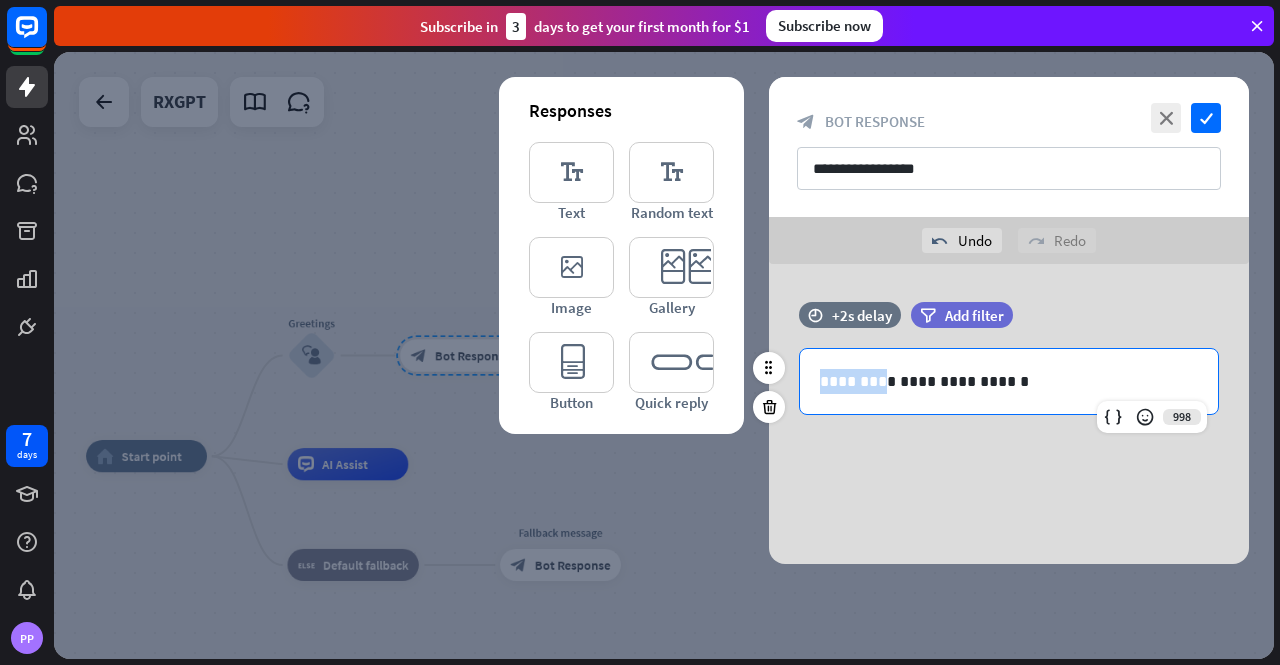 drag, startPoint x: 858, startPoint y: 382, endPoint x: 880, endPoint y: 383, distance: 22.022715 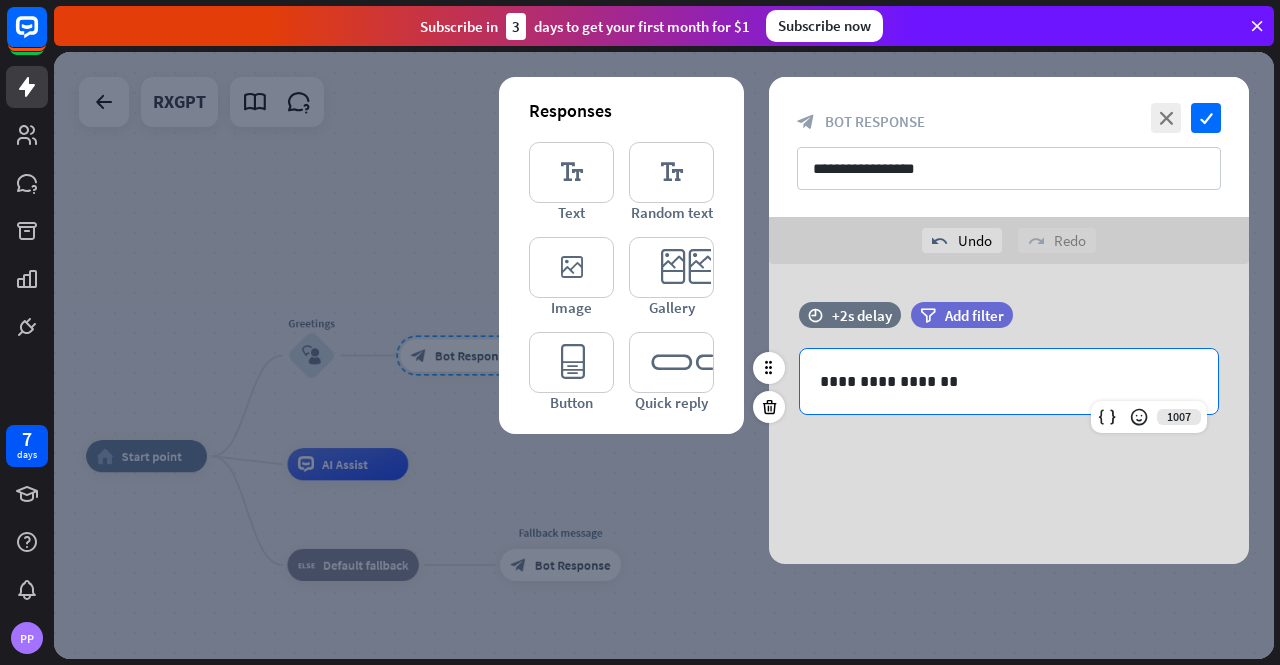 click on "**********" at bounding box center (1009, 381) 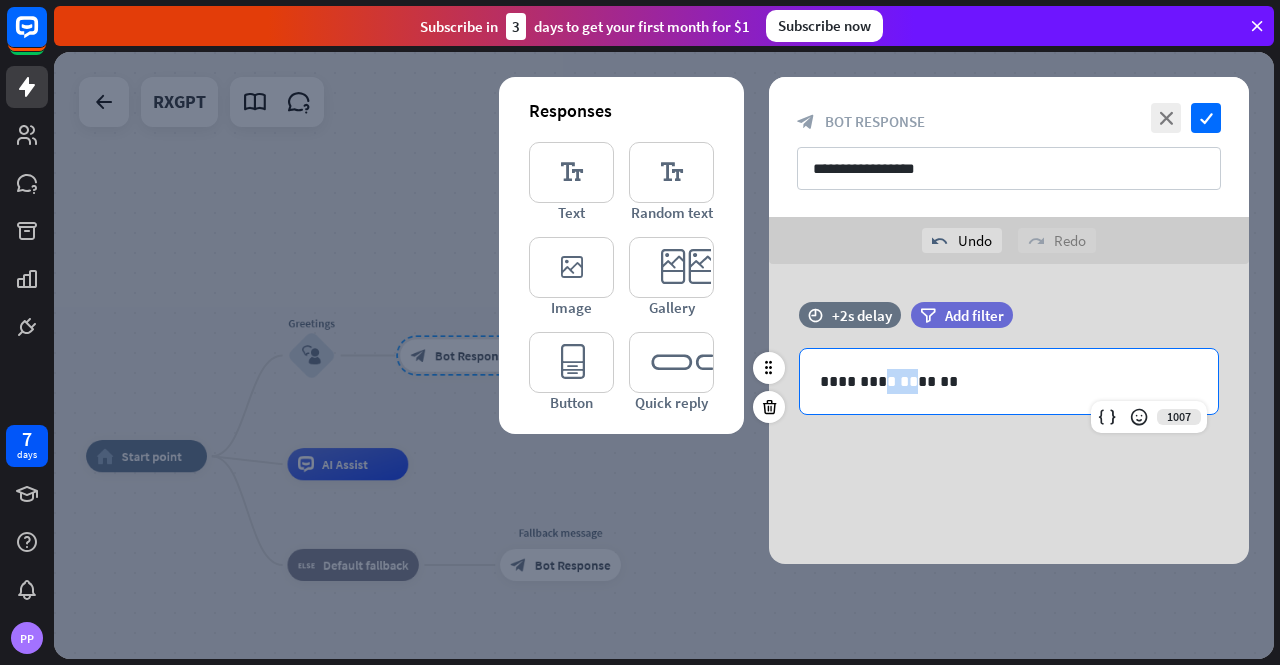 click on "**********" at bounding box center (1009, 381) 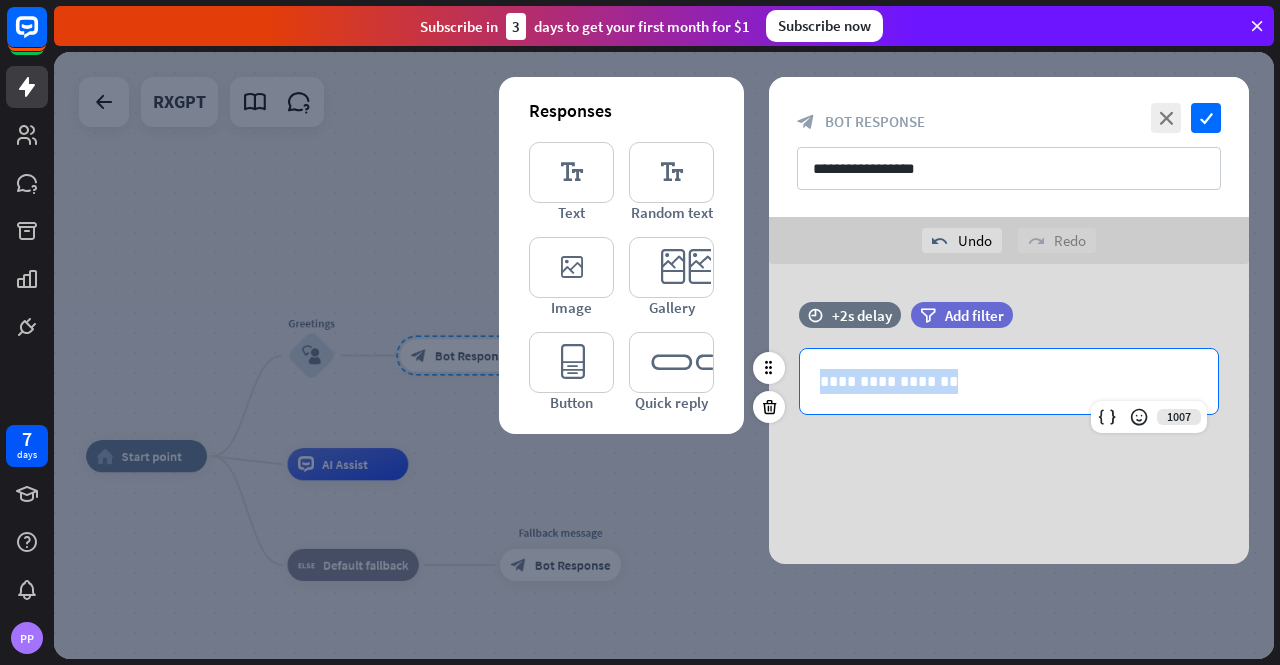 click on "**********" at bounding box center [1009, 381] 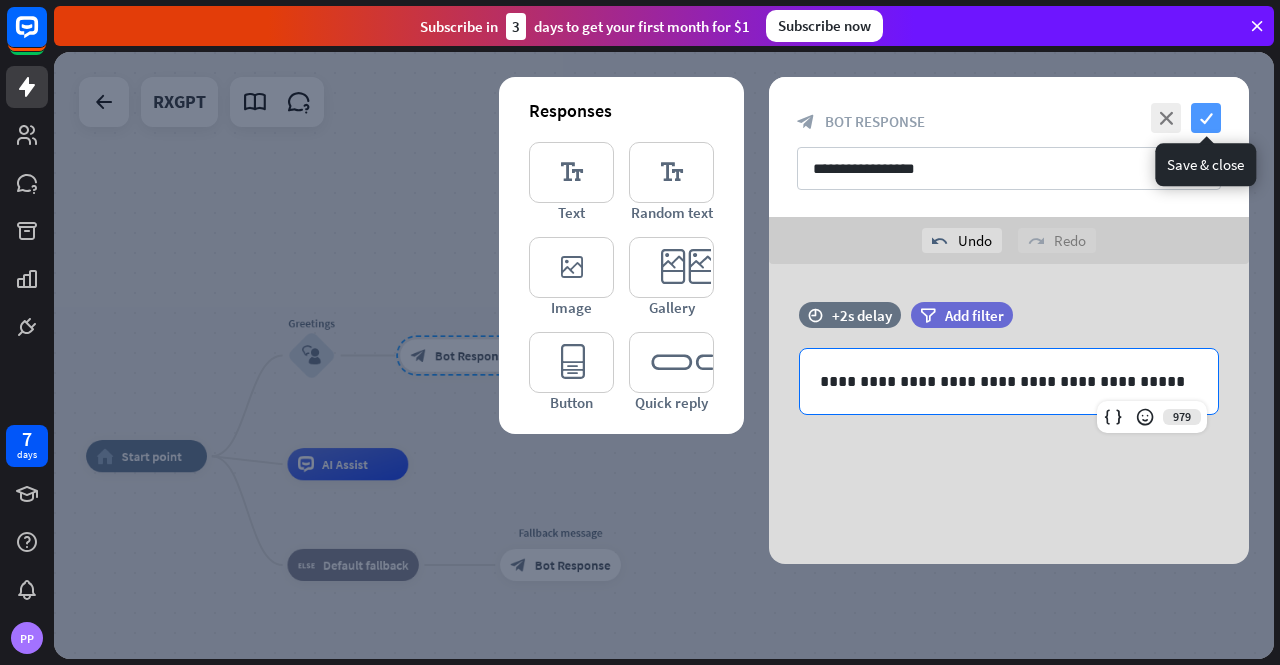 click on "check" at bounding box center [1206, 118] 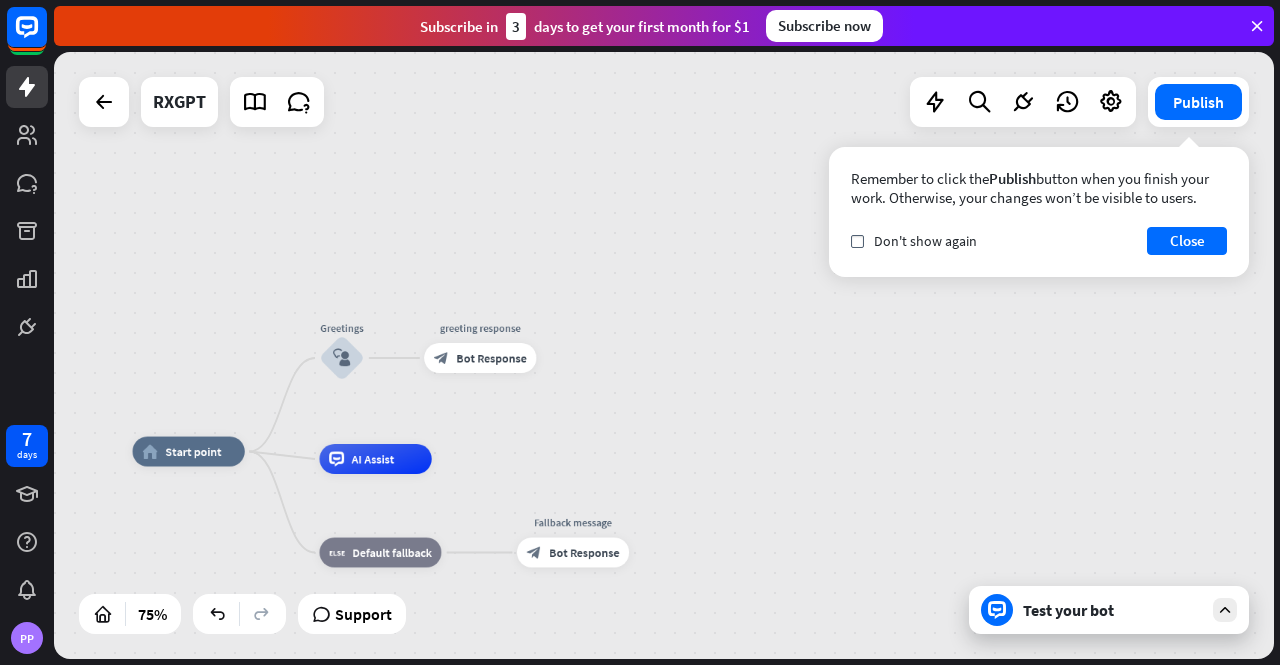 click 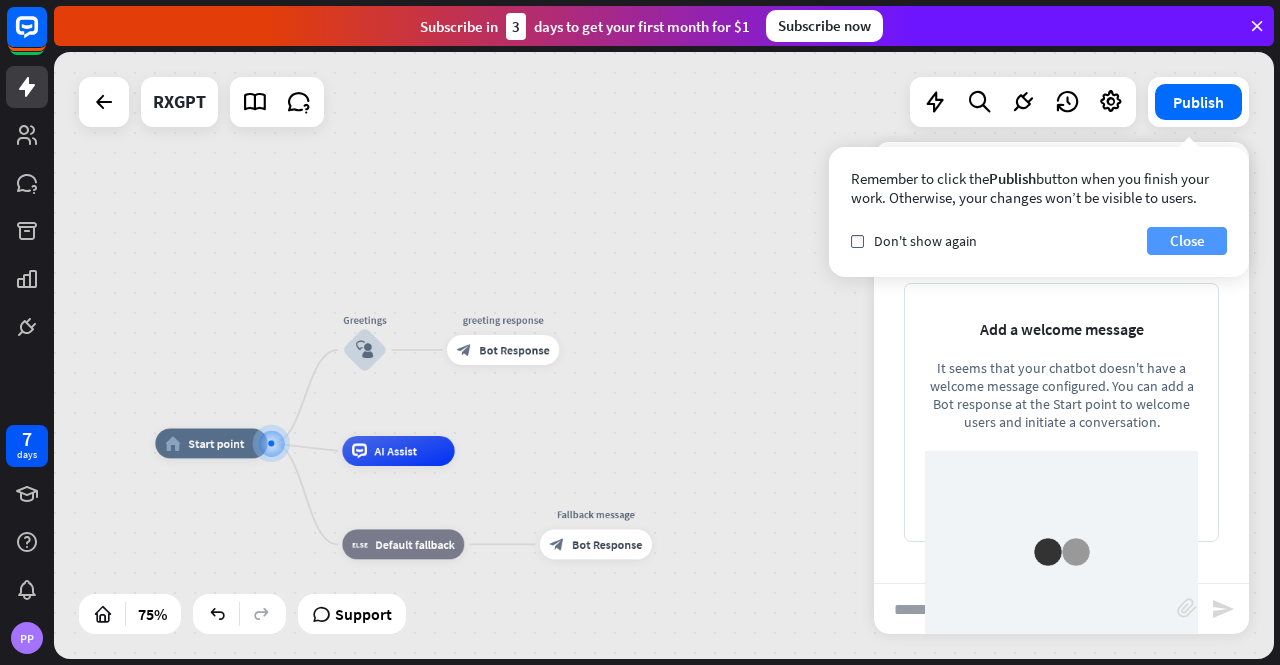 click on "Close" at bounding box center (1187, 241) 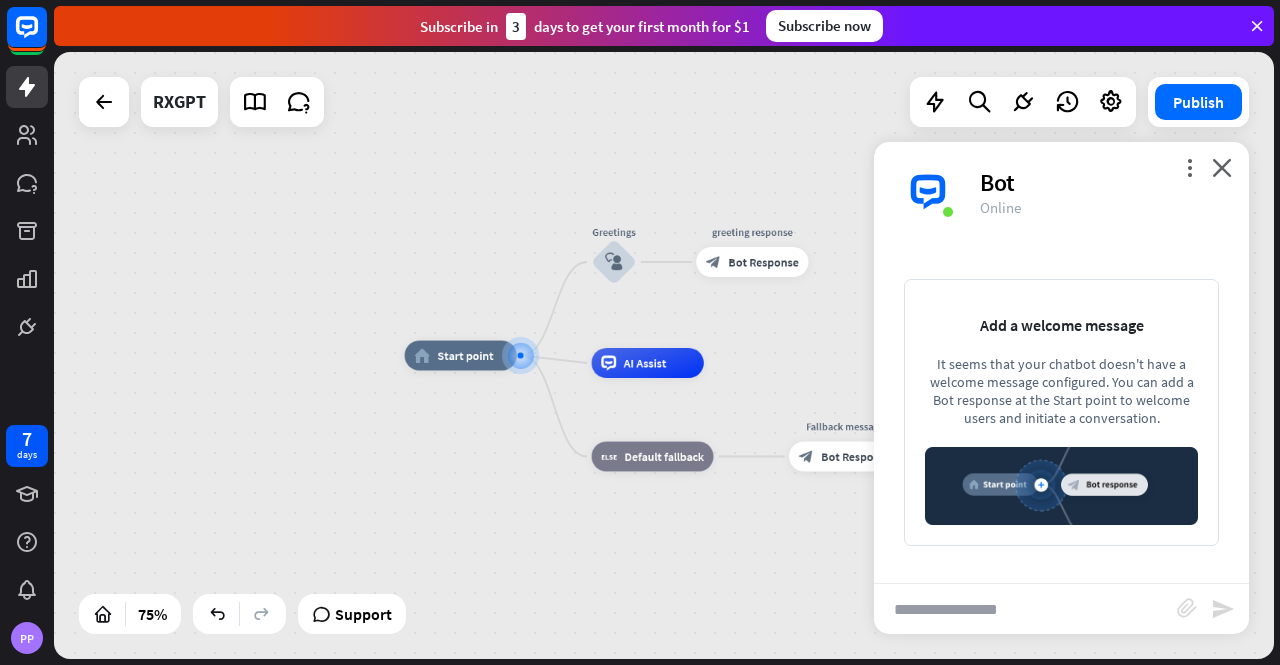 click at bounding box center [1025, 609] 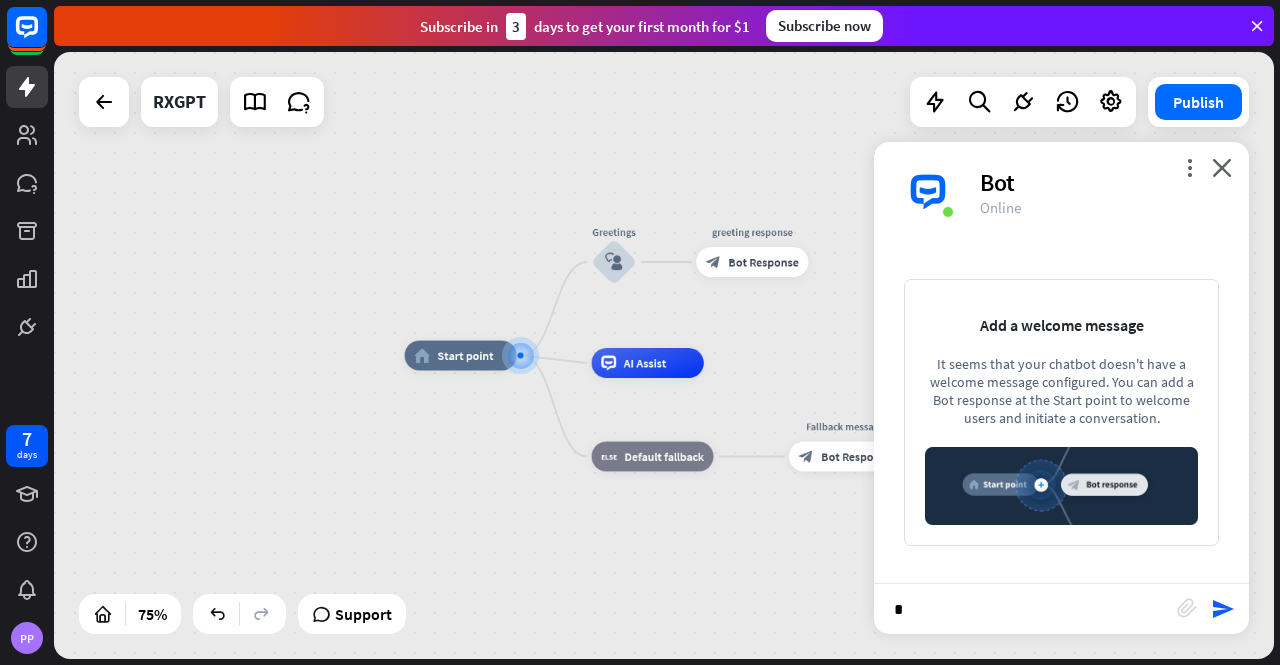 type on "**" 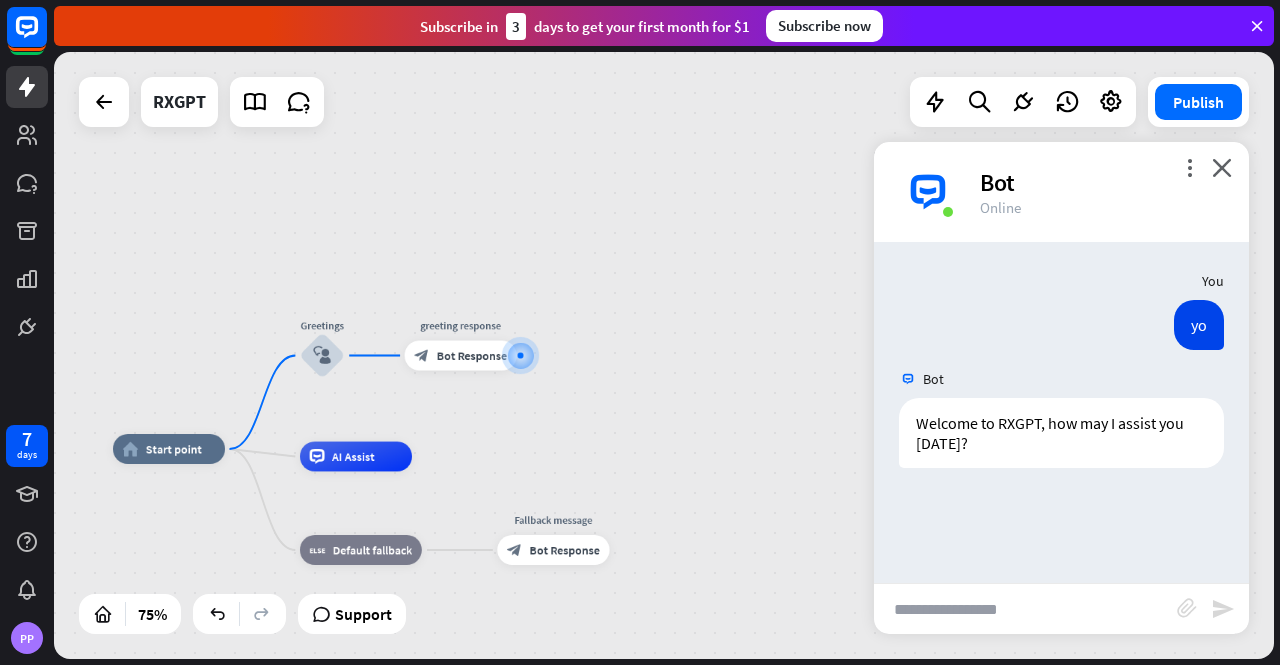 click at bounding box center [1025, 609] 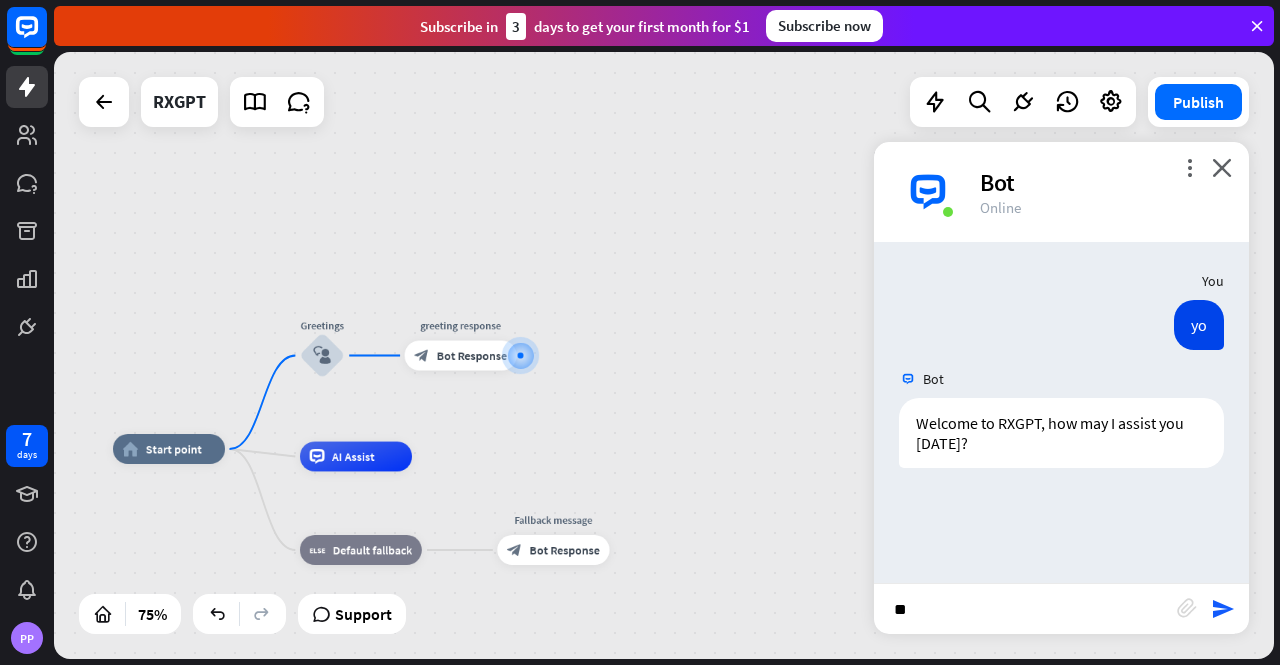 type on "*" 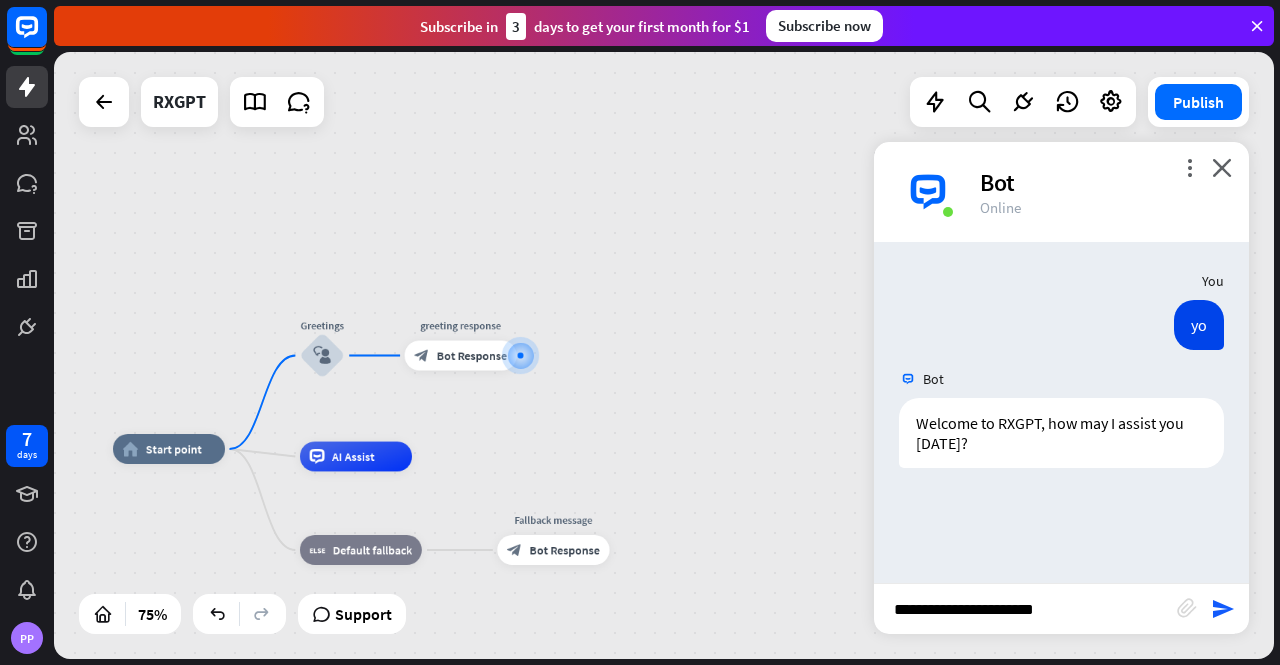 type on "**********" 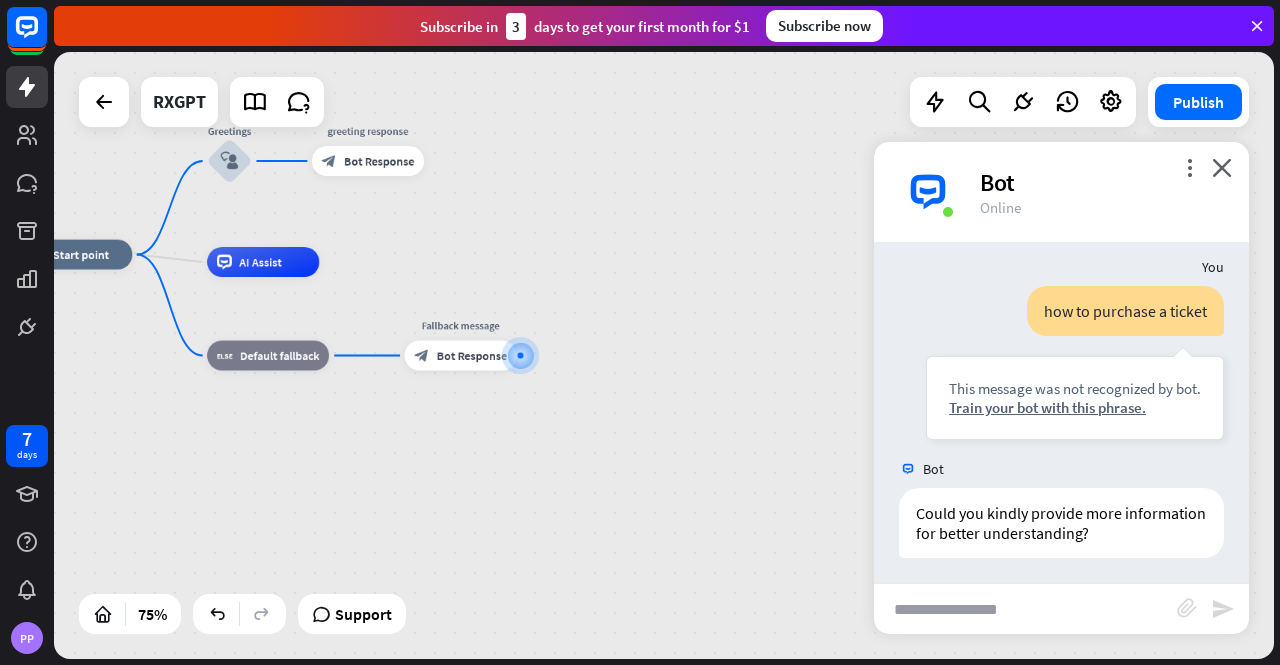 scroll, scrollTop: 233, scrollLeft: 0, axis: vertical 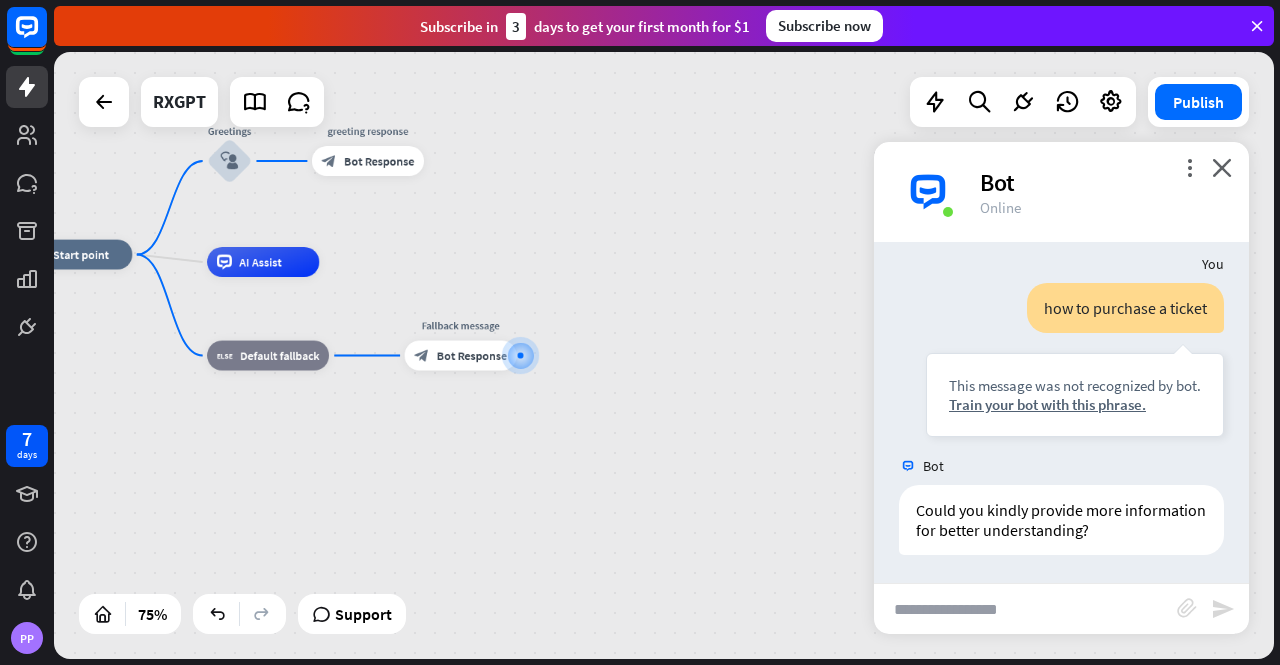 click on "home_2   Start point                 Greetings   block_user_input                 greeting response   block_bot_response   Bot Response                     AI Assist                   block_fallback   Default fallback                 Fallback message   block_bot_response   Bot Response" at bounding box center (476, 482) 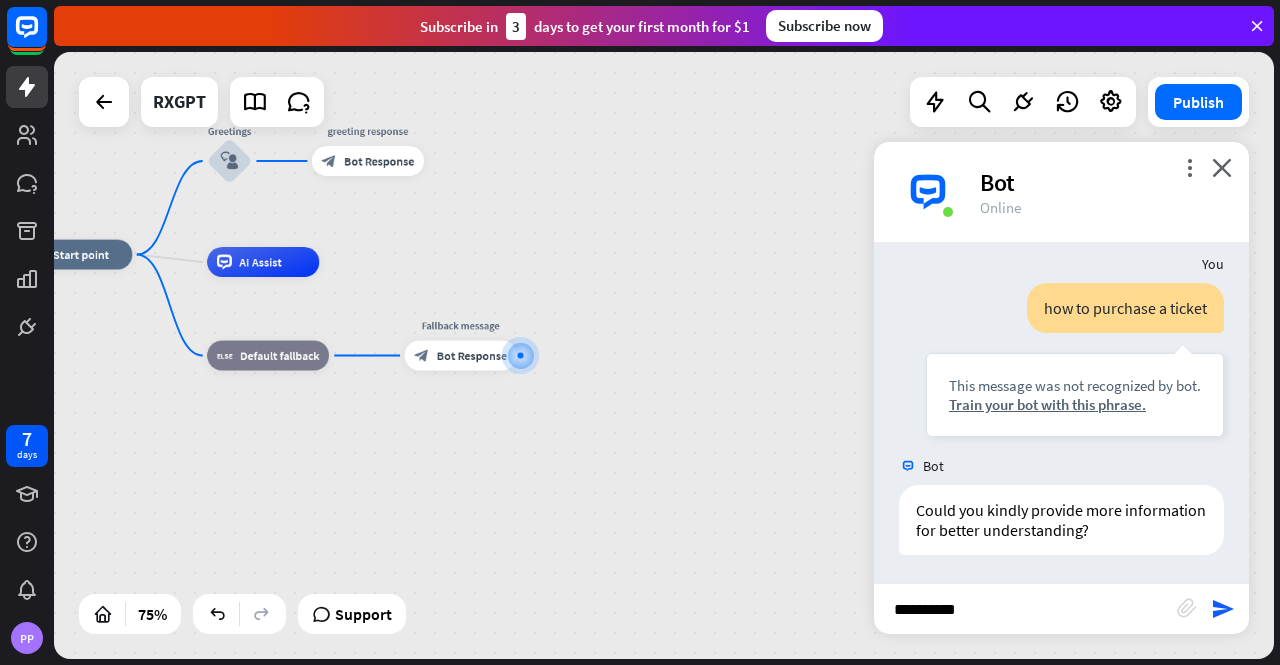 type on "**********" 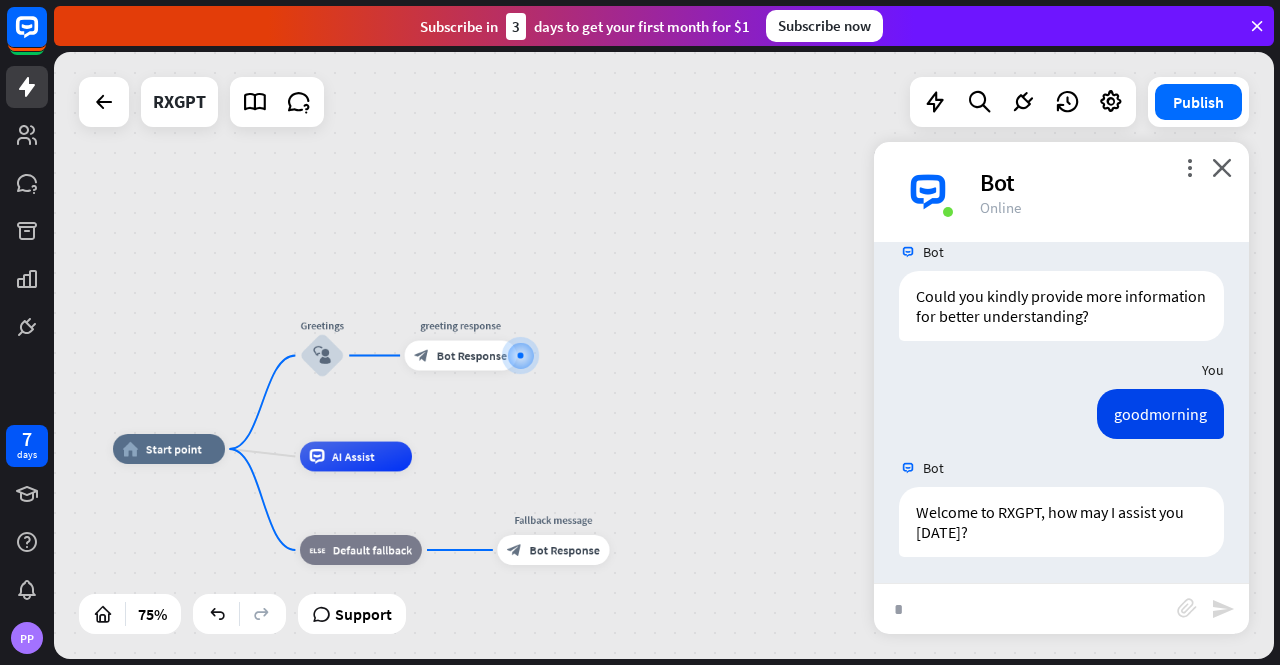 scroll, scrollTop: 449, scrollLeft: 0, axis: vertical 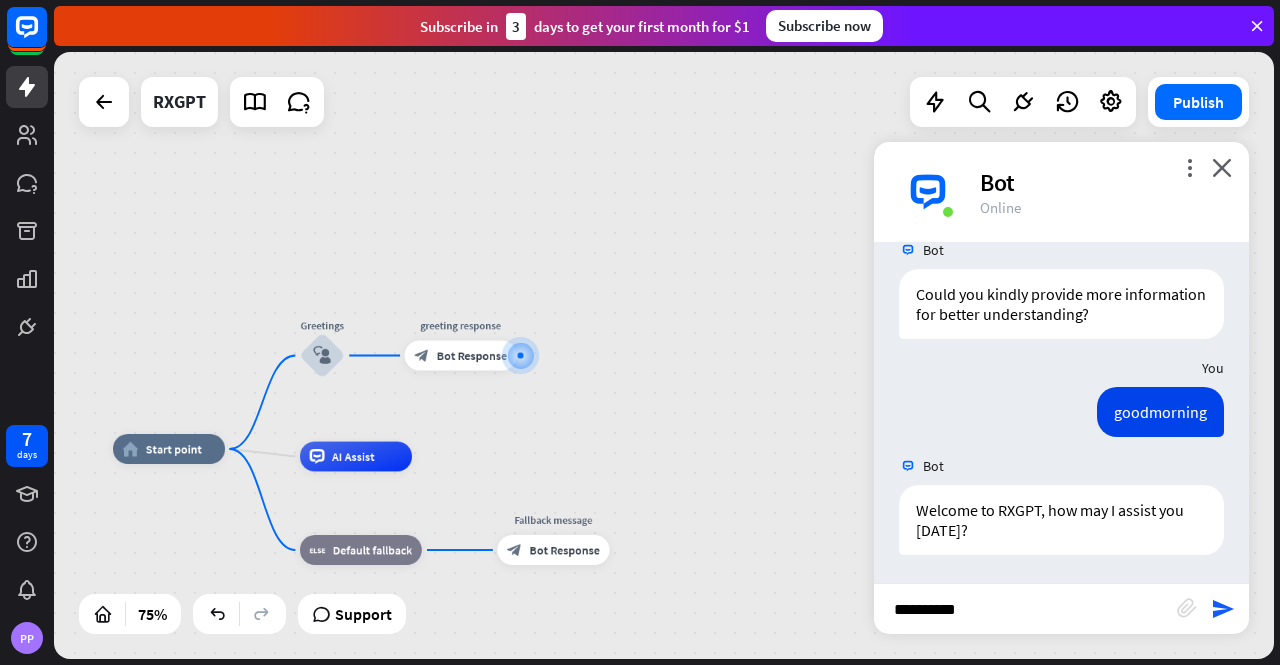 type on "**********" 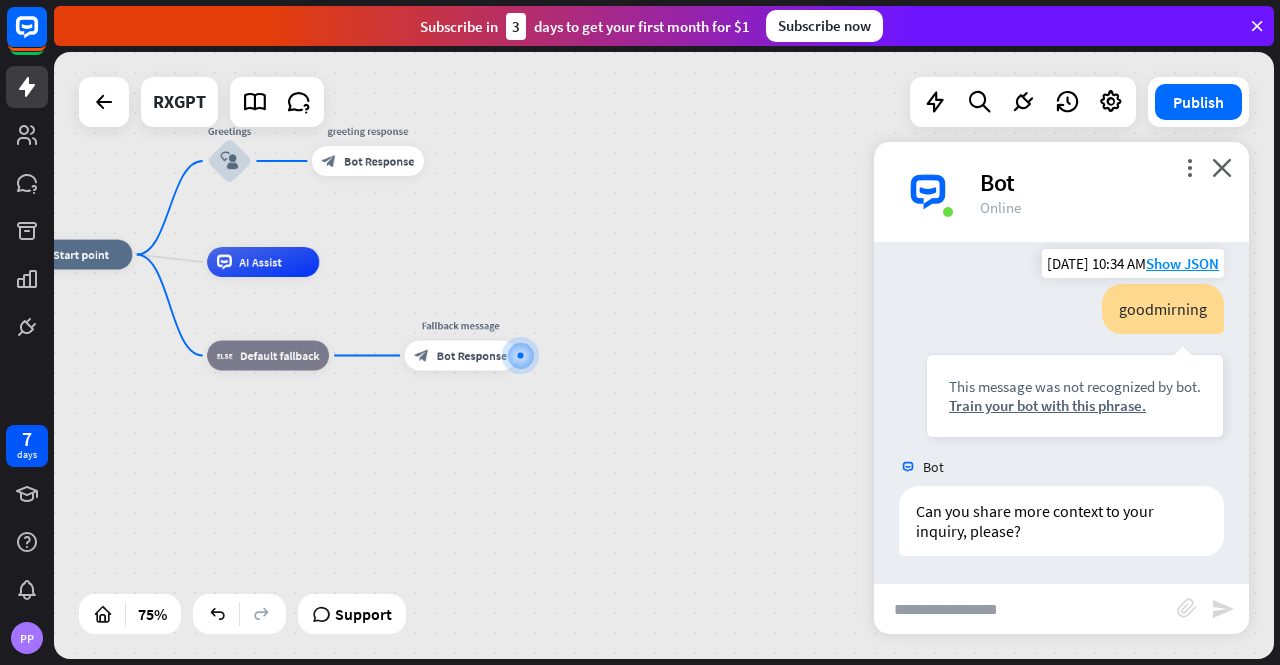 scroll, scrollTop: 750, scrollLeft: 0, axis: vertical 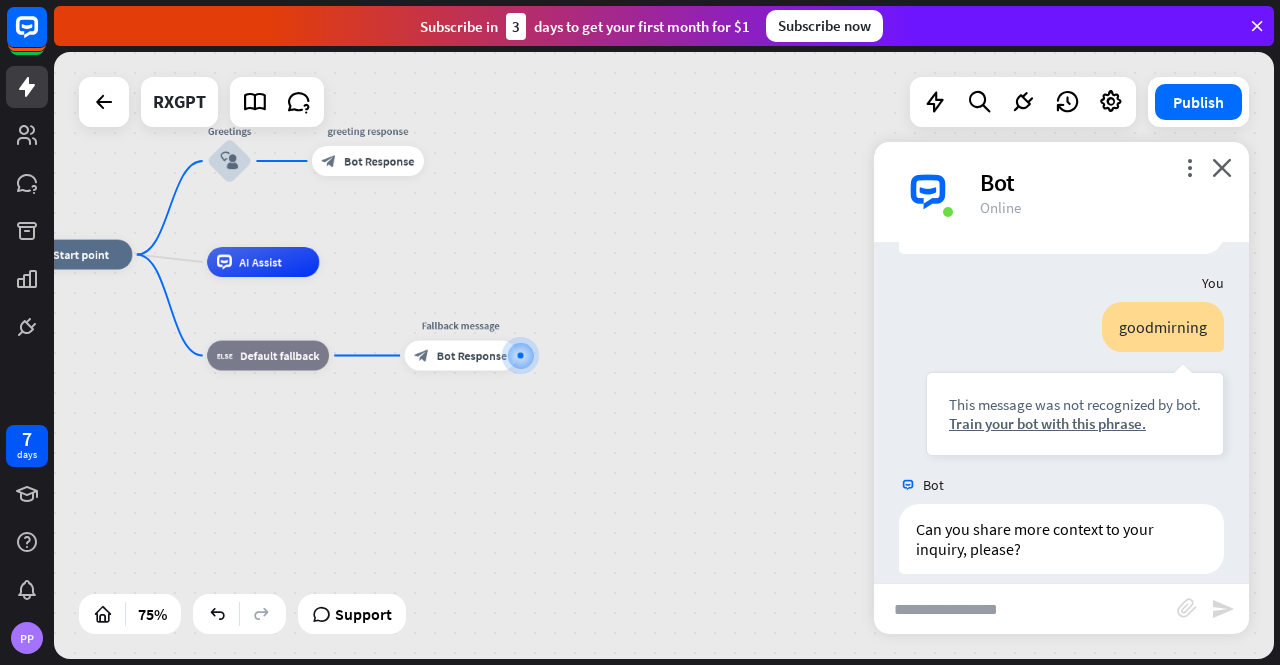 click at bounding box center (1025, 609) 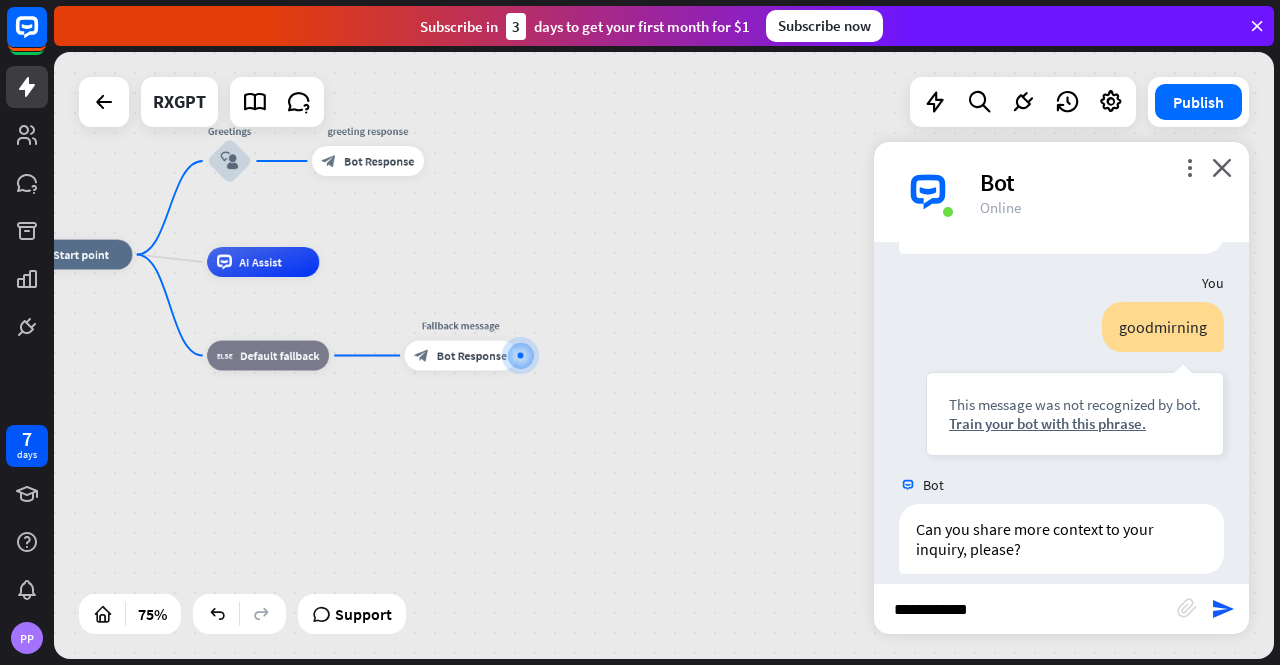 type on "**********" 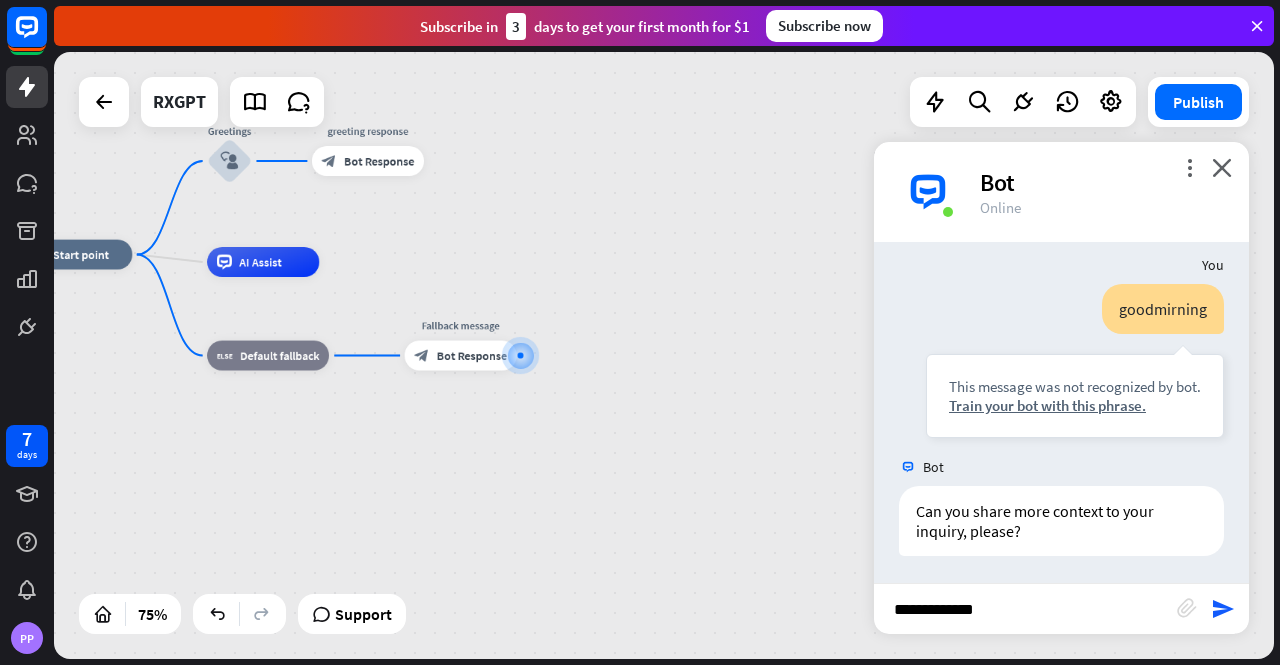 type 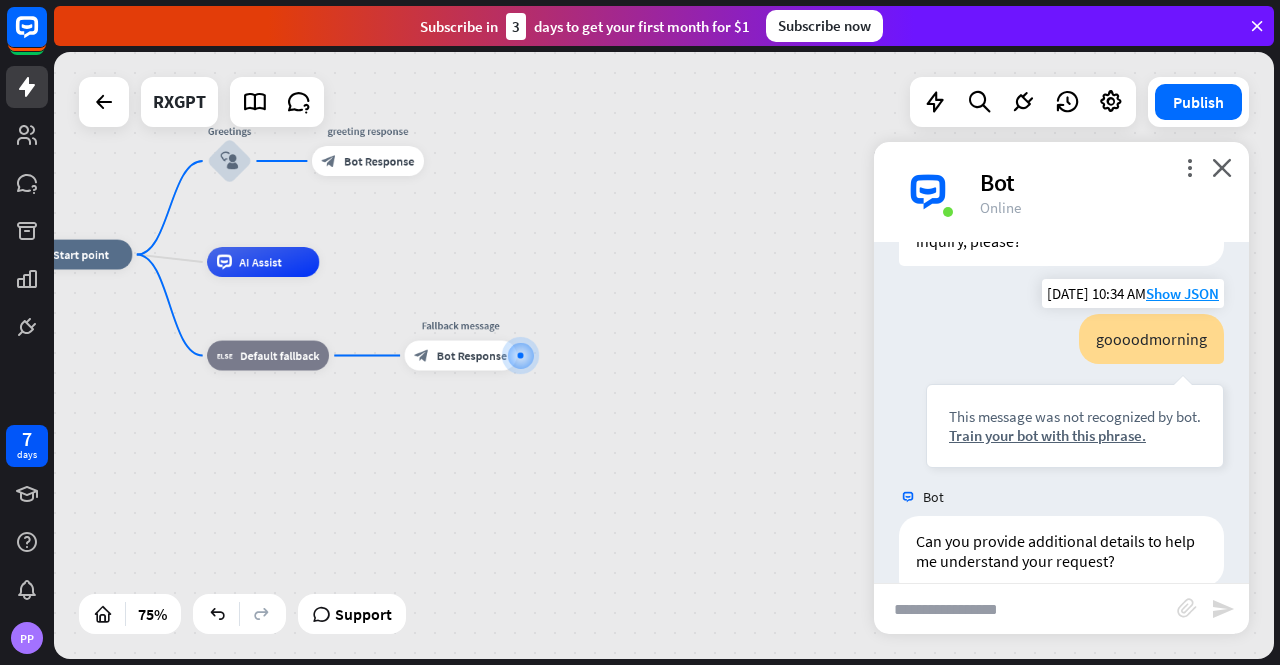 scroll, scrollTop: 1088, scrollLeft: 0, axis: vertical 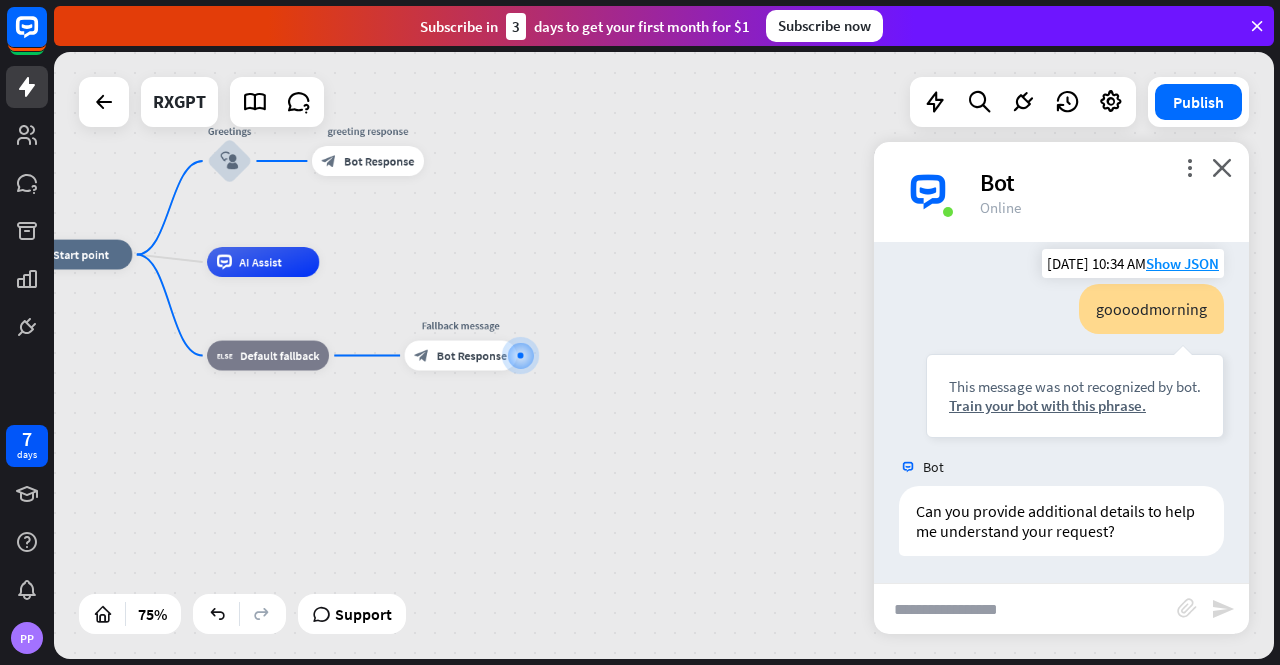 click on "This message was not recognized by bot.
Train your bot with this phrase." at bounding box center [1075, 396] 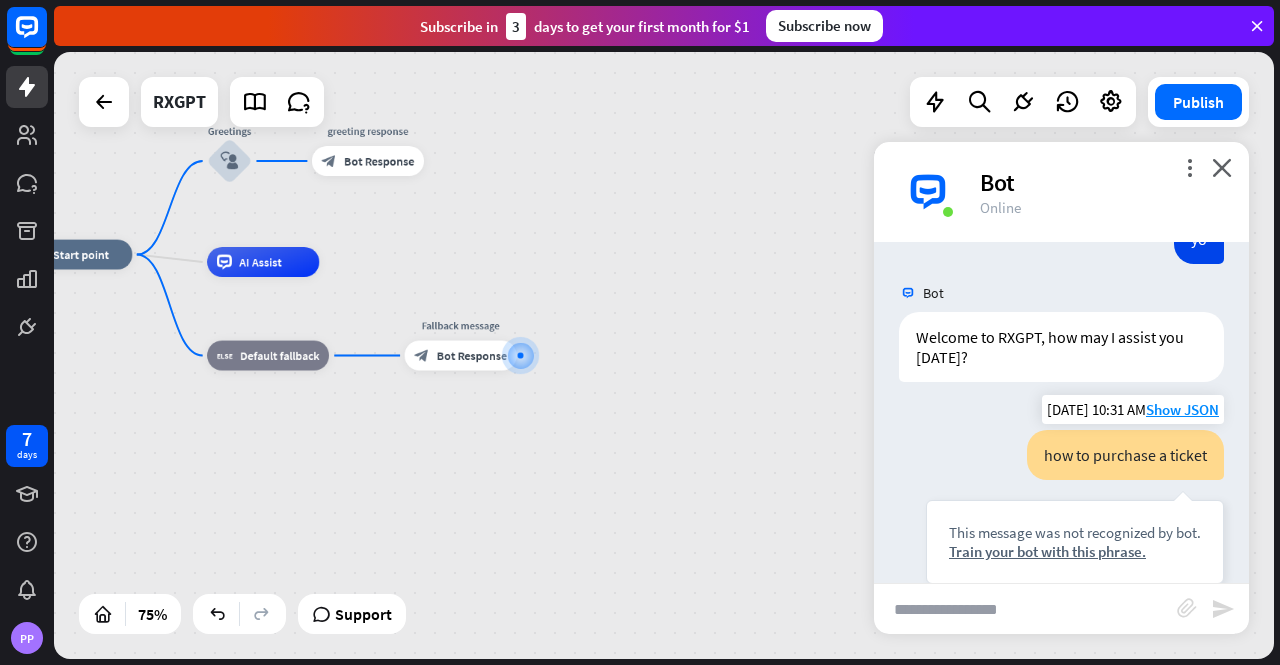 scroll, scrollTop: 85, scrollLeft: 0, axis: vertical 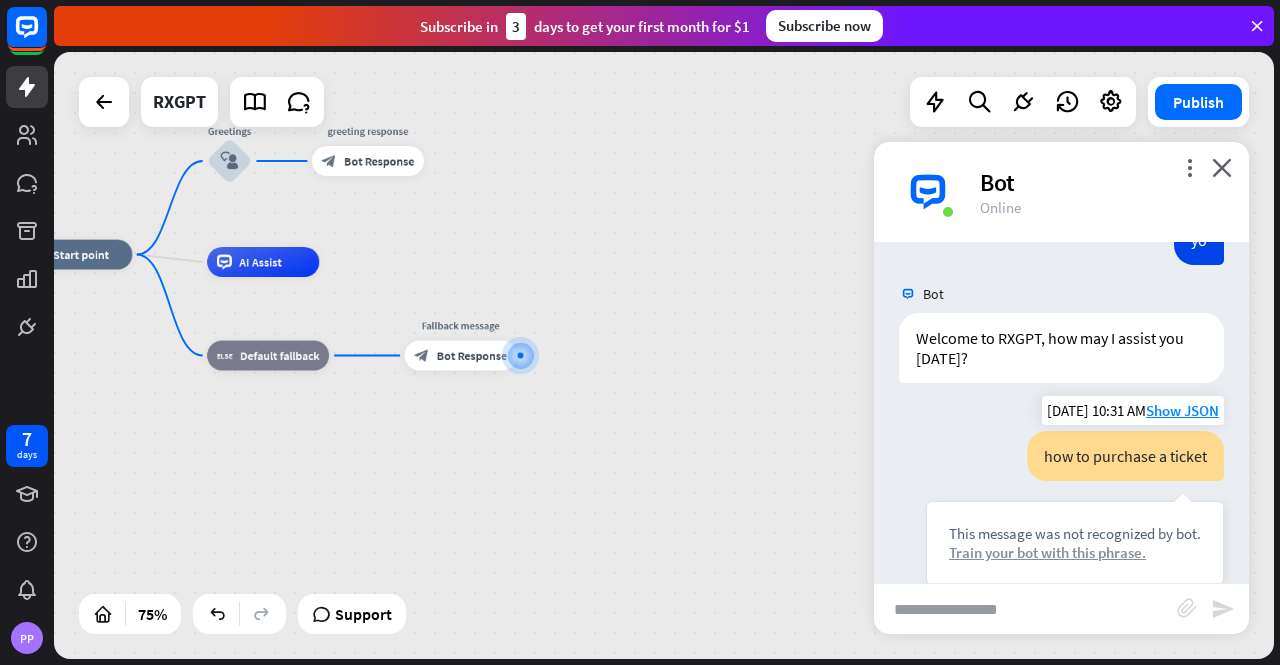 click on "Train your bot with this phrase." at bounding box center (1075, 552) 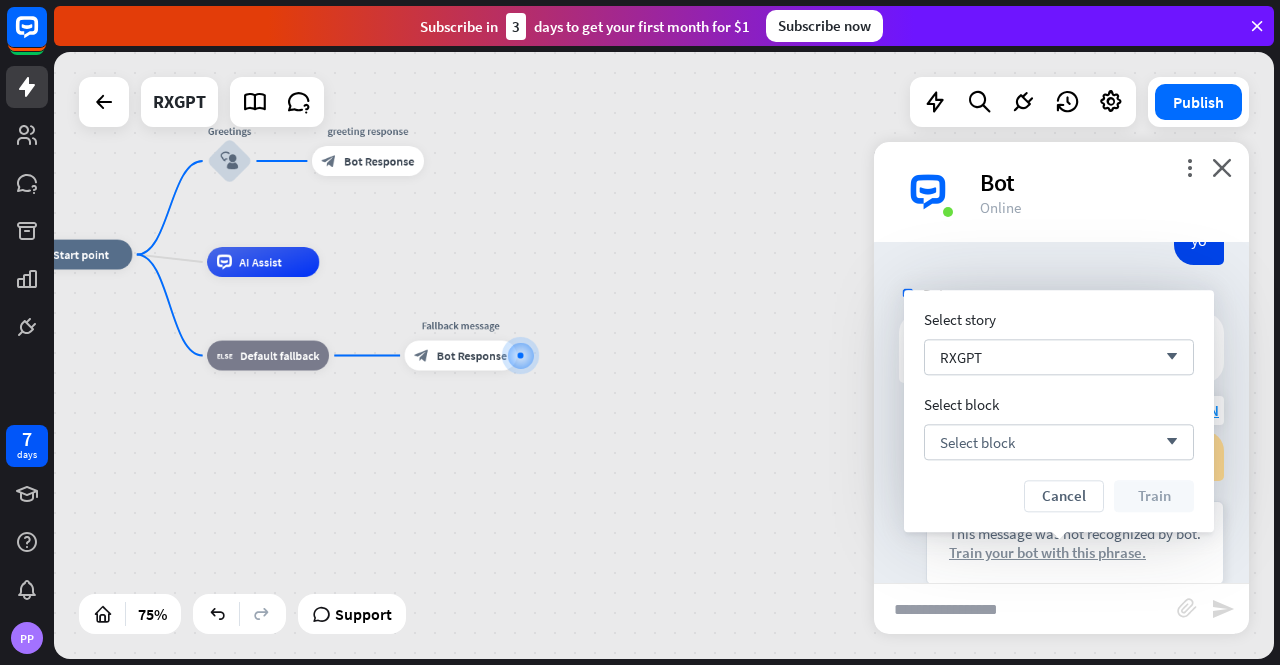 click on "Train your bot with this phrase." at bounding box center (1075, 552) 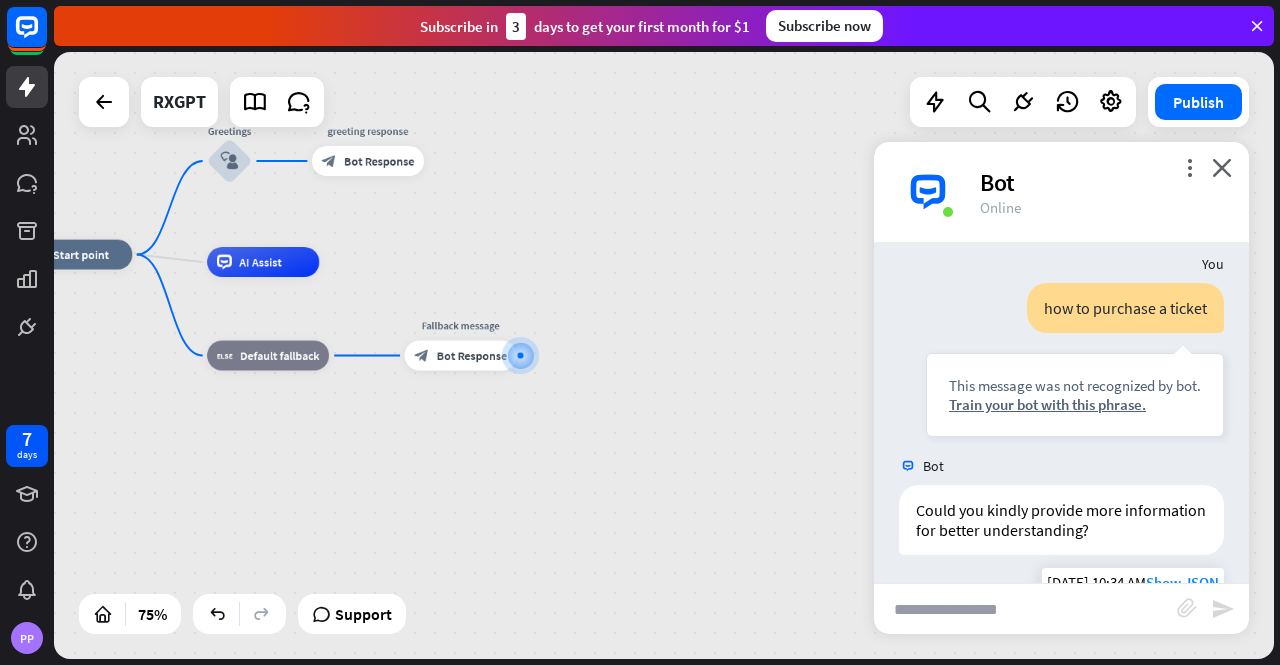 scroll, scrollTop: 230, scrollLeft: 0, axis: vertical 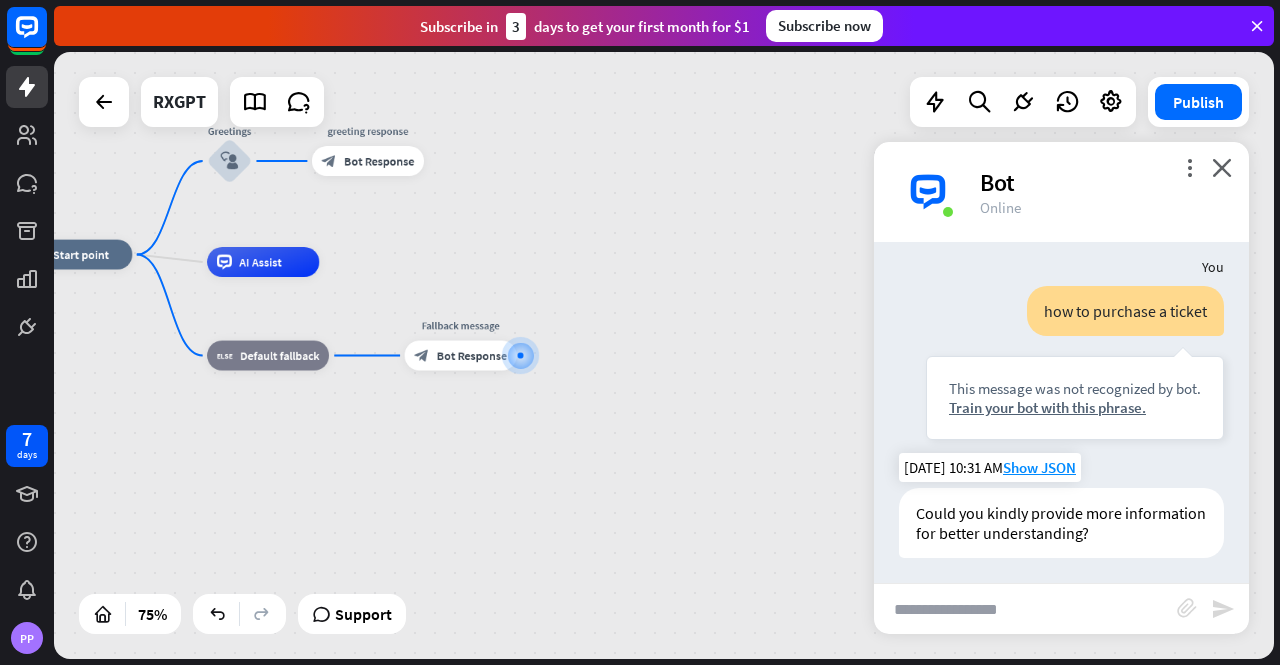 click on "Could you kindly provide more information for better understanding?" at bounding box center (1061, 523) 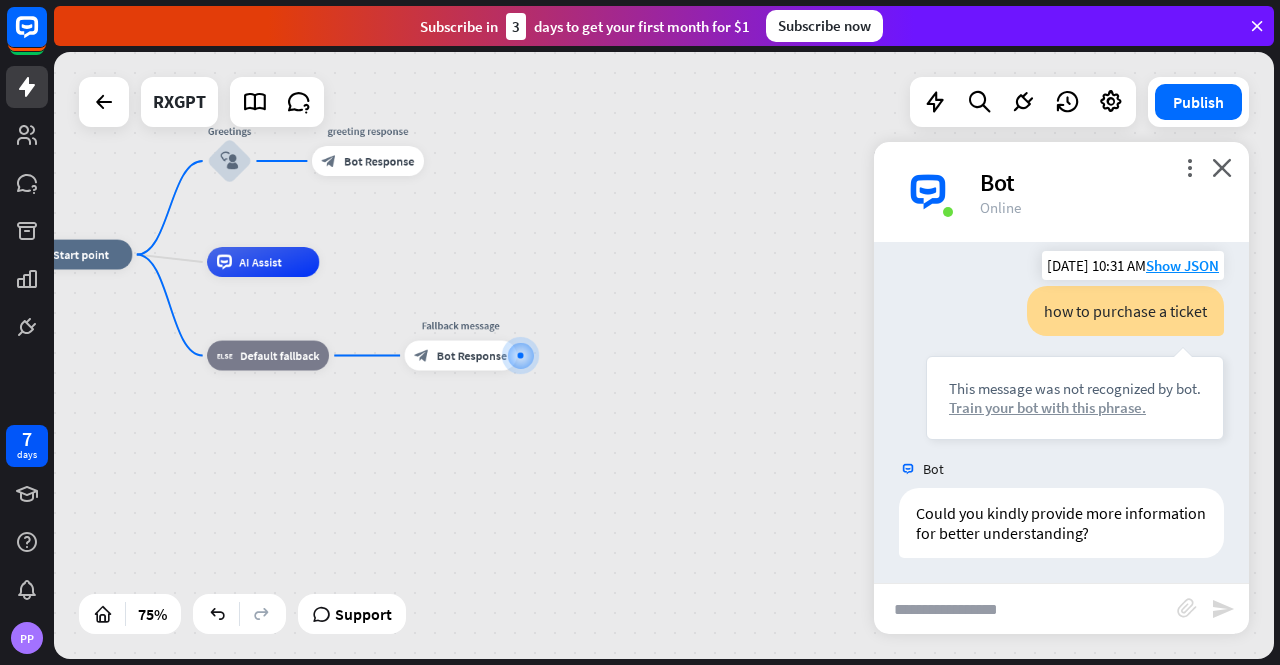 click on "Train your bot with this phrase." at bounding box center [1075, 407] 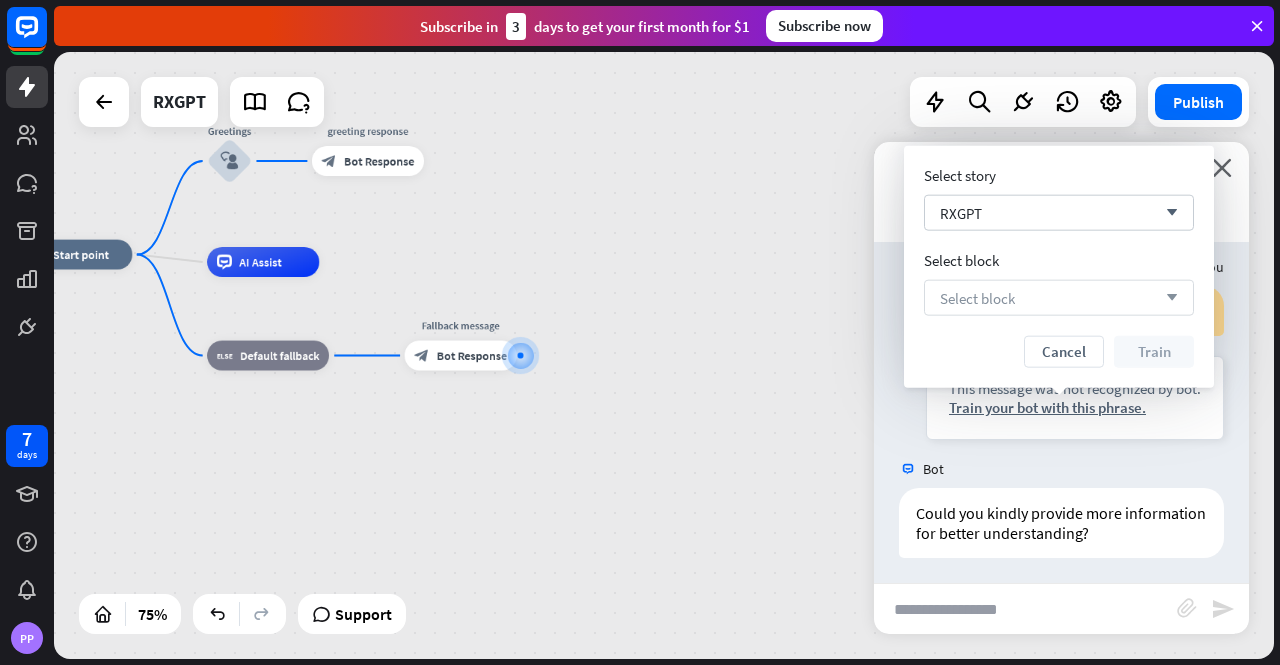 click on "Select block" at bounding box center (977, 297) 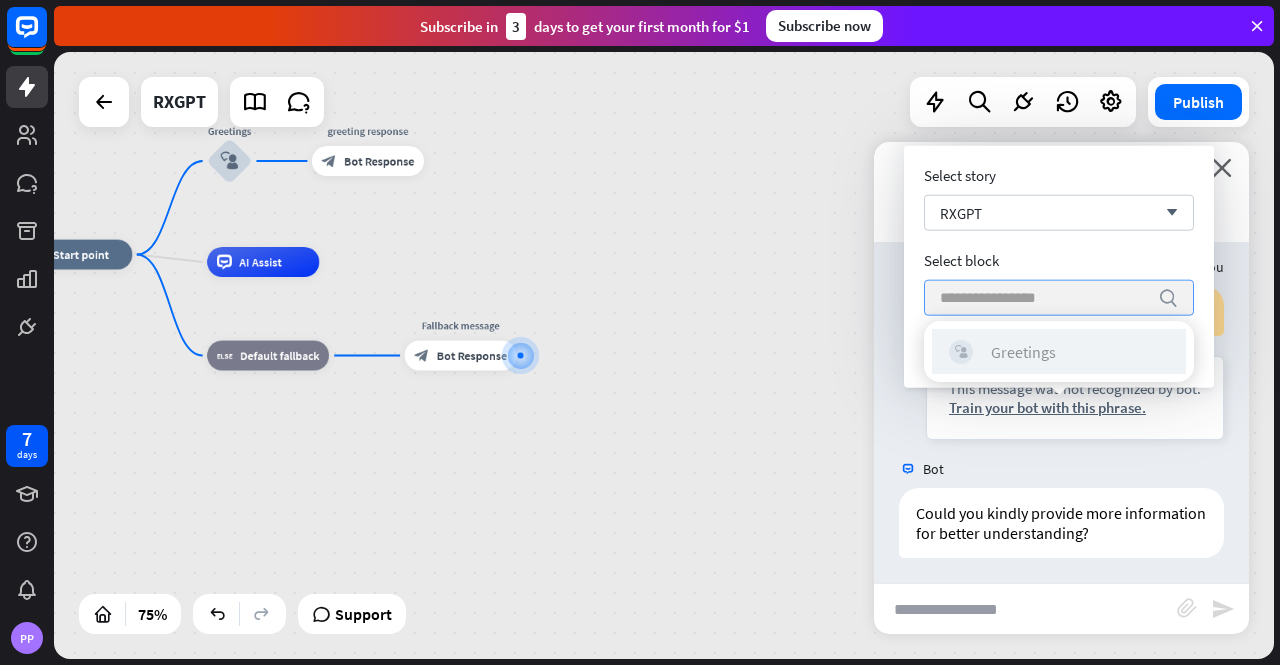 click on "block_user_input
Greetings" at bounding box center (1059, 352) 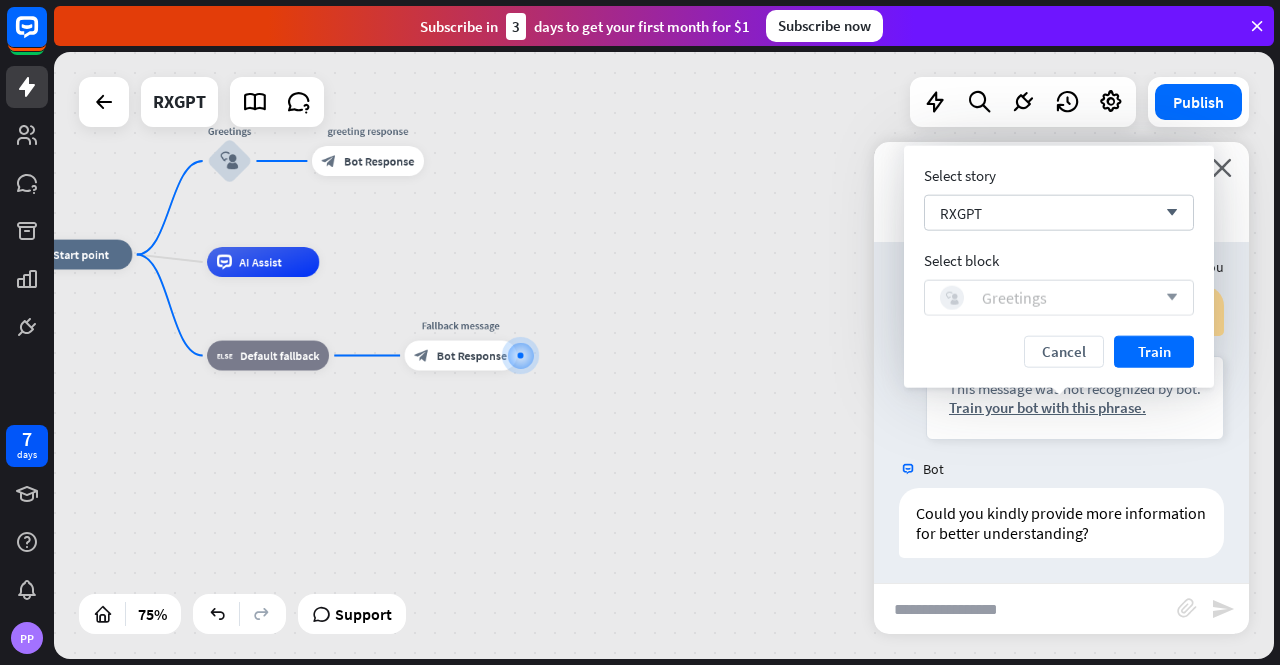 click on "Greetings" at bounding box center (1014, 298) 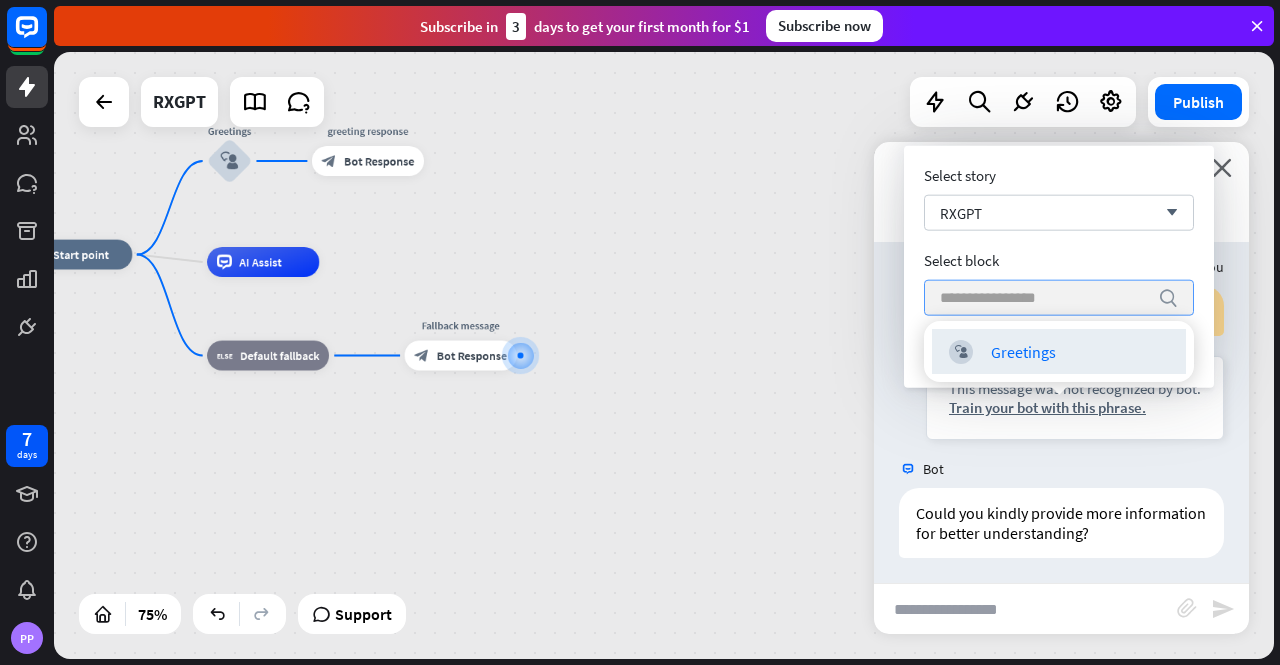 click on "Select block" at bounding box center (1059, 260) 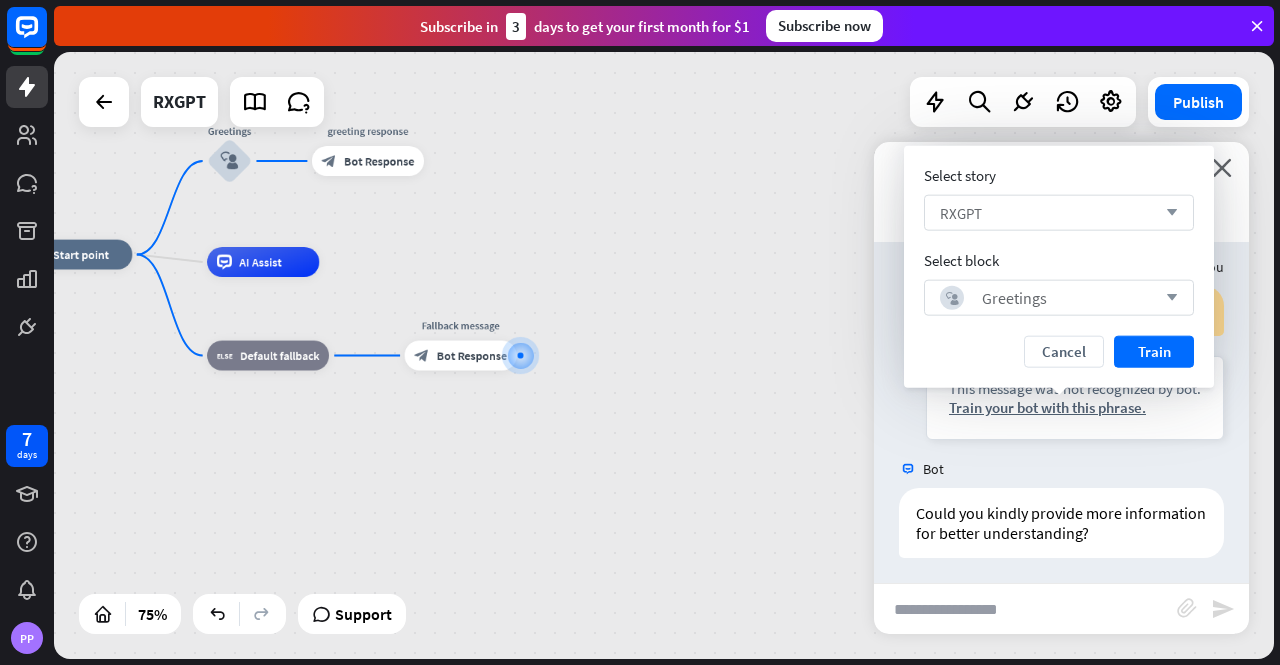 click on "RXGPT
arrow_down" at bounding box center [1059, 213] 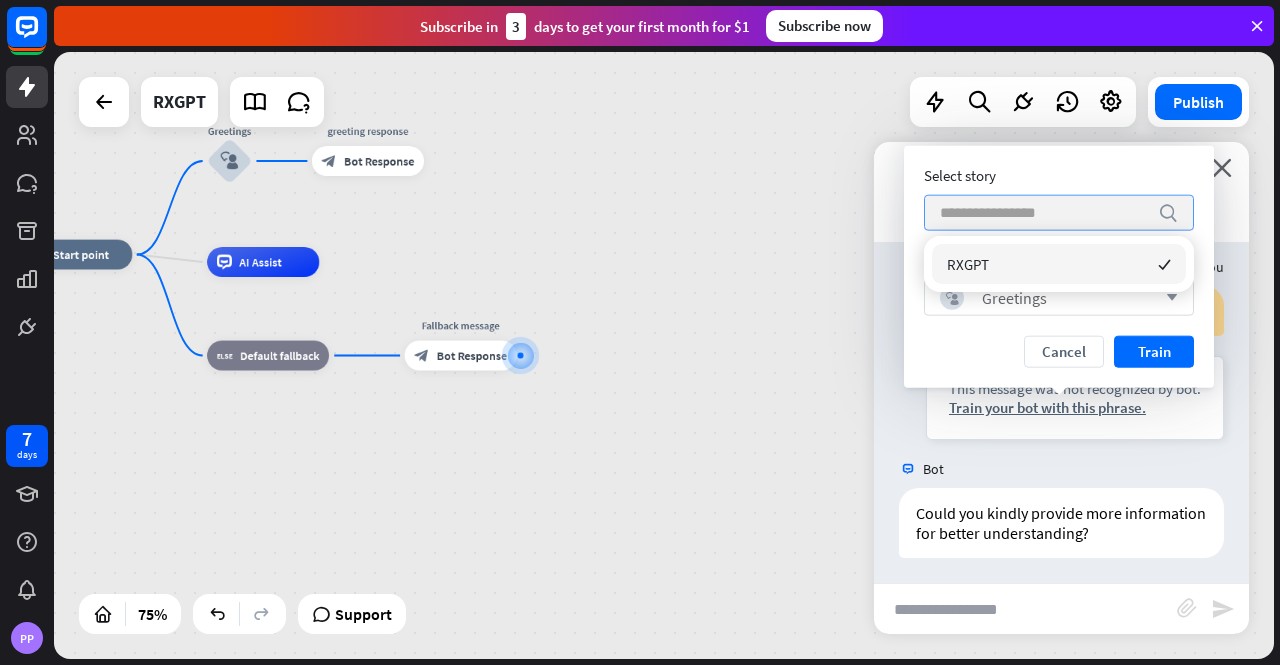 click at bounding box center [1044, 213] 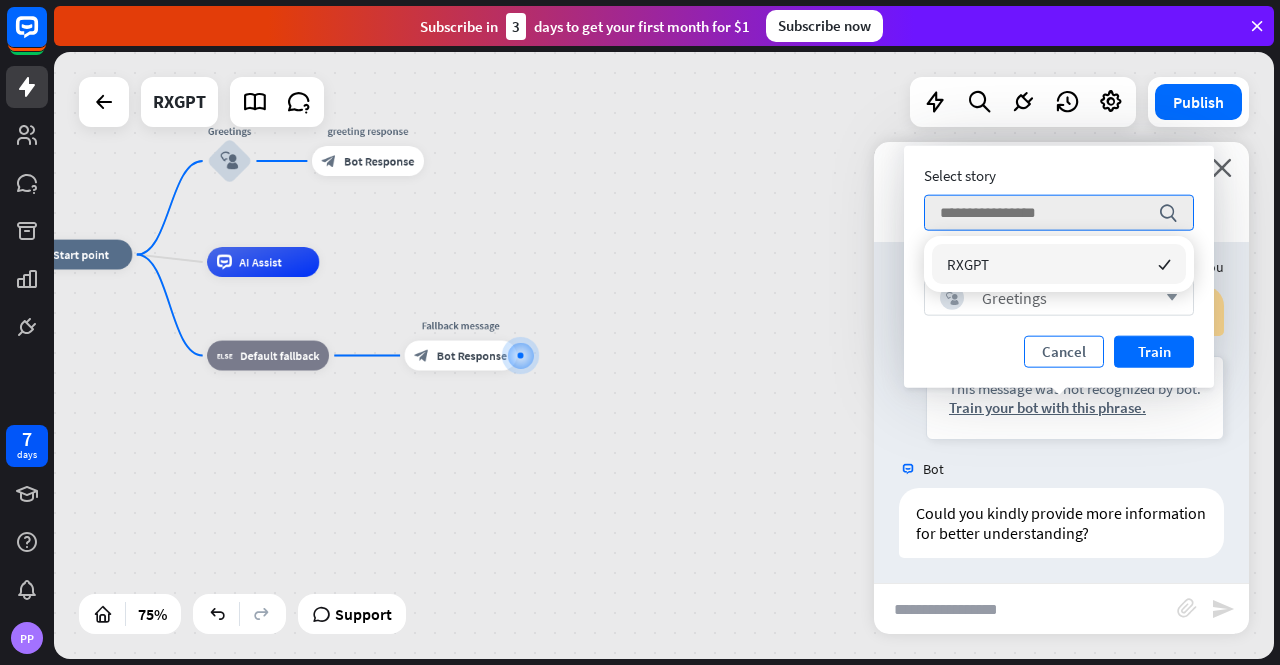 click on "Cancel" at bounding box center [1064, 352] 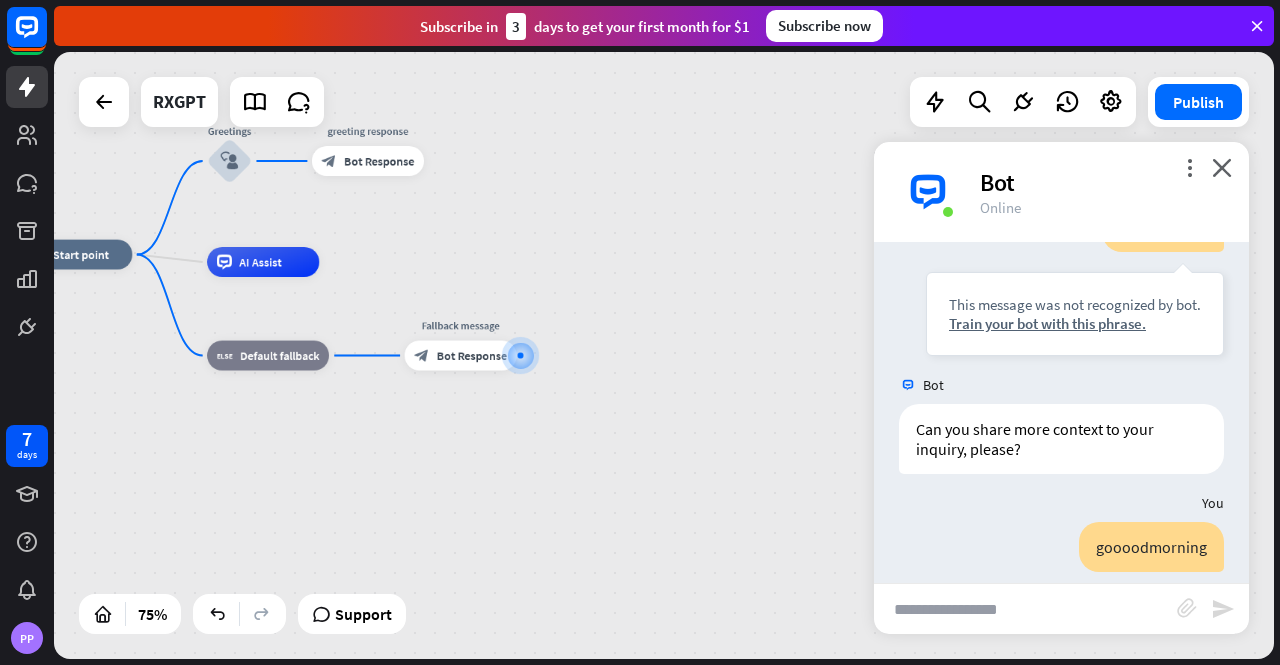 scroll, scrollTop: 734, scrollLeft: 0, axis: vertical 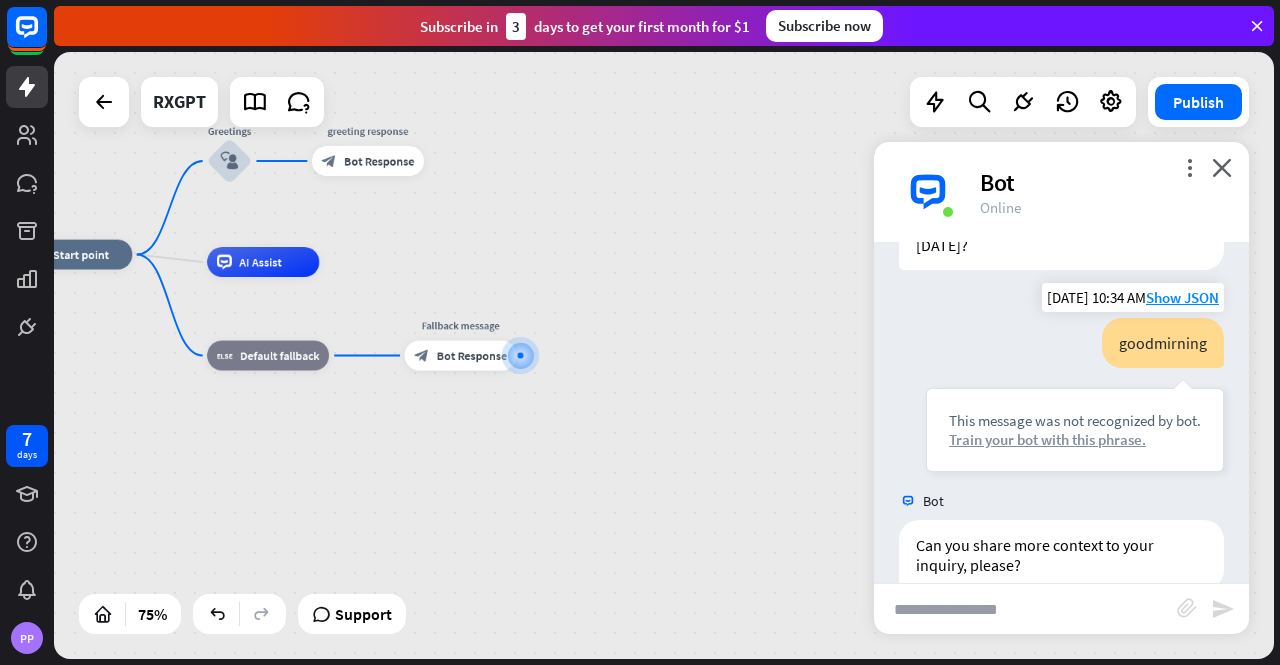 click on "Train your bot with this phrase." at bounding box center (1075, 439) 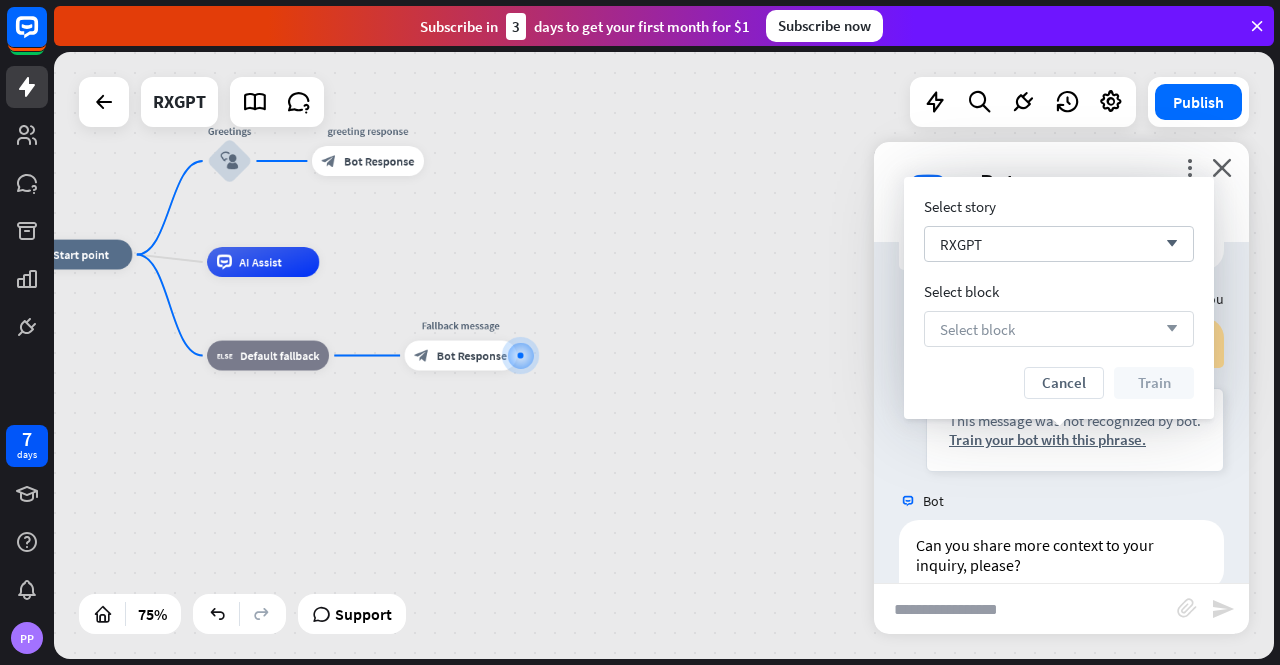 click on "Select block
arrow_down" at bounding box center [1059, 329] 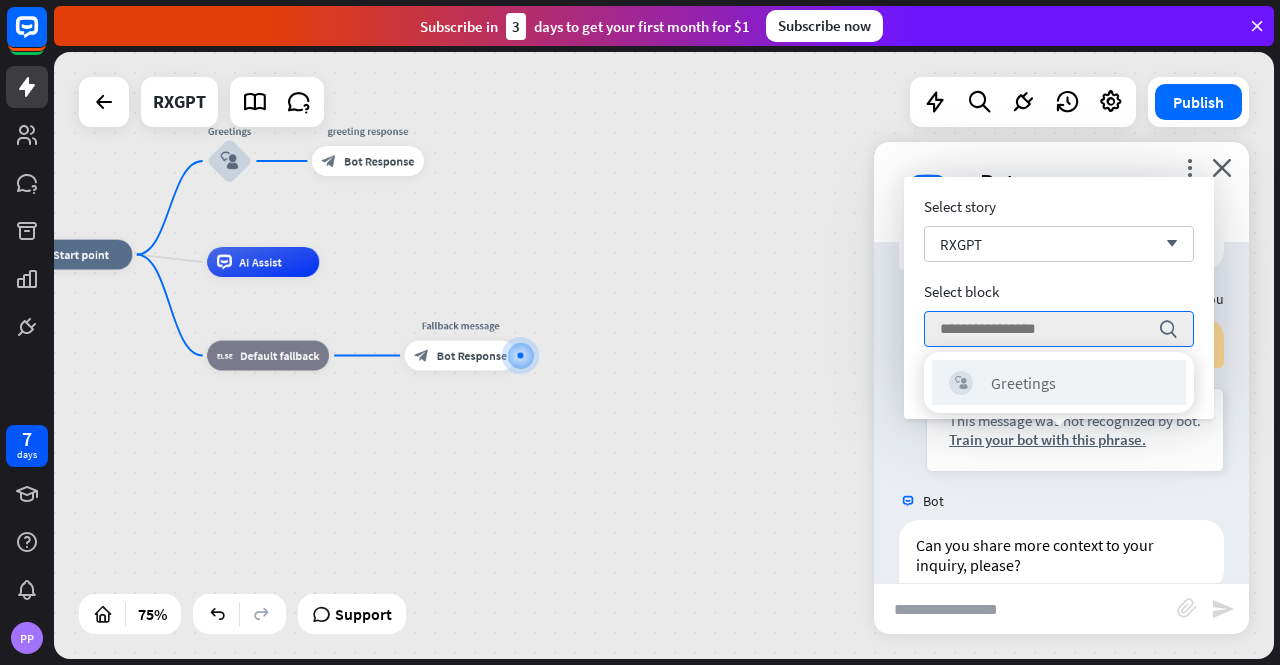 click on "block_user_input
Greetings" at bounding box center (1059, 382) 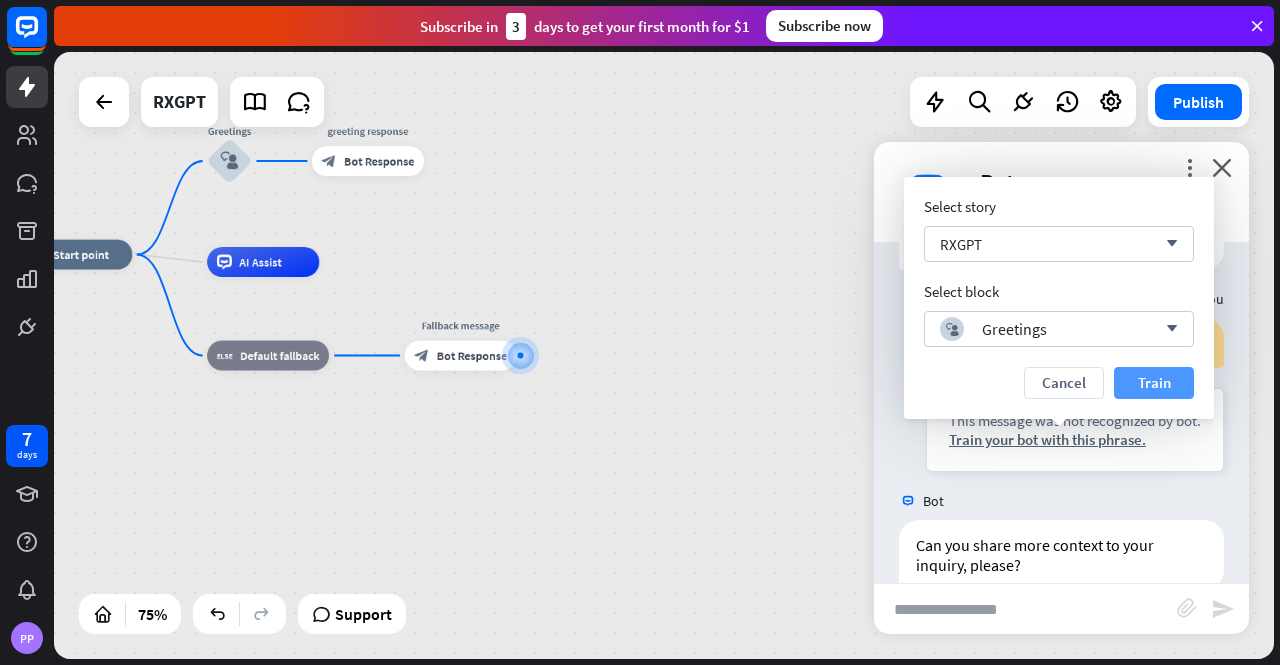 click on "Train" at bounding box center (1154, 383) 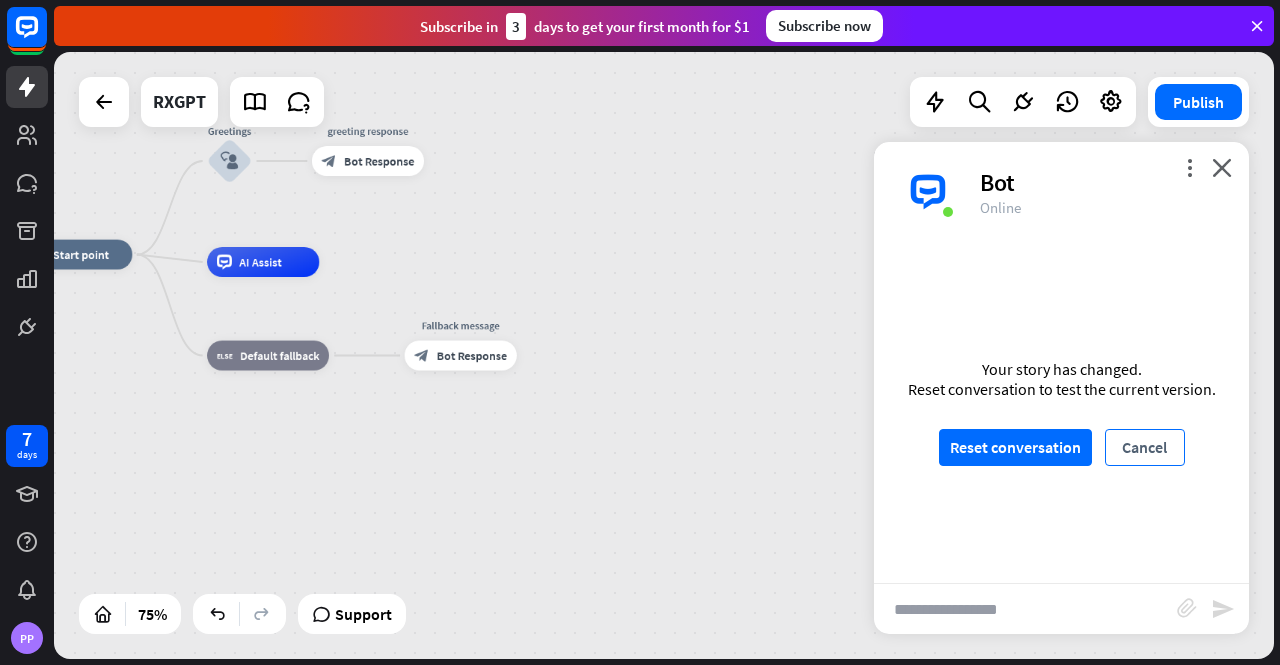 click on "Cancel" at bounding box center [1145, 447] 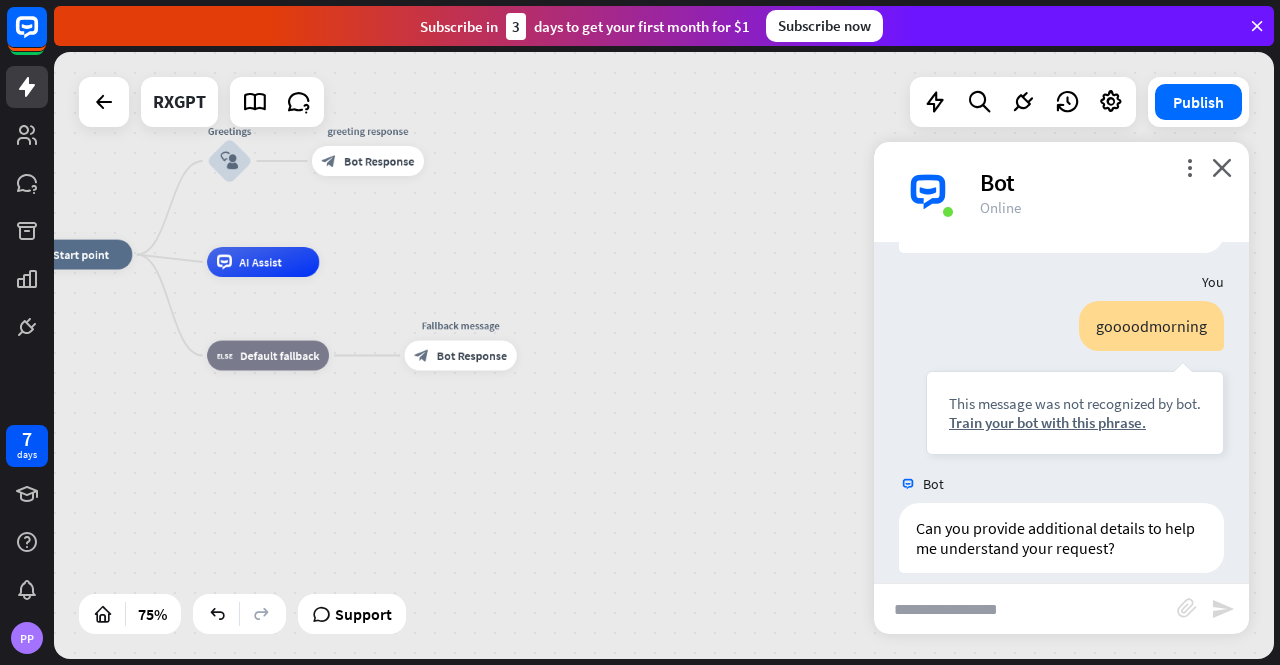 scroll, scrollTop: 1056, scrollLeft: 0, axis: vertical 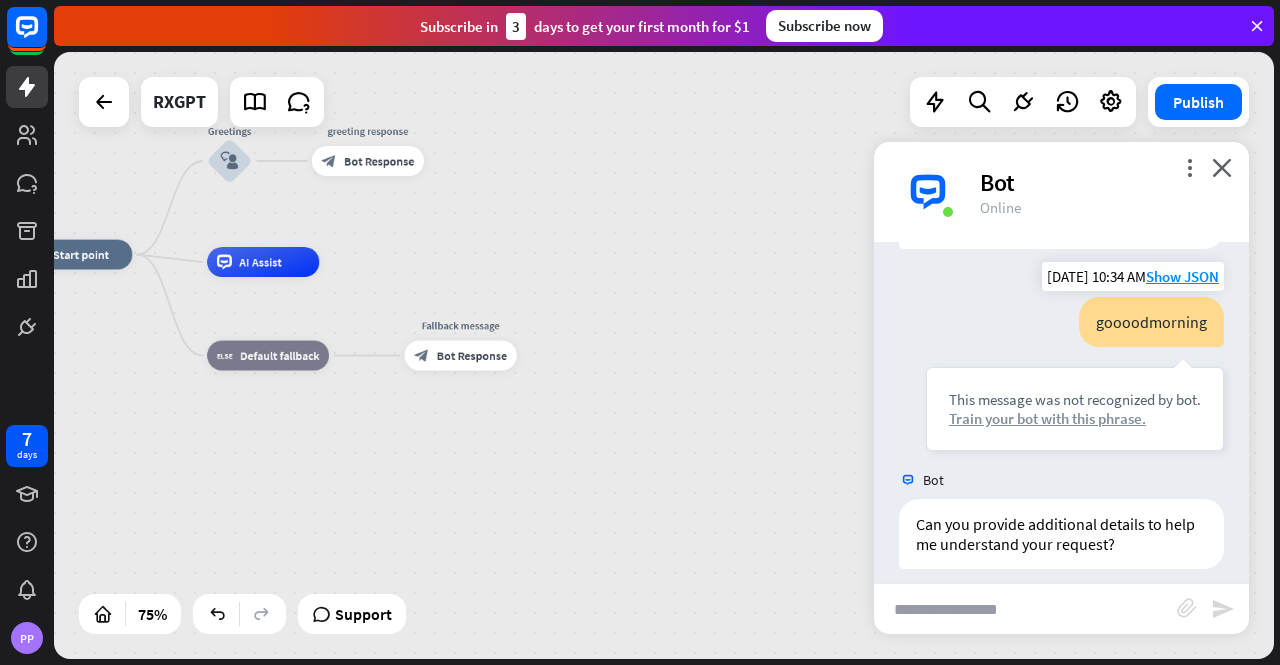 click on "Train your bot with this phrase." at bounding box center (1075, 418) 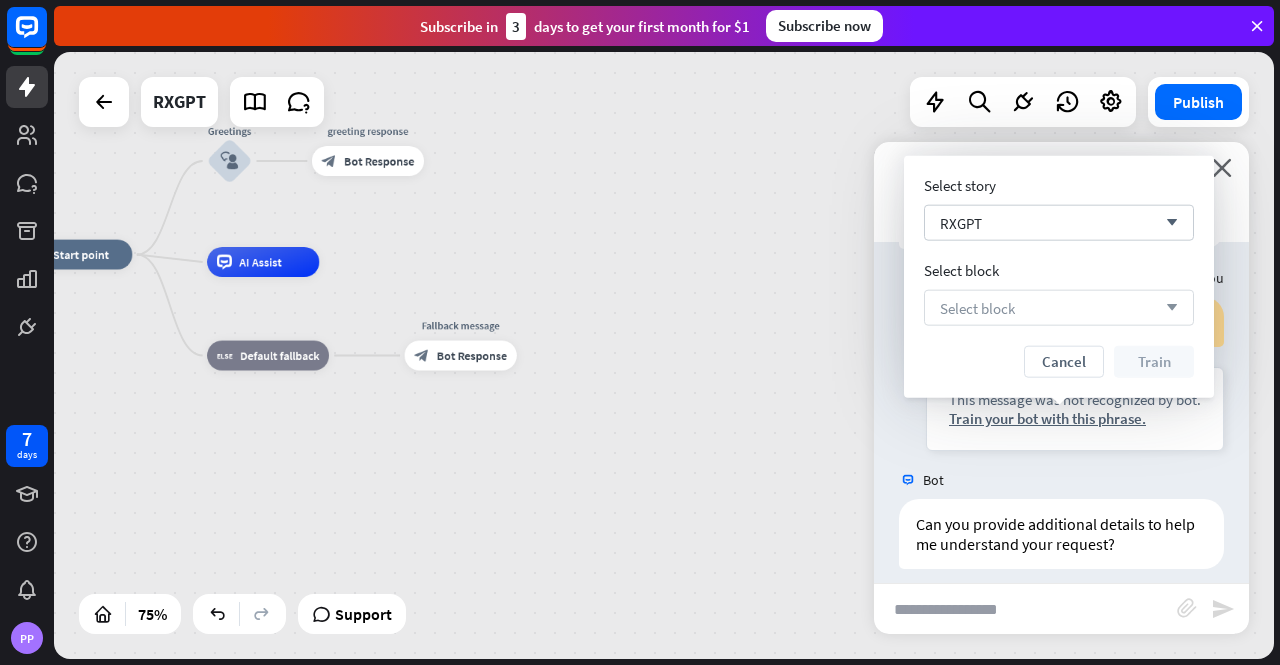 click on "Select block
arrow_down" at bounding box center (1059, 308) 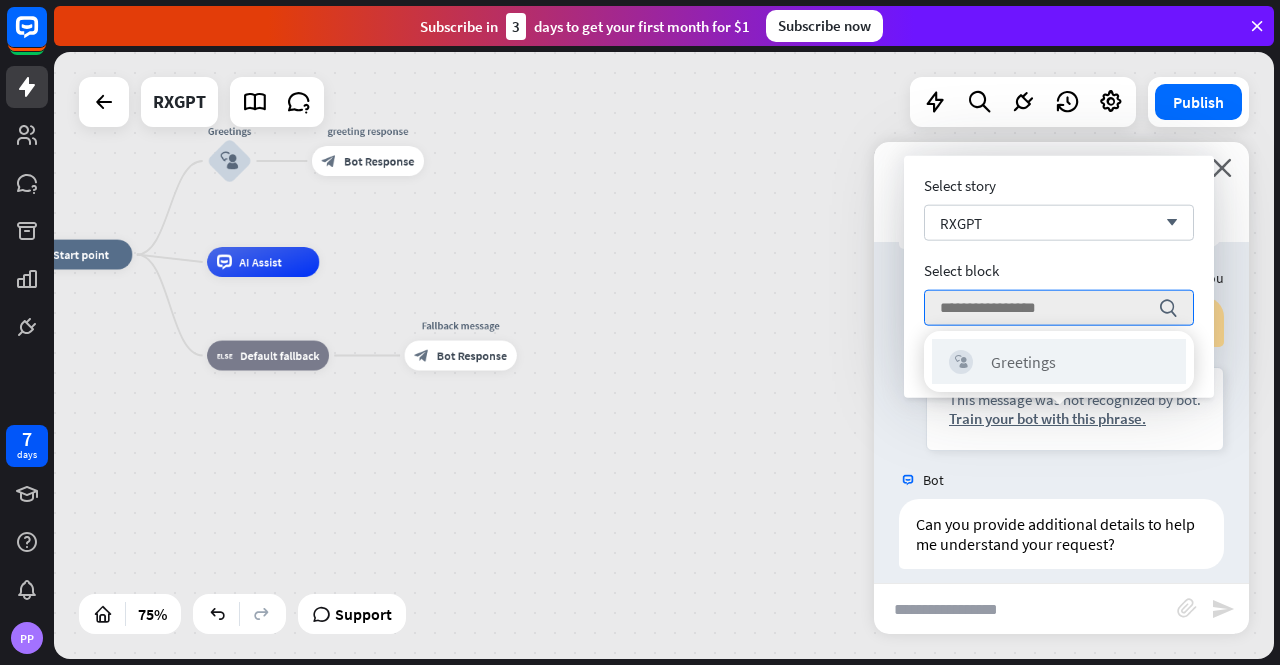 click on "block_user_input
Greetings" at bounding box center (1059, 361) 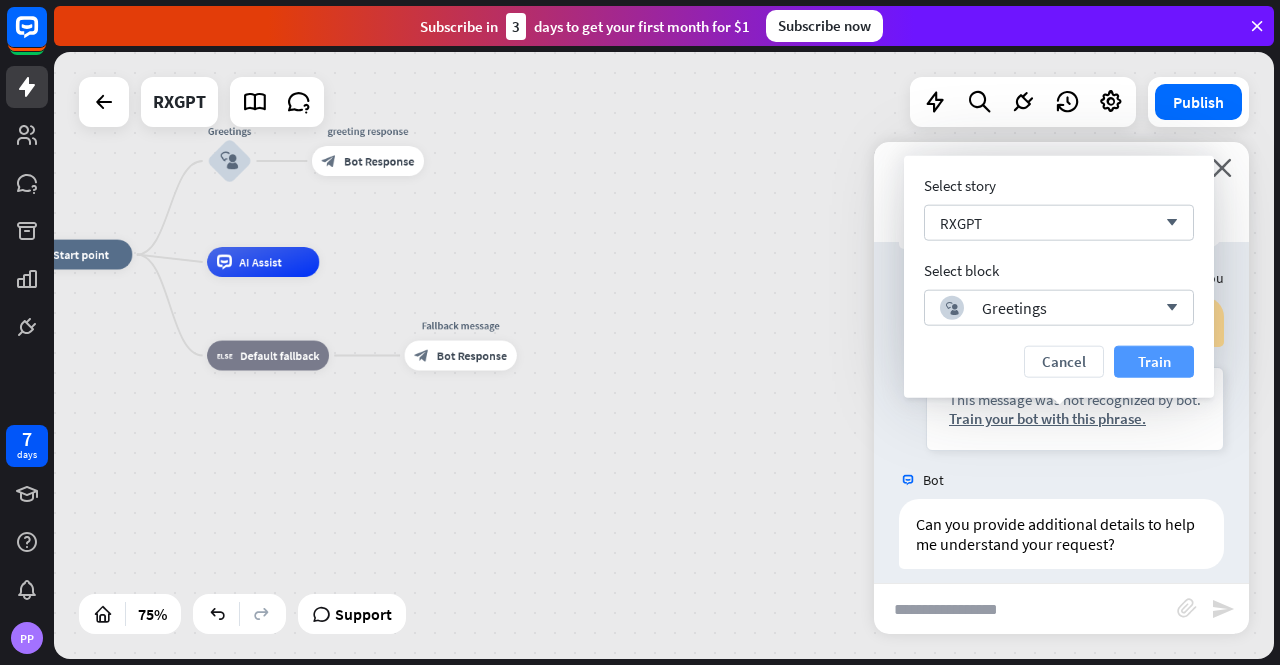 click on "Train" at bounding box center (1154, 362) 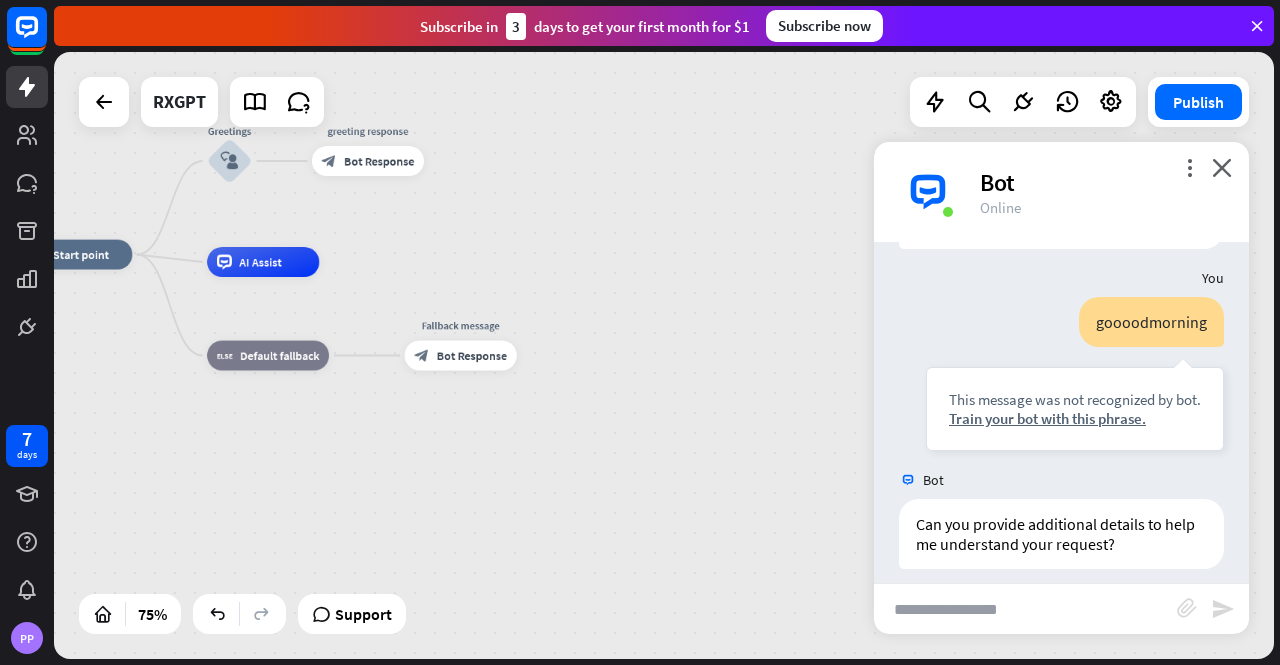 scroll, scrollTop: 1050, scrollLeft: 0, axis: vertical 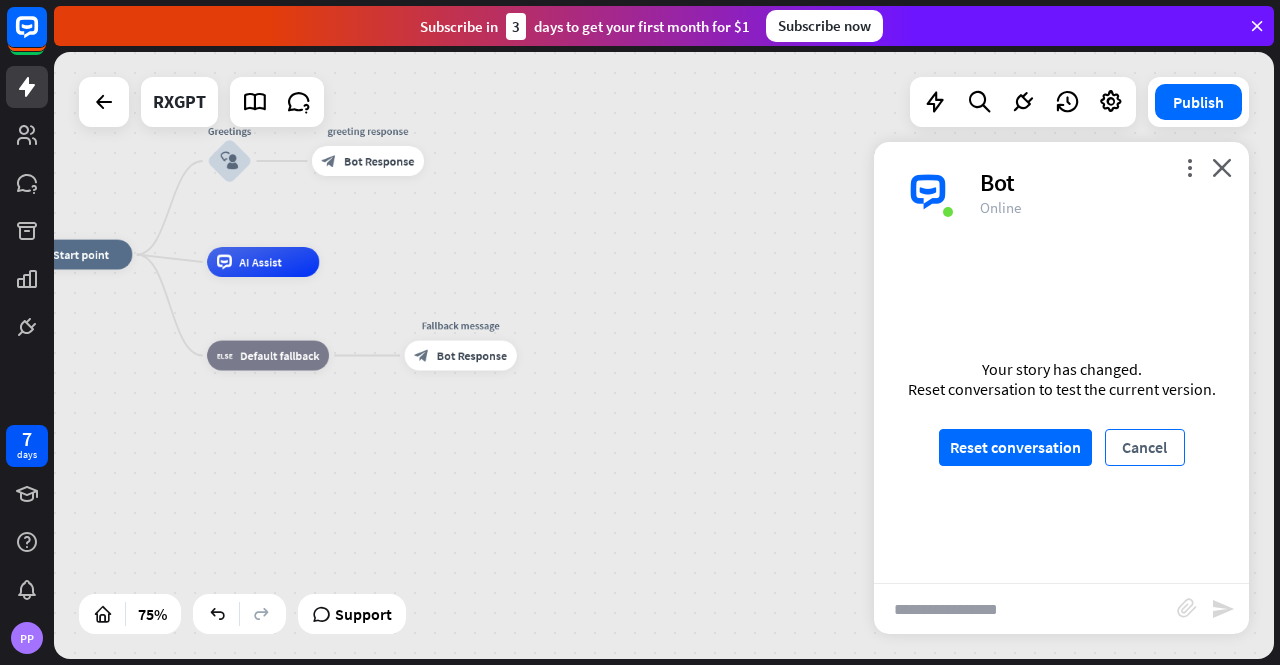 click on "Cancel" at bounding box center [1145, 447] 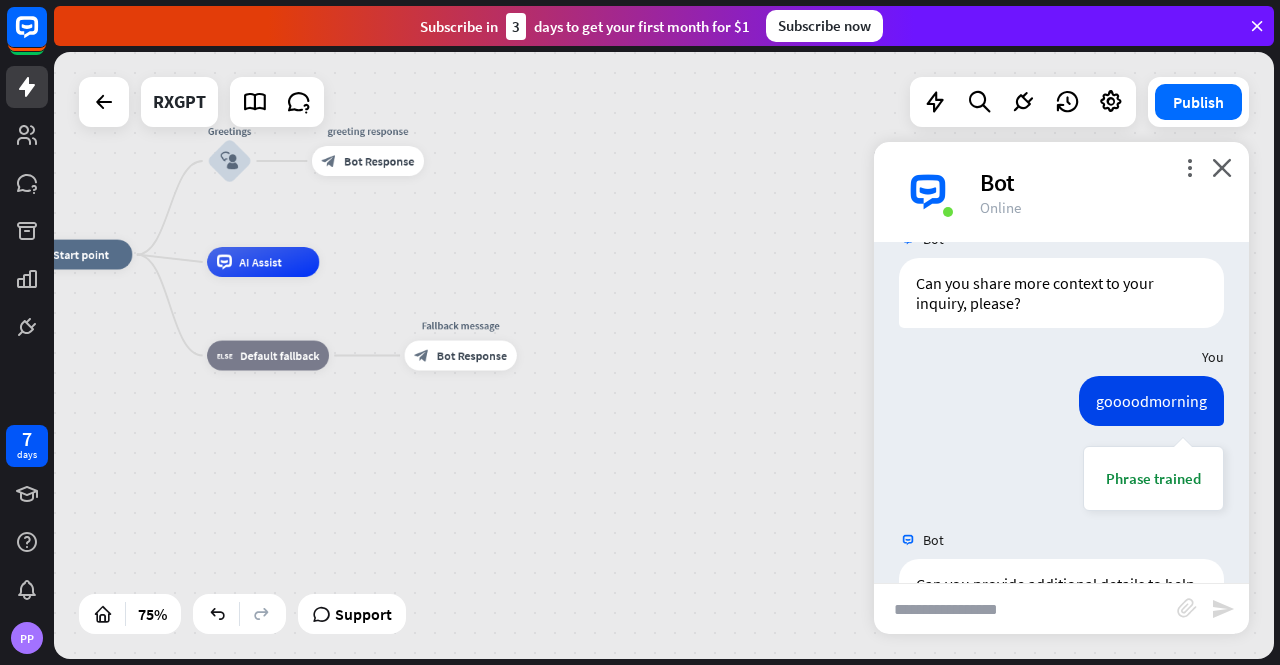 scroll, scrollTop: 1050, scrollLeft: 0, axis: vertical 